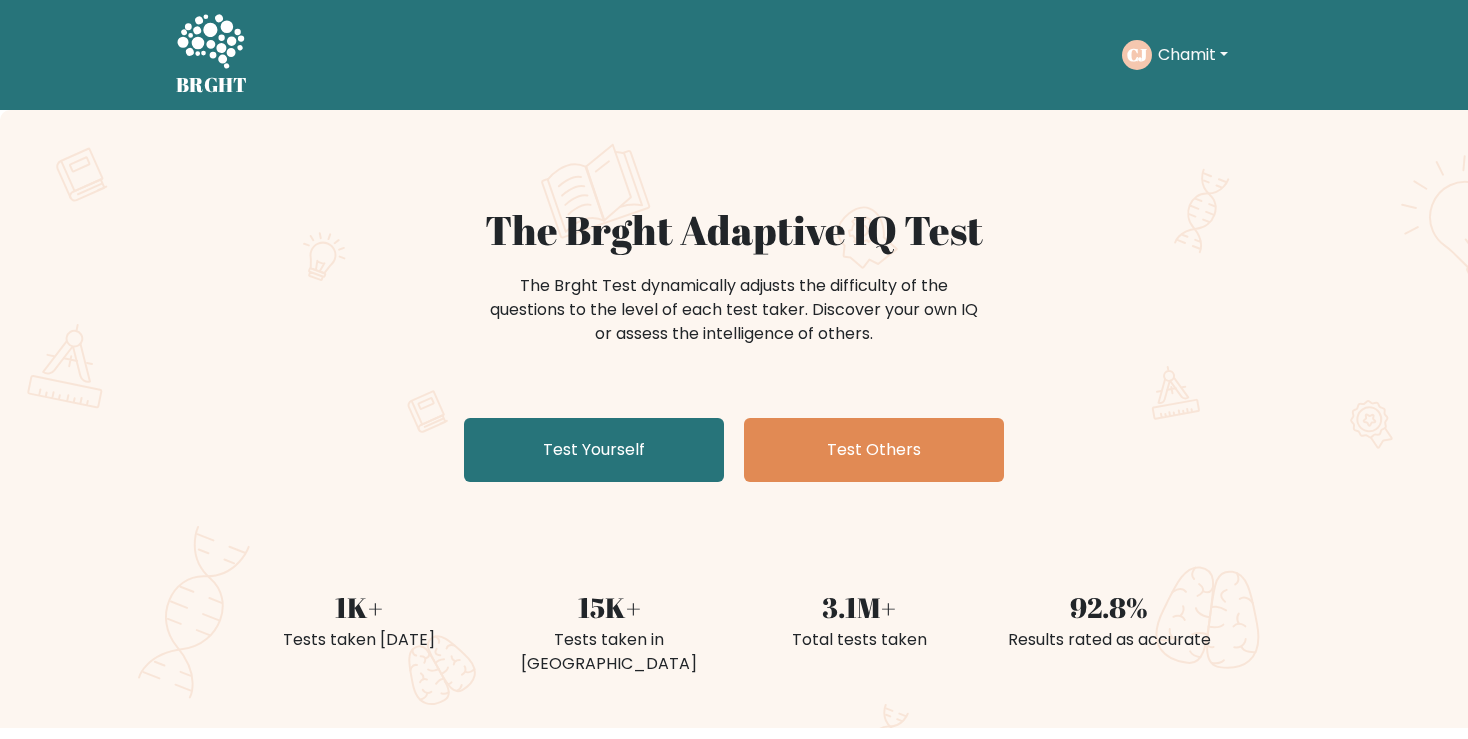 scroll, scrollTop: 0, scrollLeft: 0, axis: both 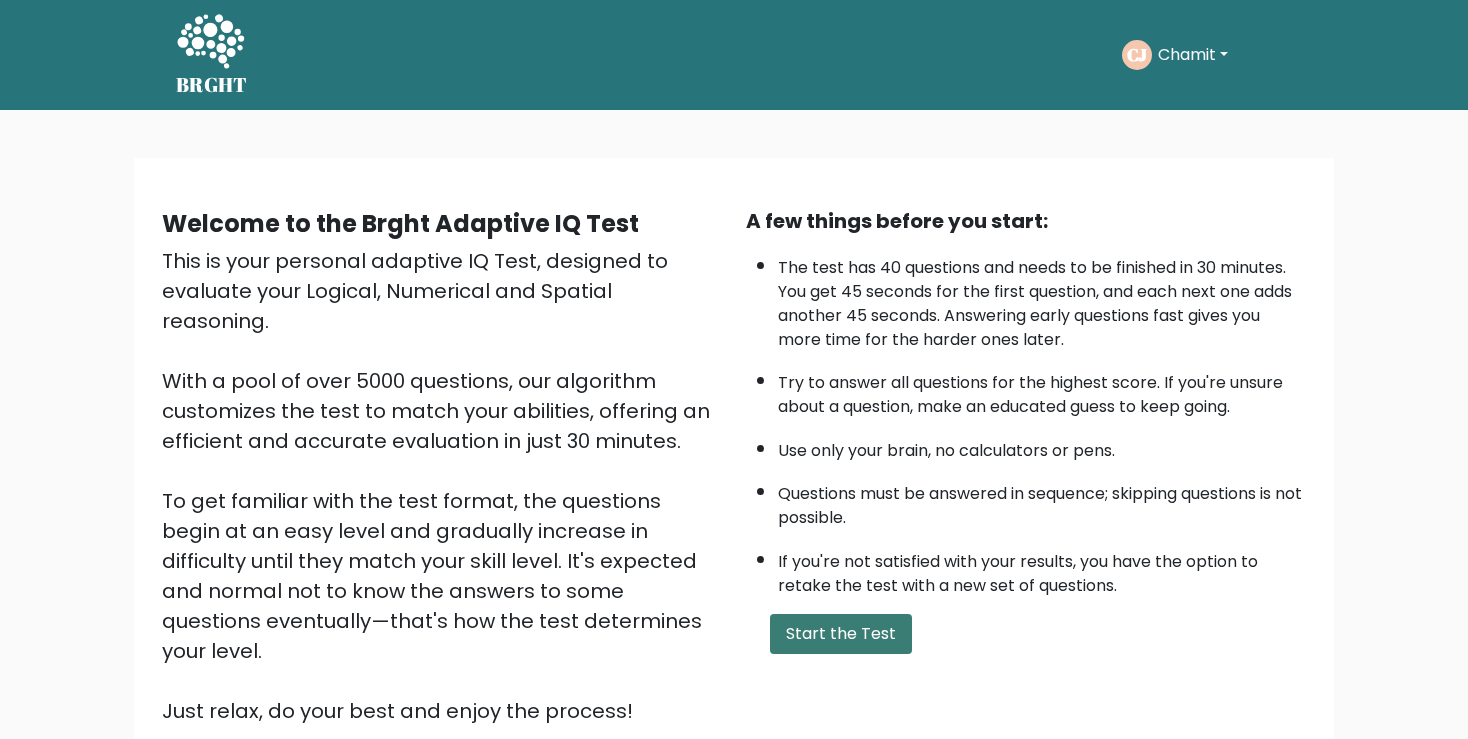 click on "Start the Test" at bounding box center (841, 634) 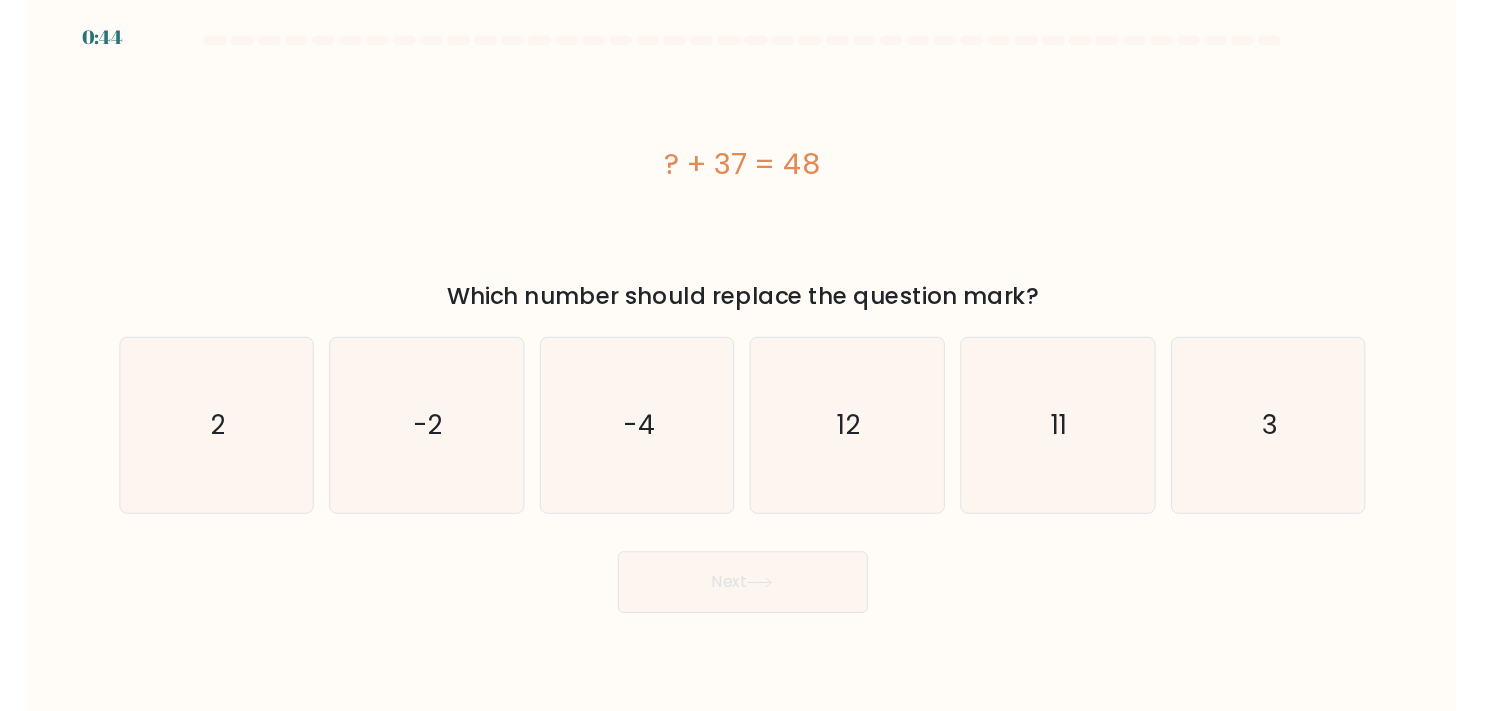 scroll, scrollTop: 0, scrollLeft: 0, axis: both 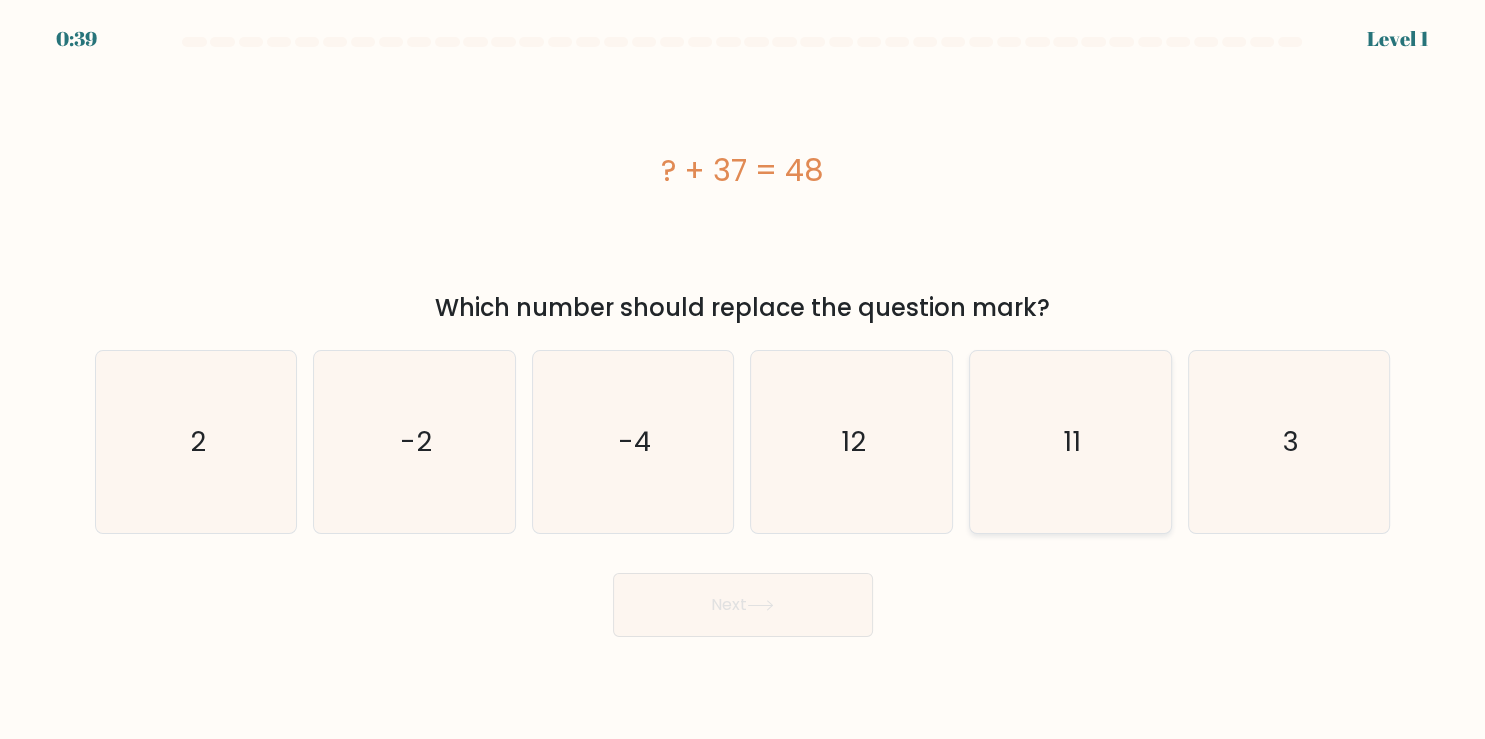 click on "11" 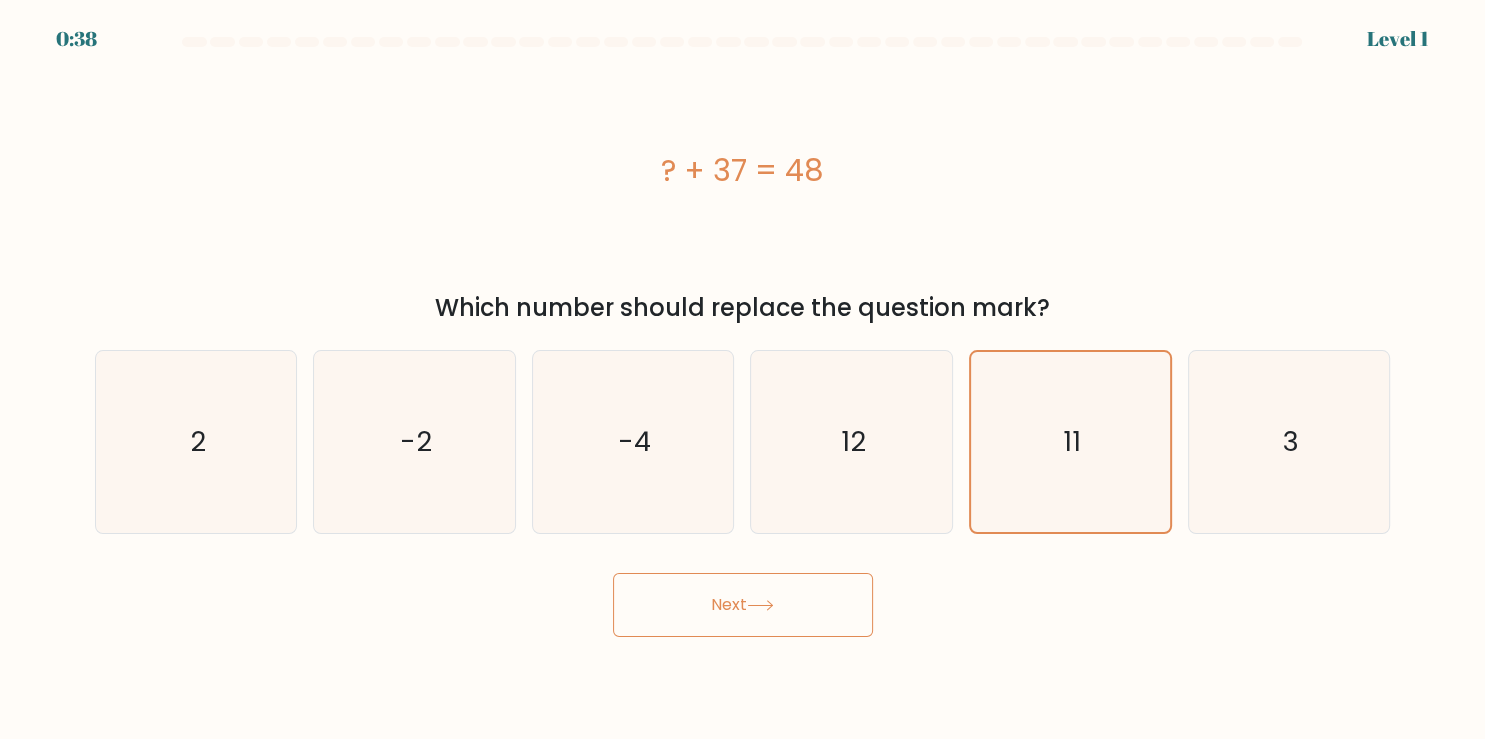 click on "Next" at bounding box center (743, 605) 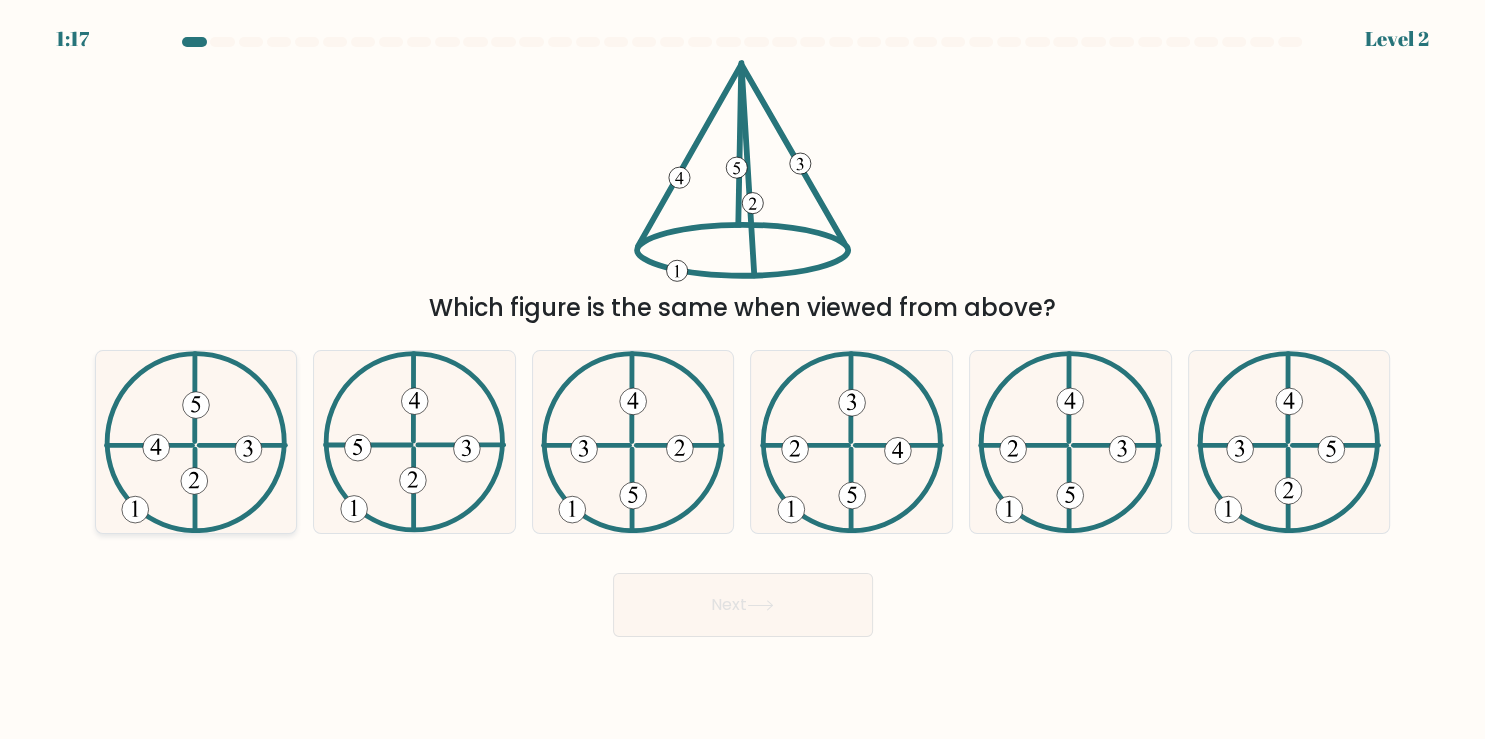 click 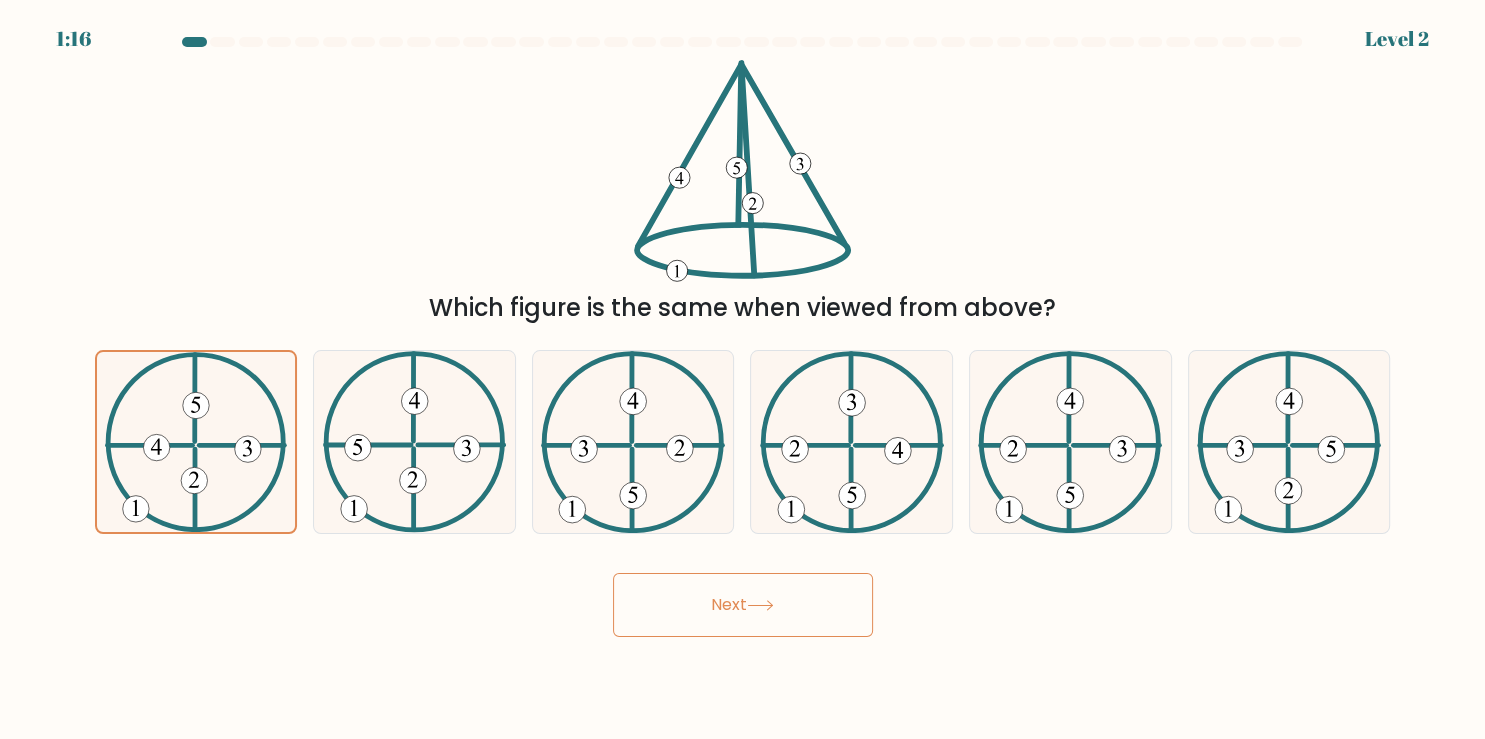 click on "Next" at bounding box center [743, 605] 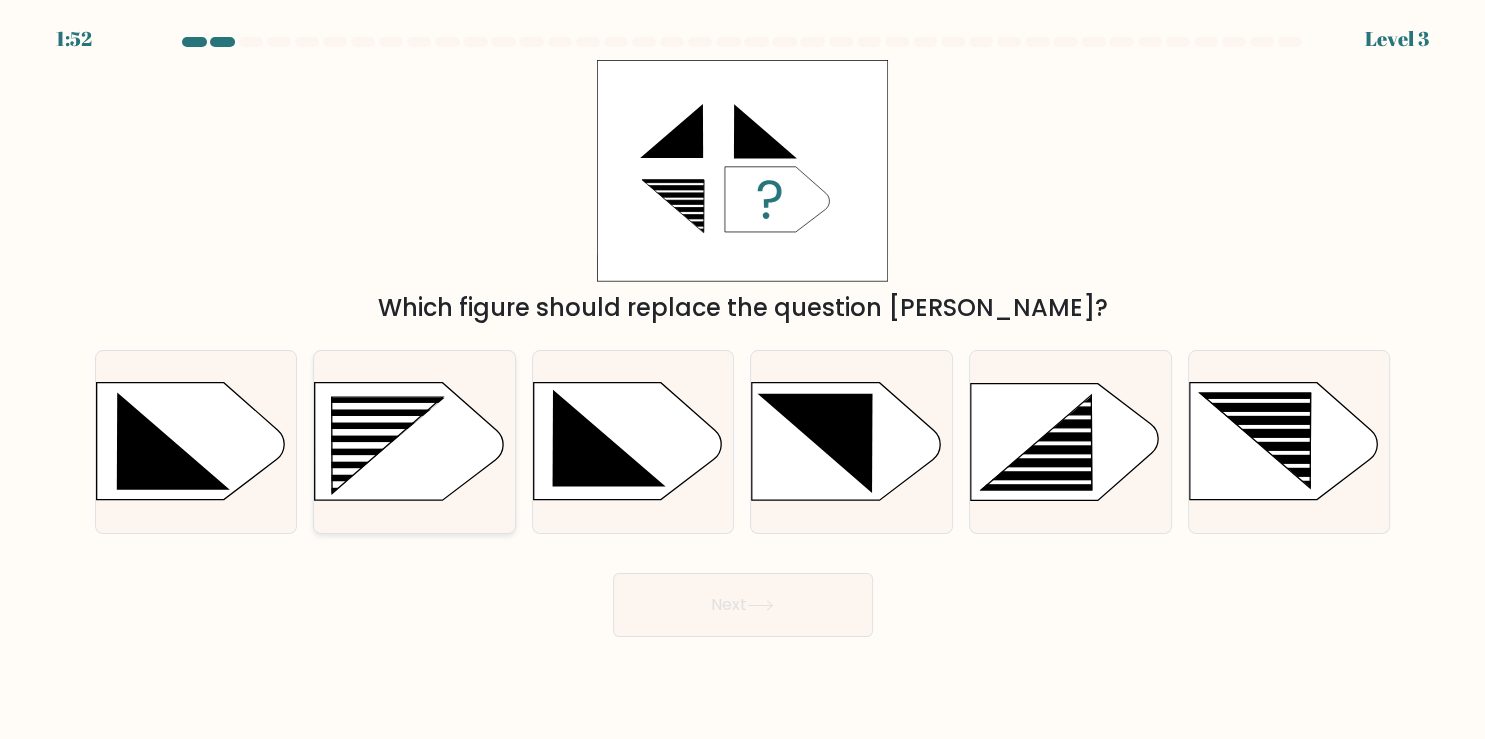 click 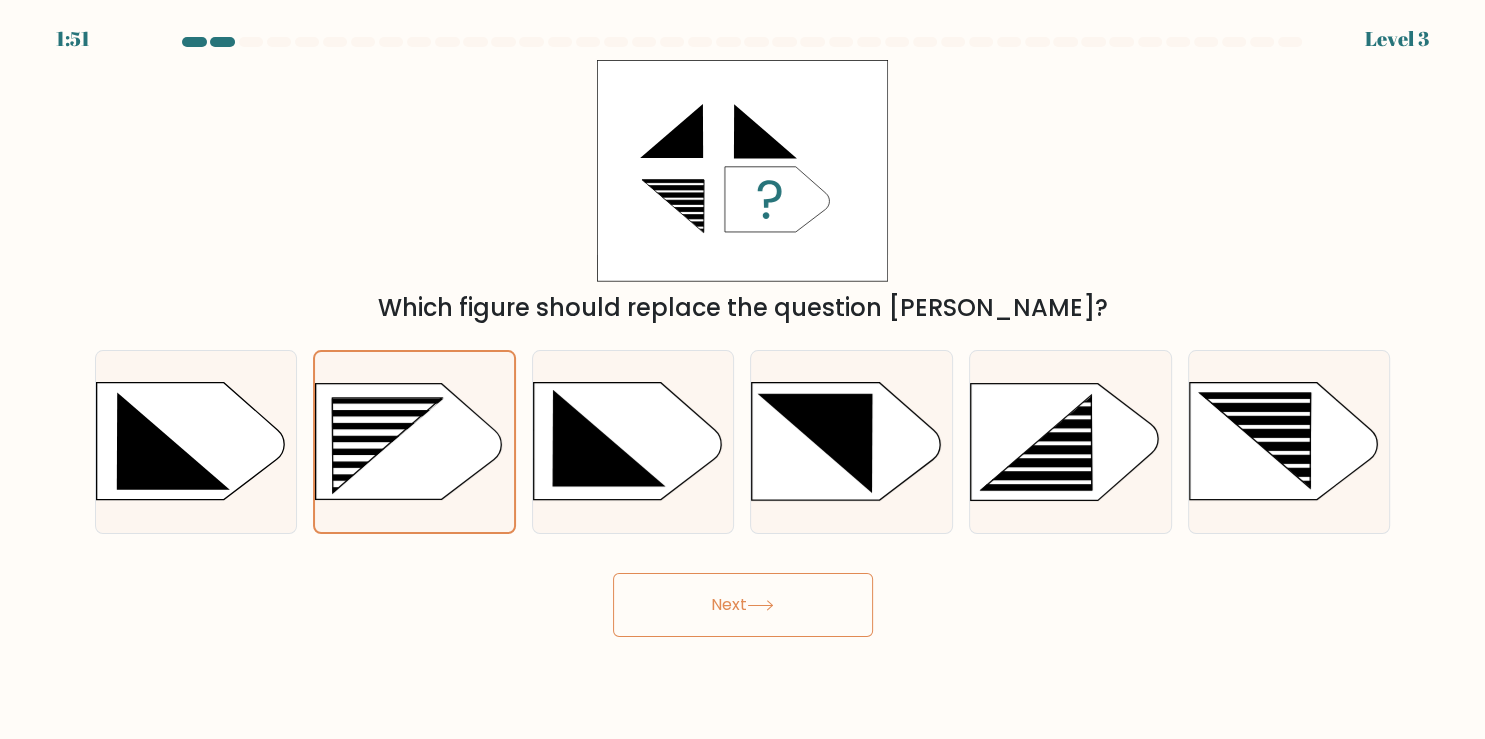 click on "Next" at bounding box center (743, 605) 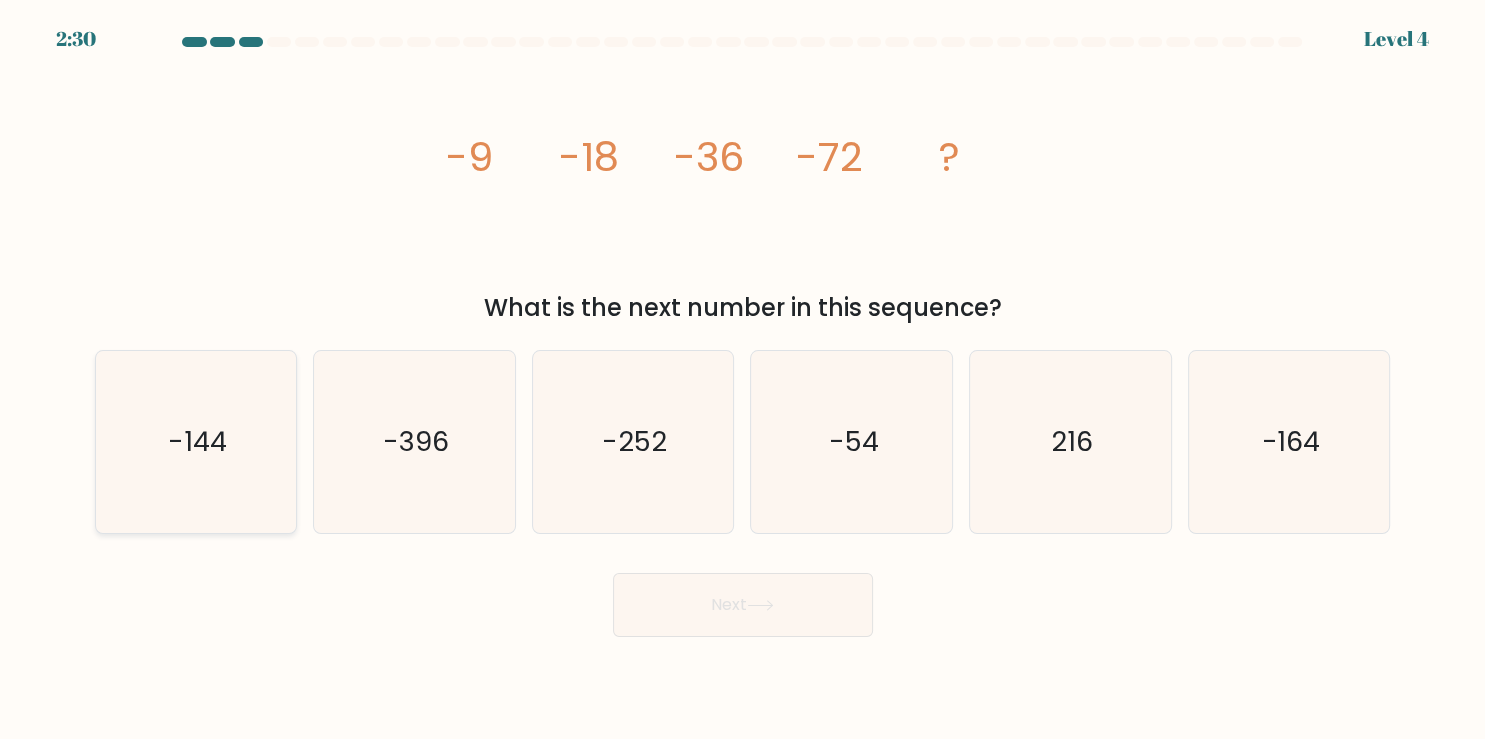 click on "-144" 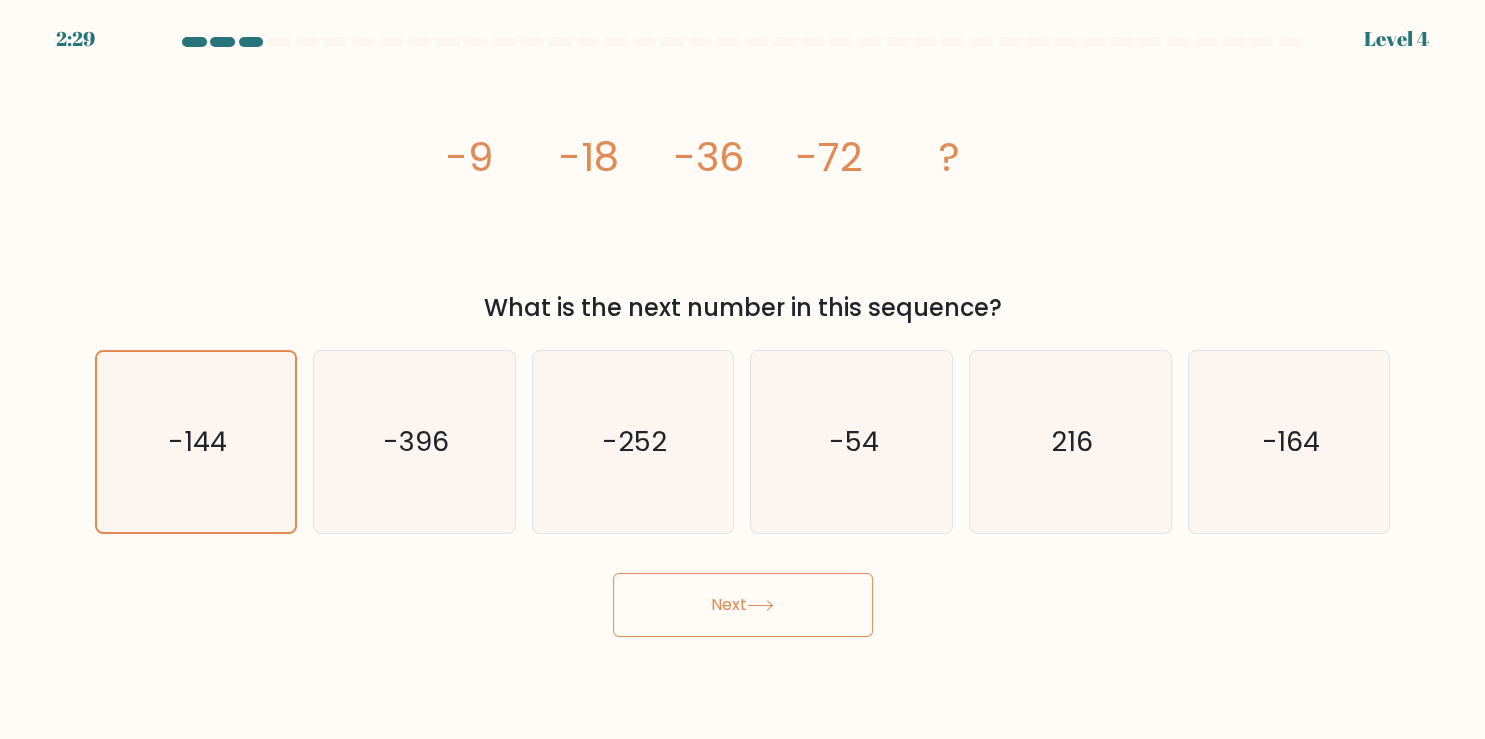 click on "Next" at bounding box center (743, 605) 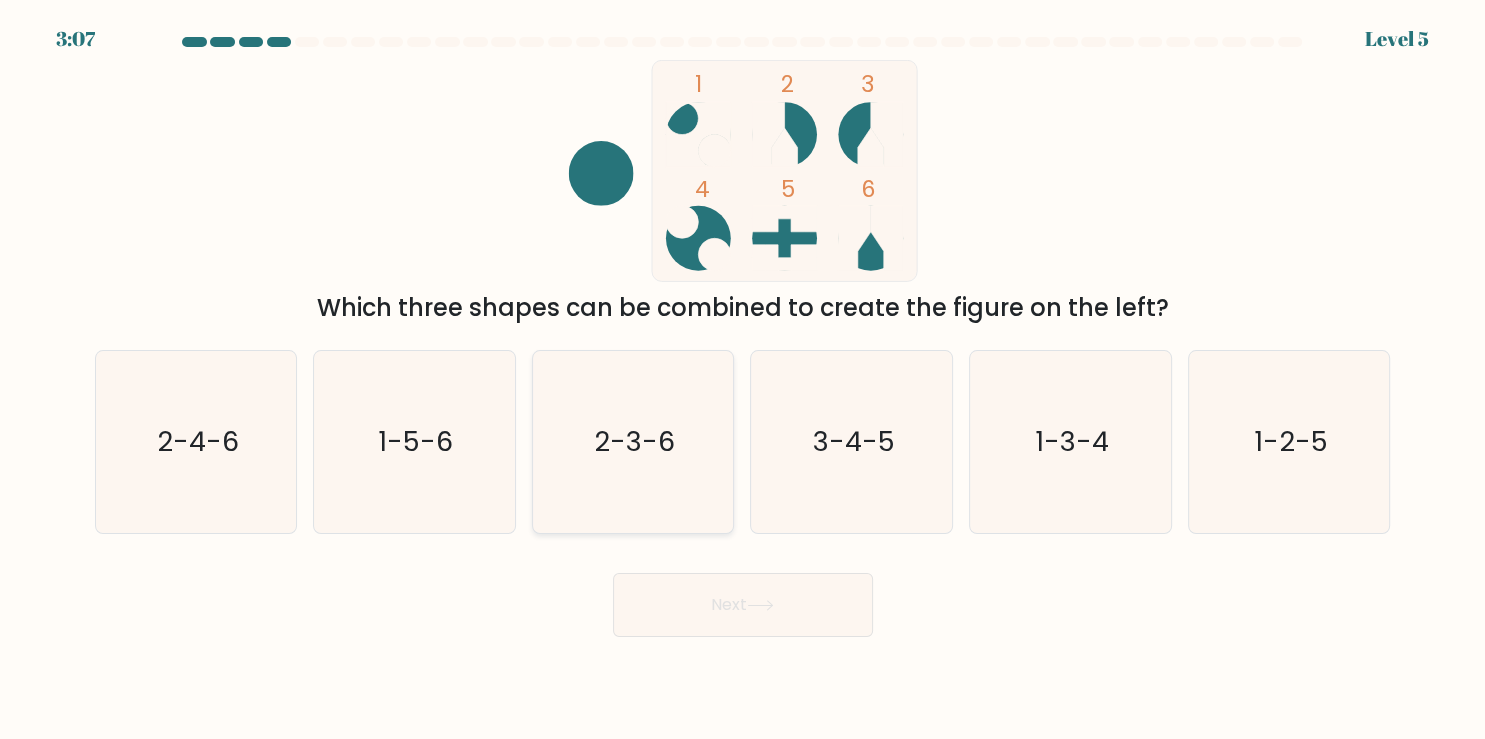 click on "2-3-6" 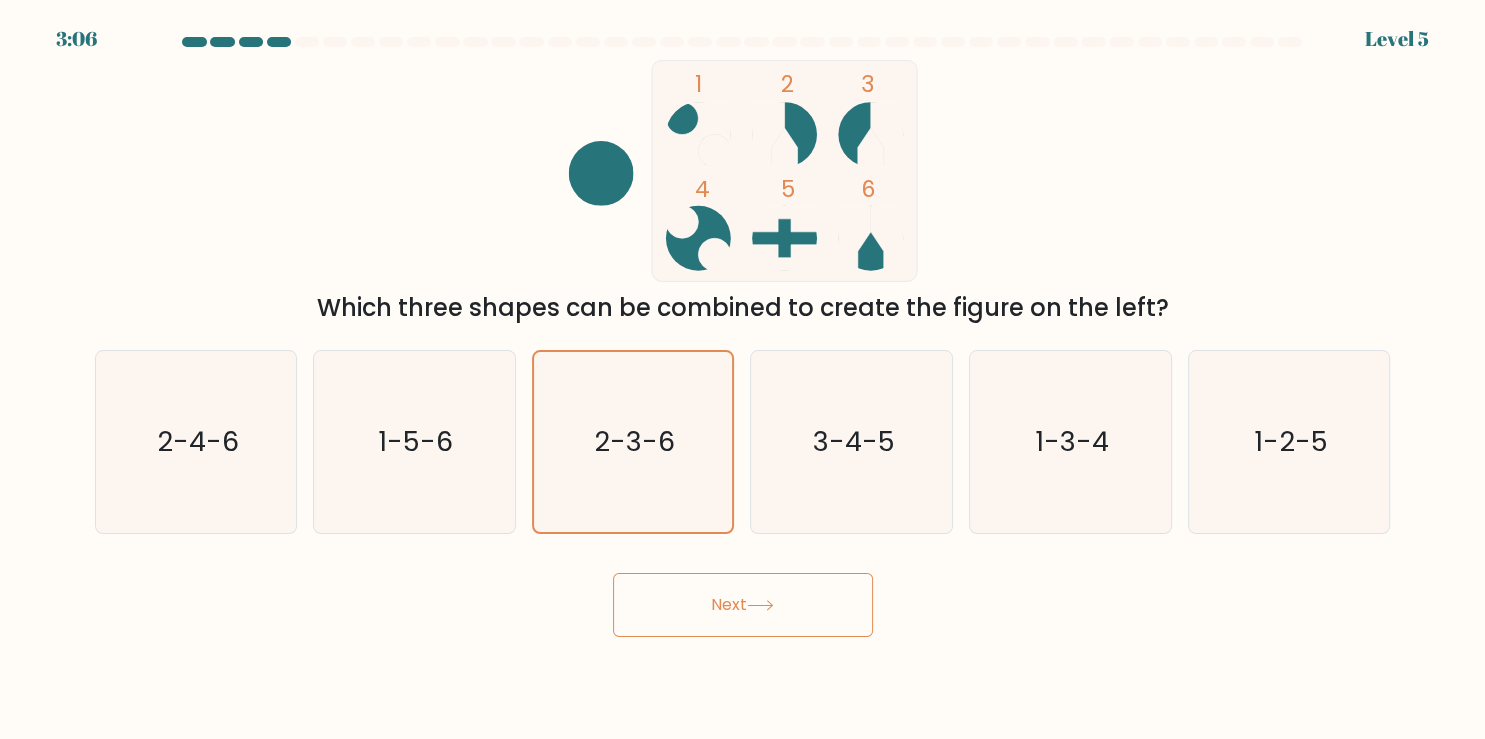 click on "Next" at bounding box center (743, 605) 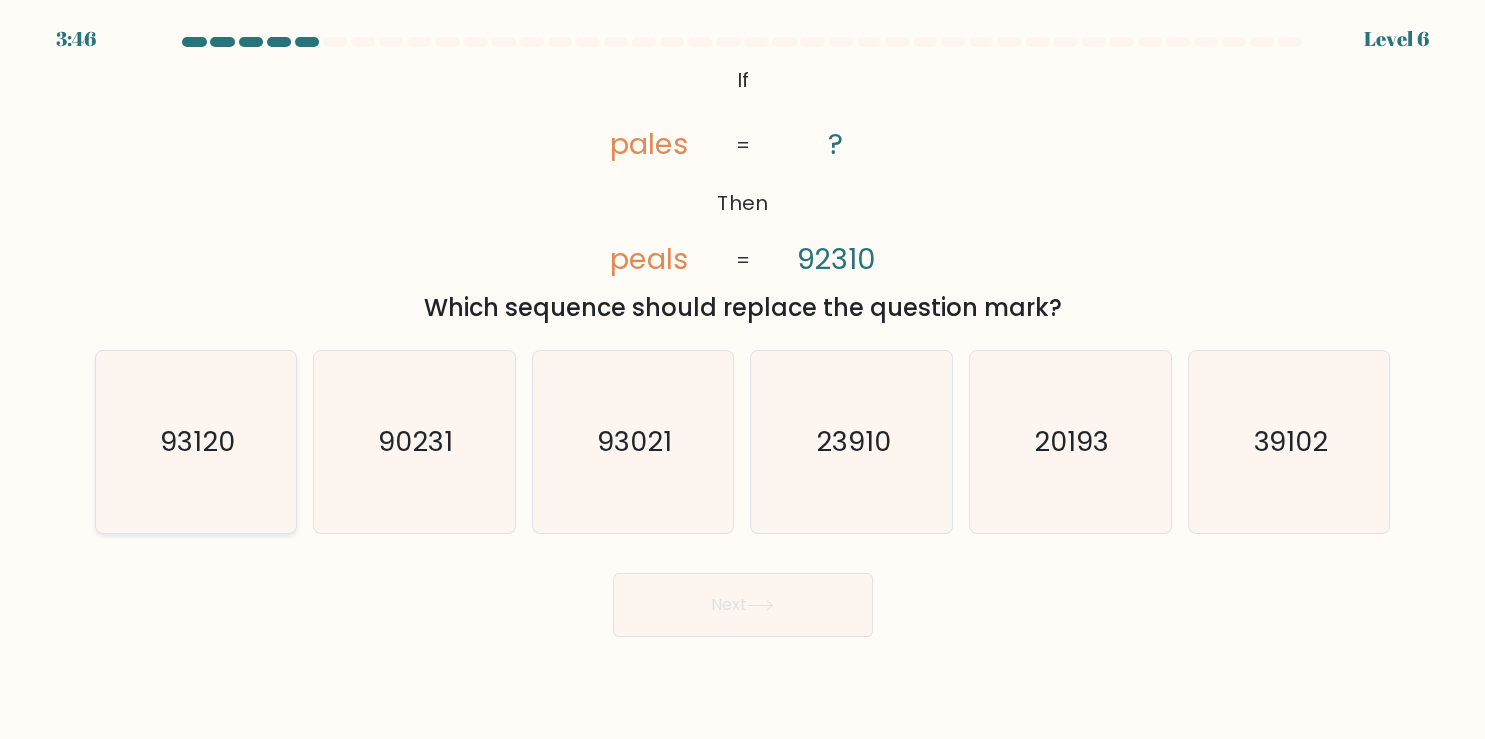 click on "93120" 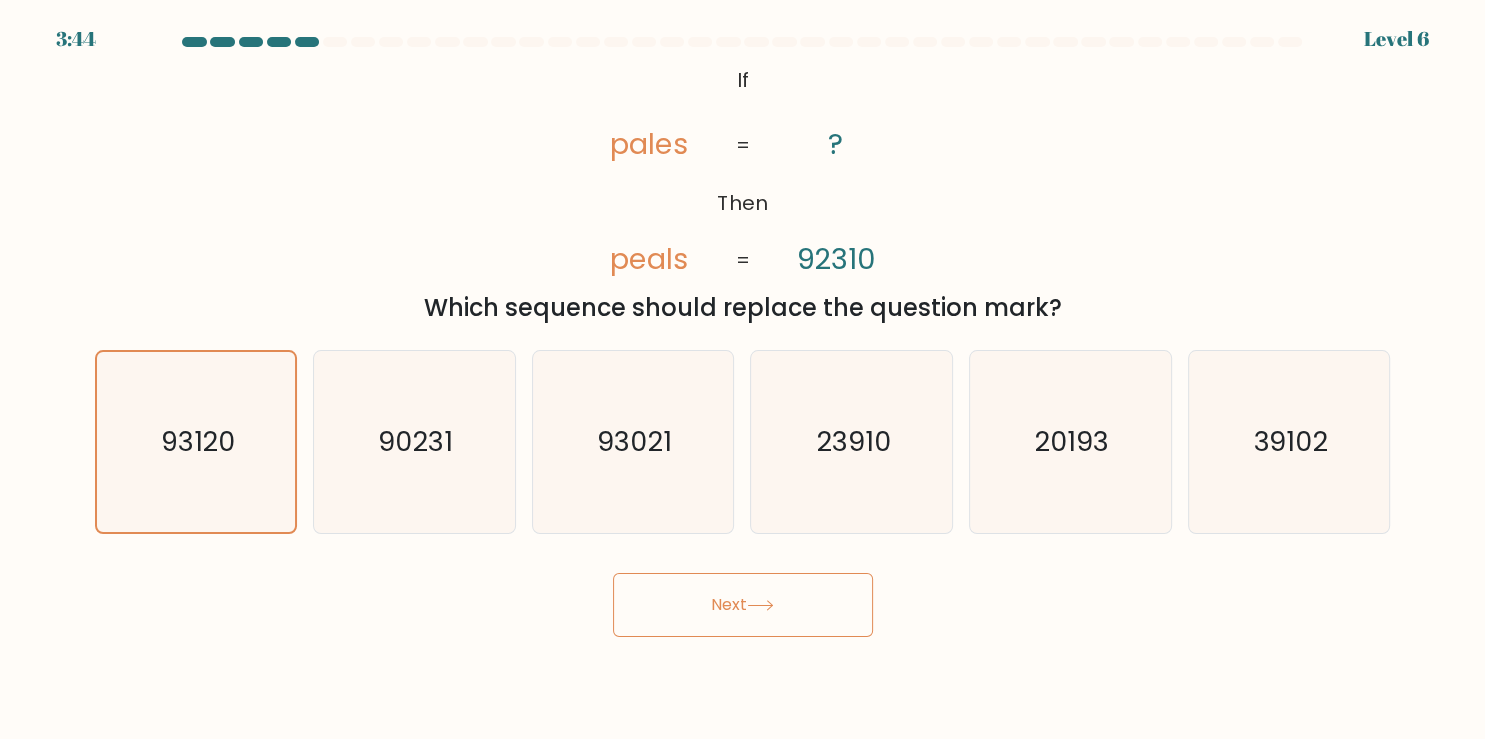 click on "Next" at bounding box center [743, 605] 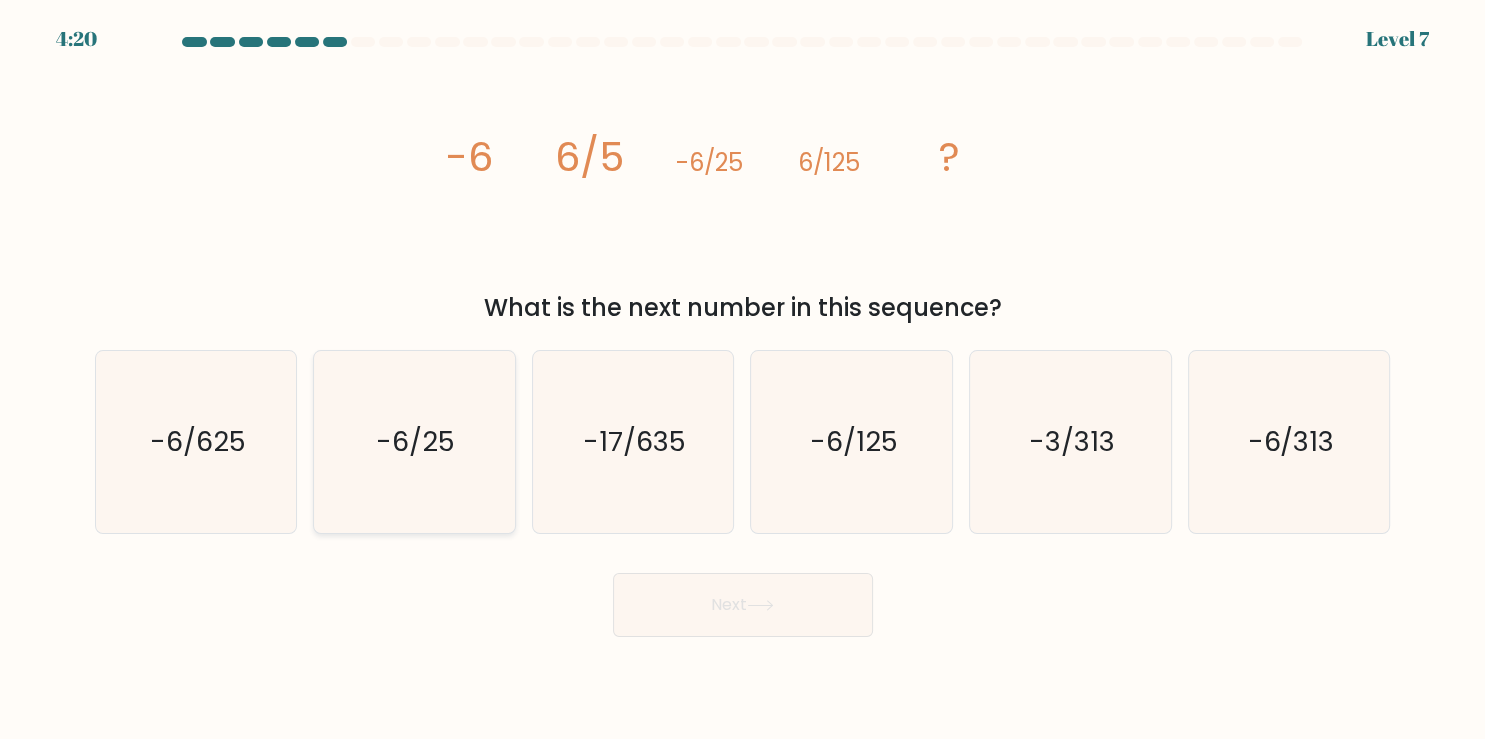 click on "-6/25" 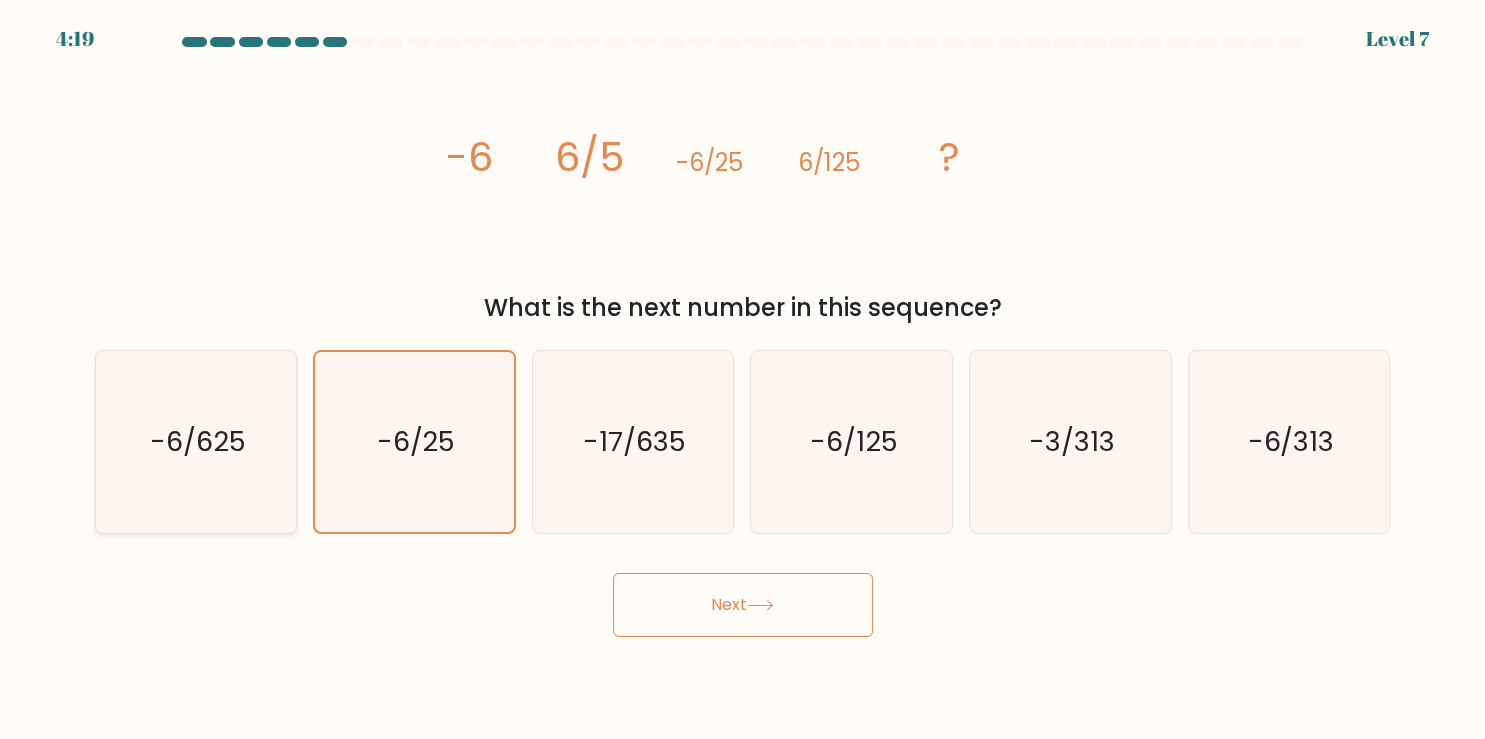 click on "-6/625" 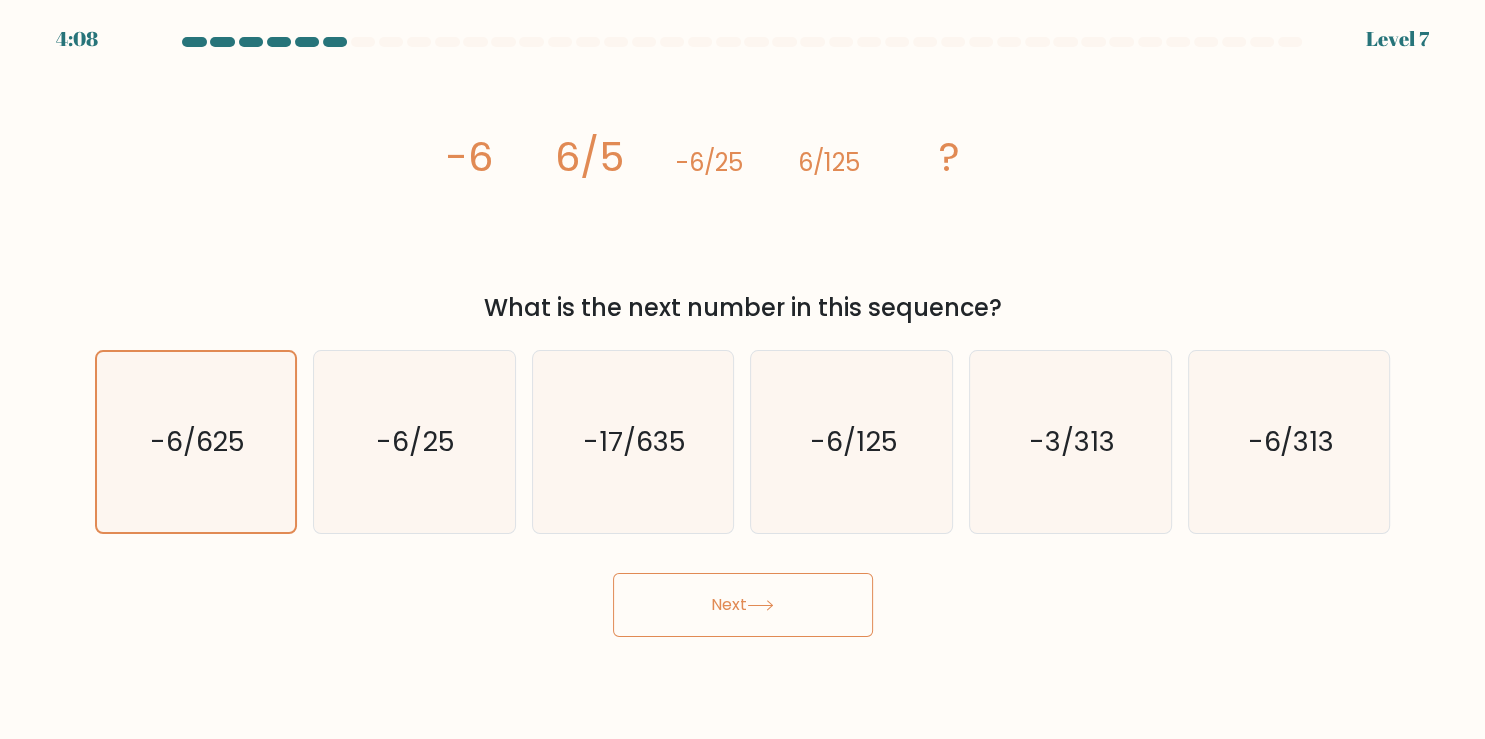 click on "Next" at bounding box center [743, 605] 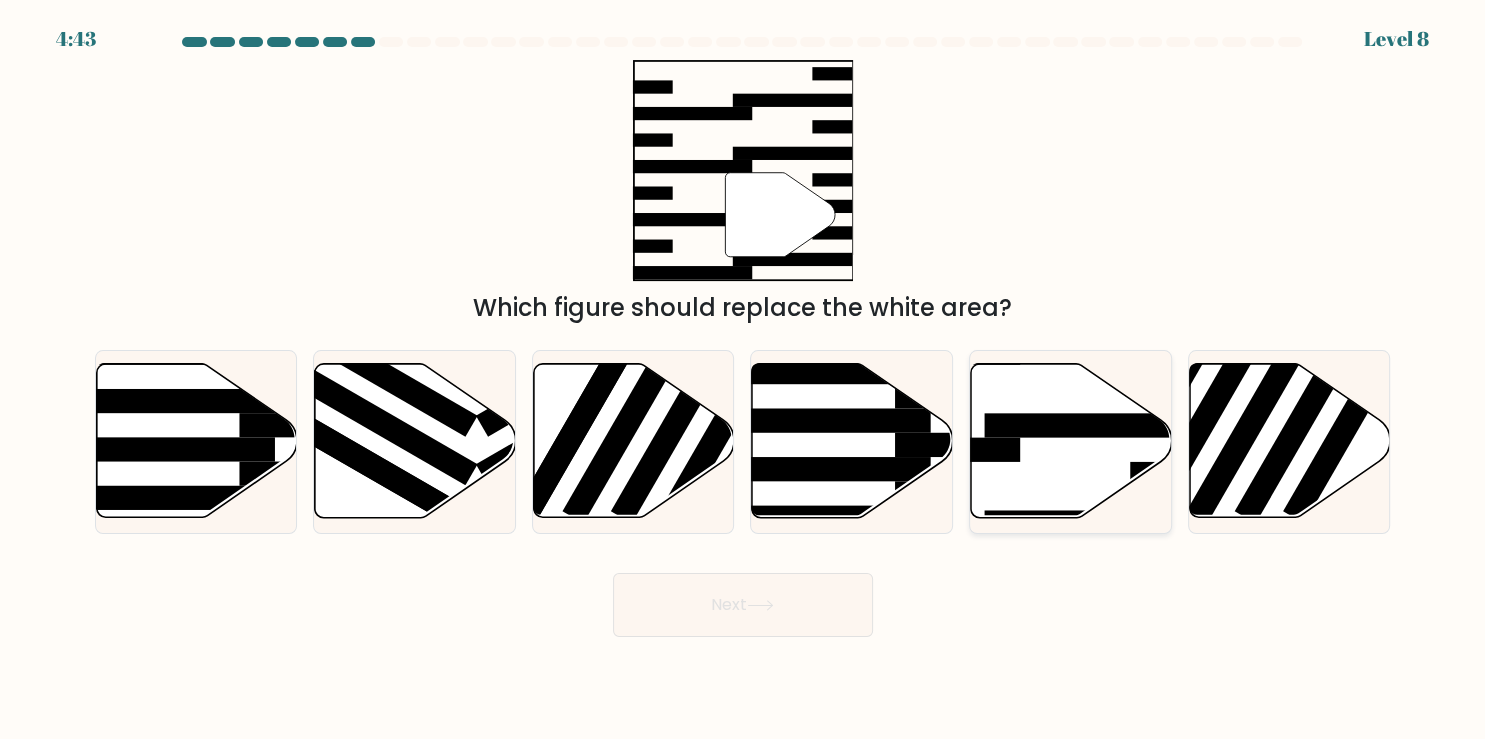 click 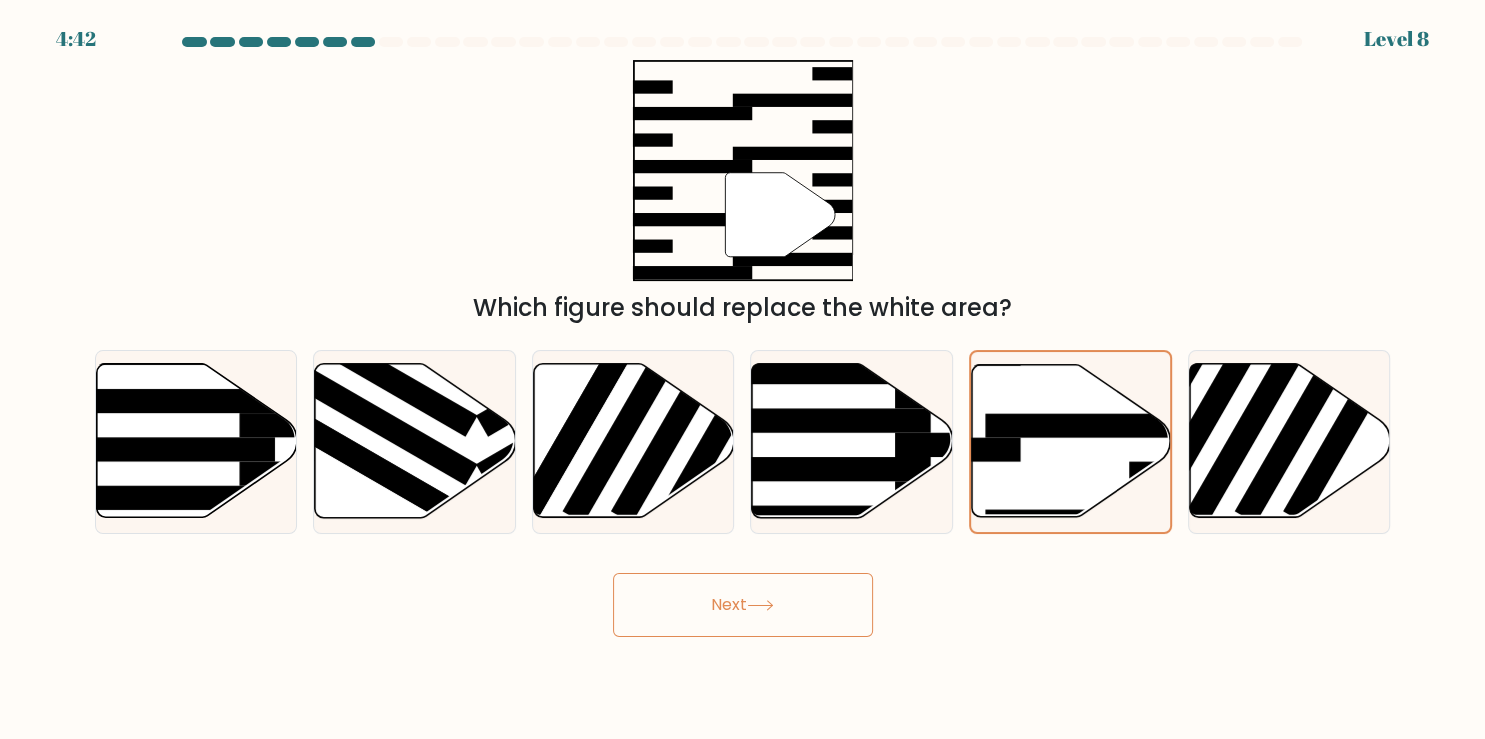 click on "Next" at bounding box center [743, 605] 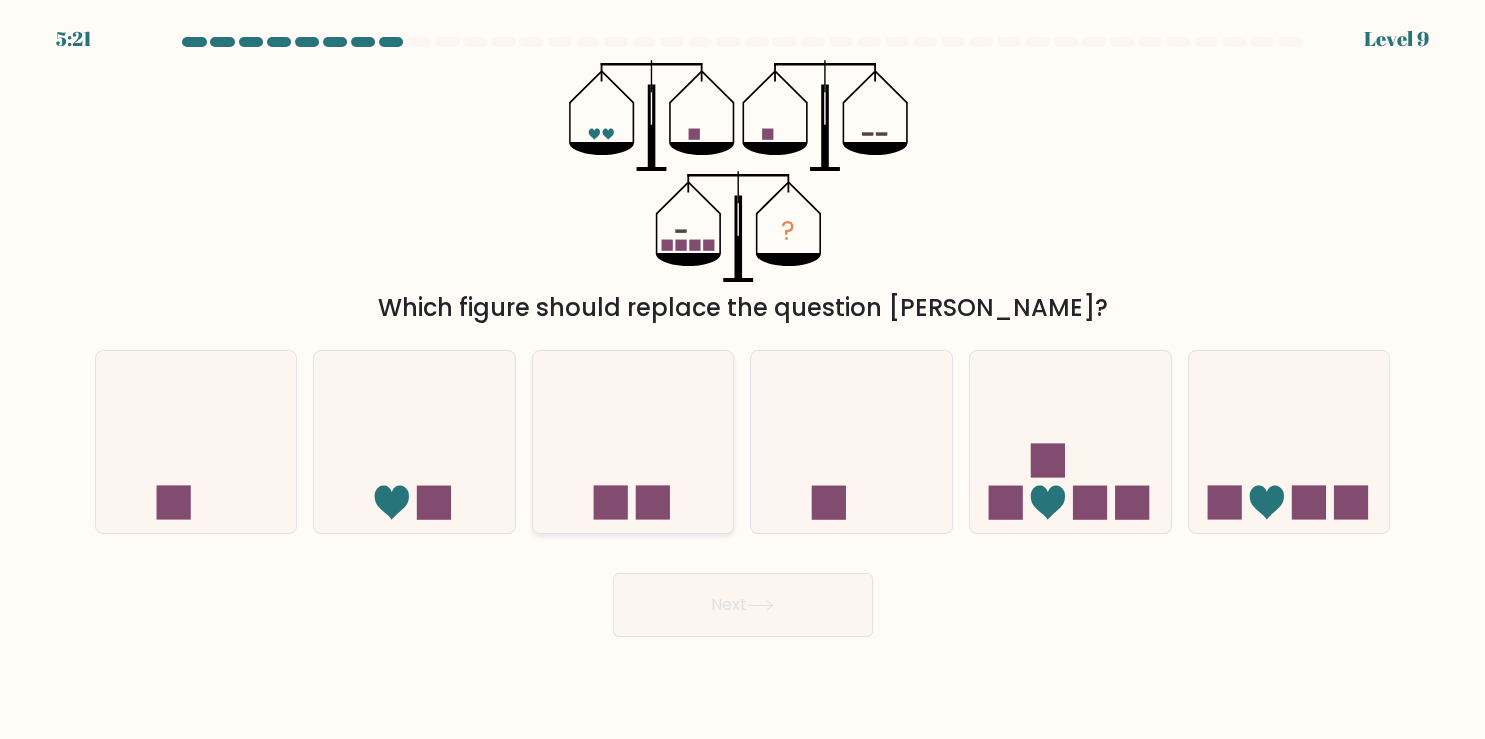 click 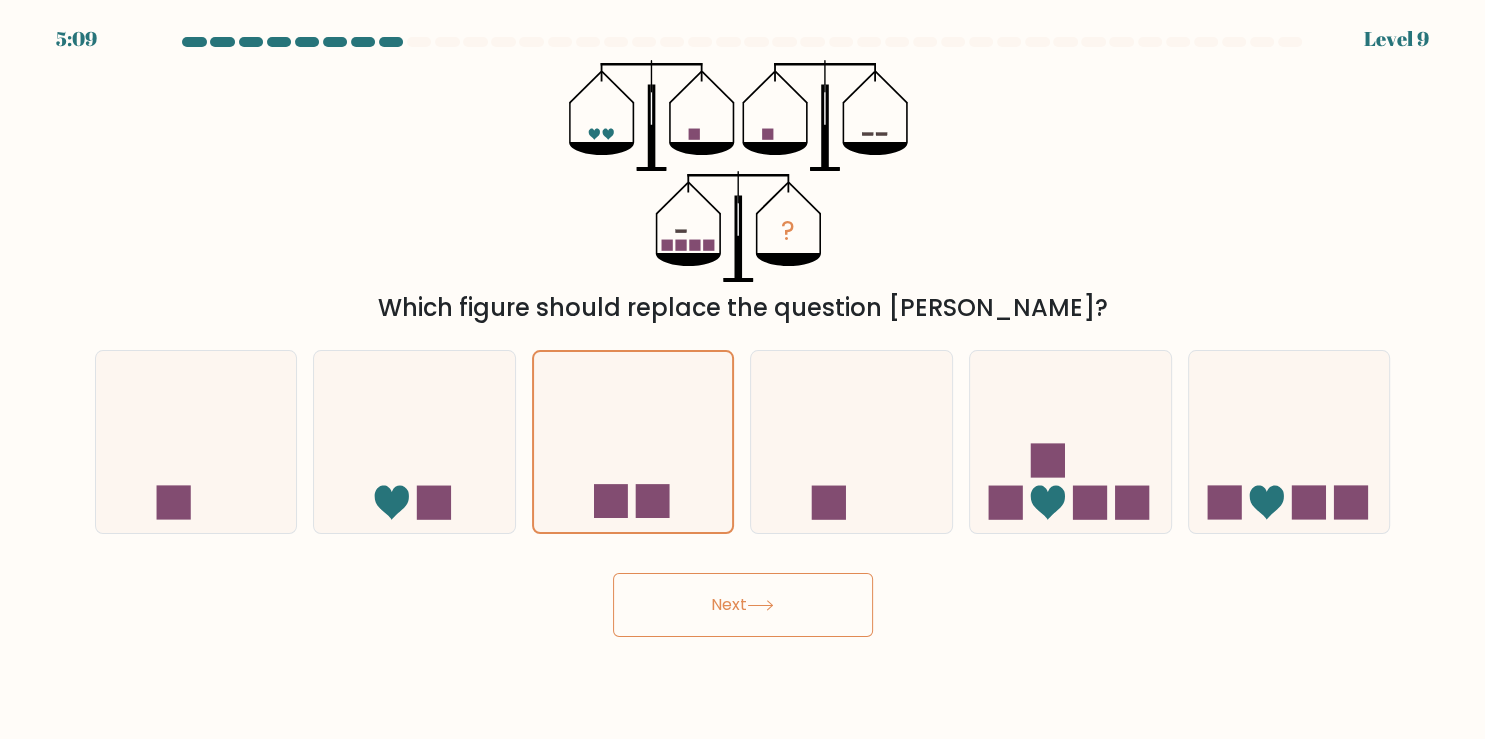 click on "Next" at bounding box center [743, 605] 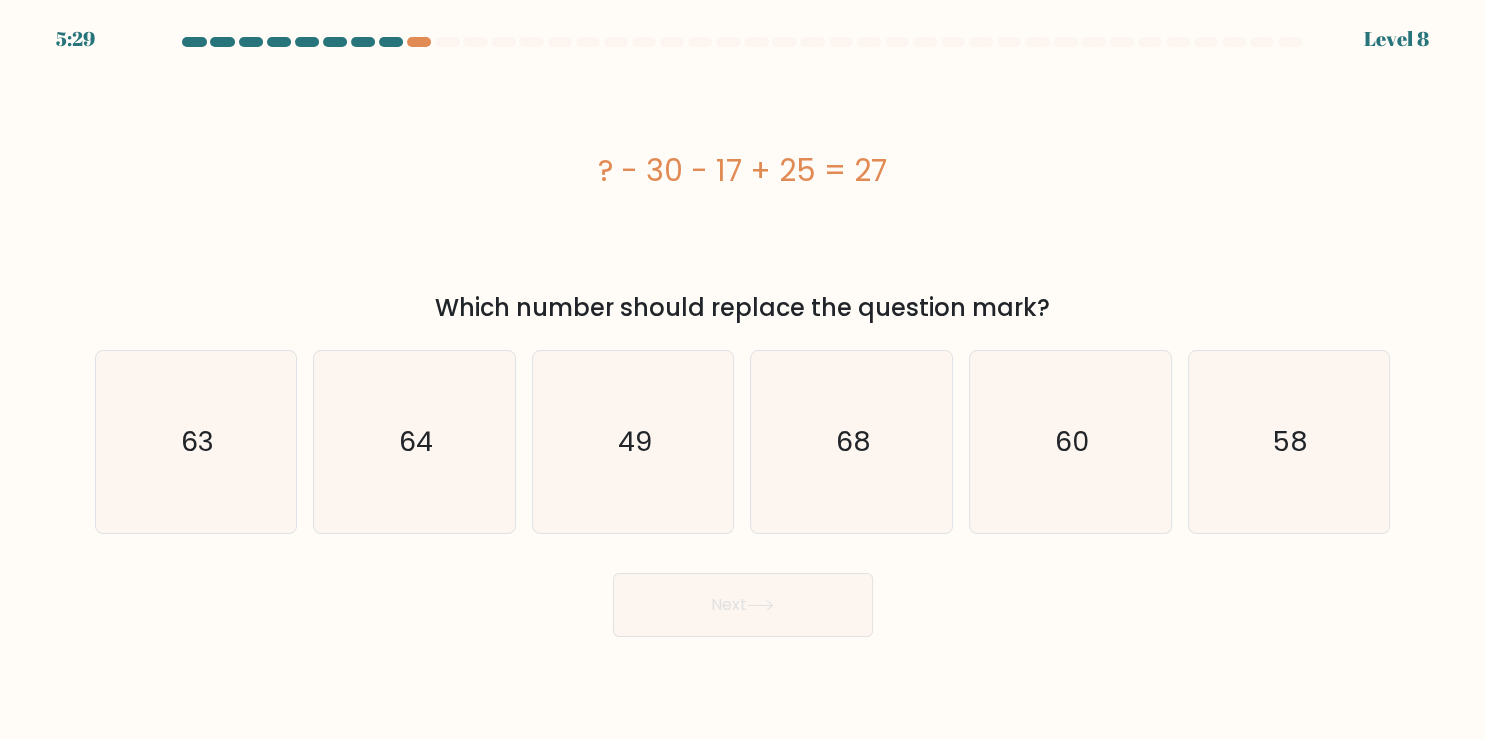 click on "Which number should replace the question mark?" at bounding box center [743, 308] 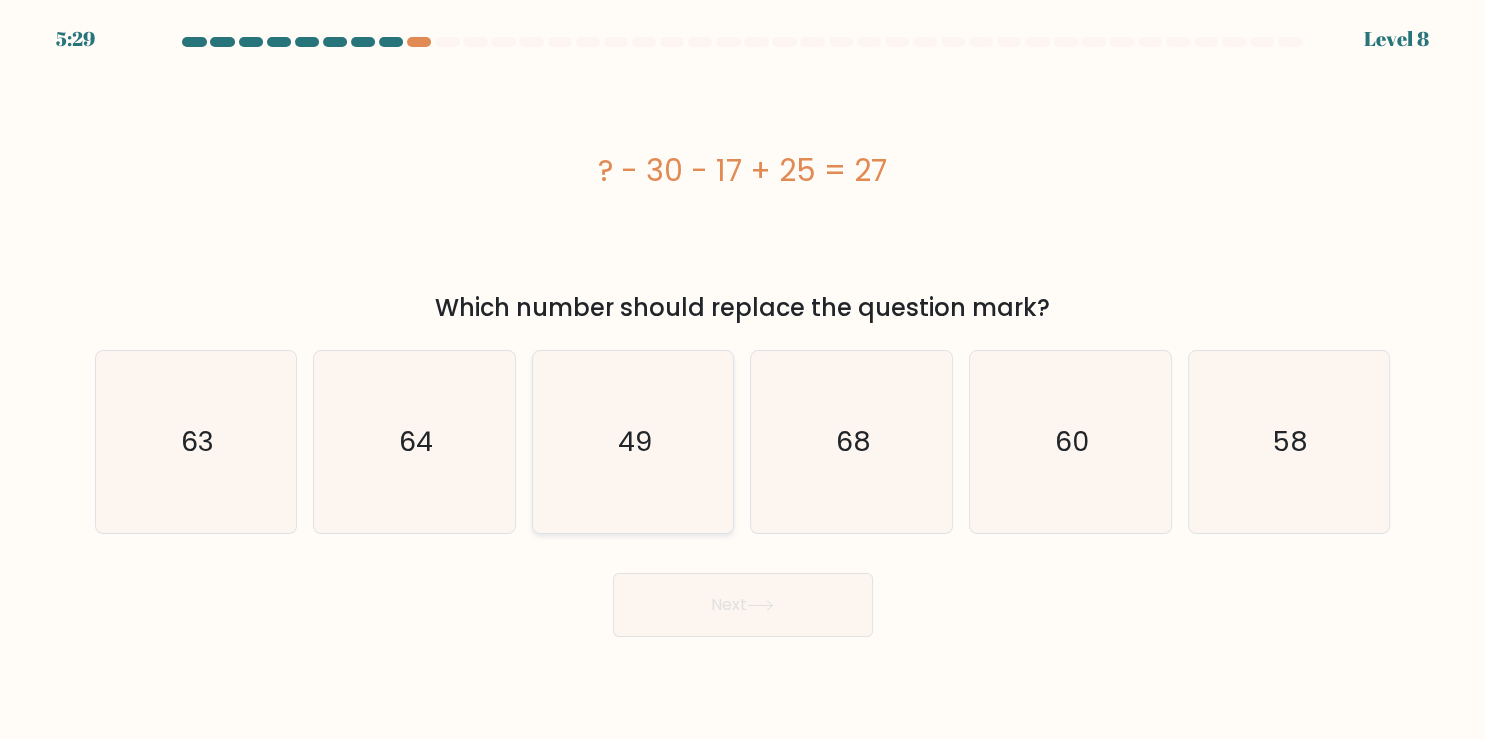 click on "49" 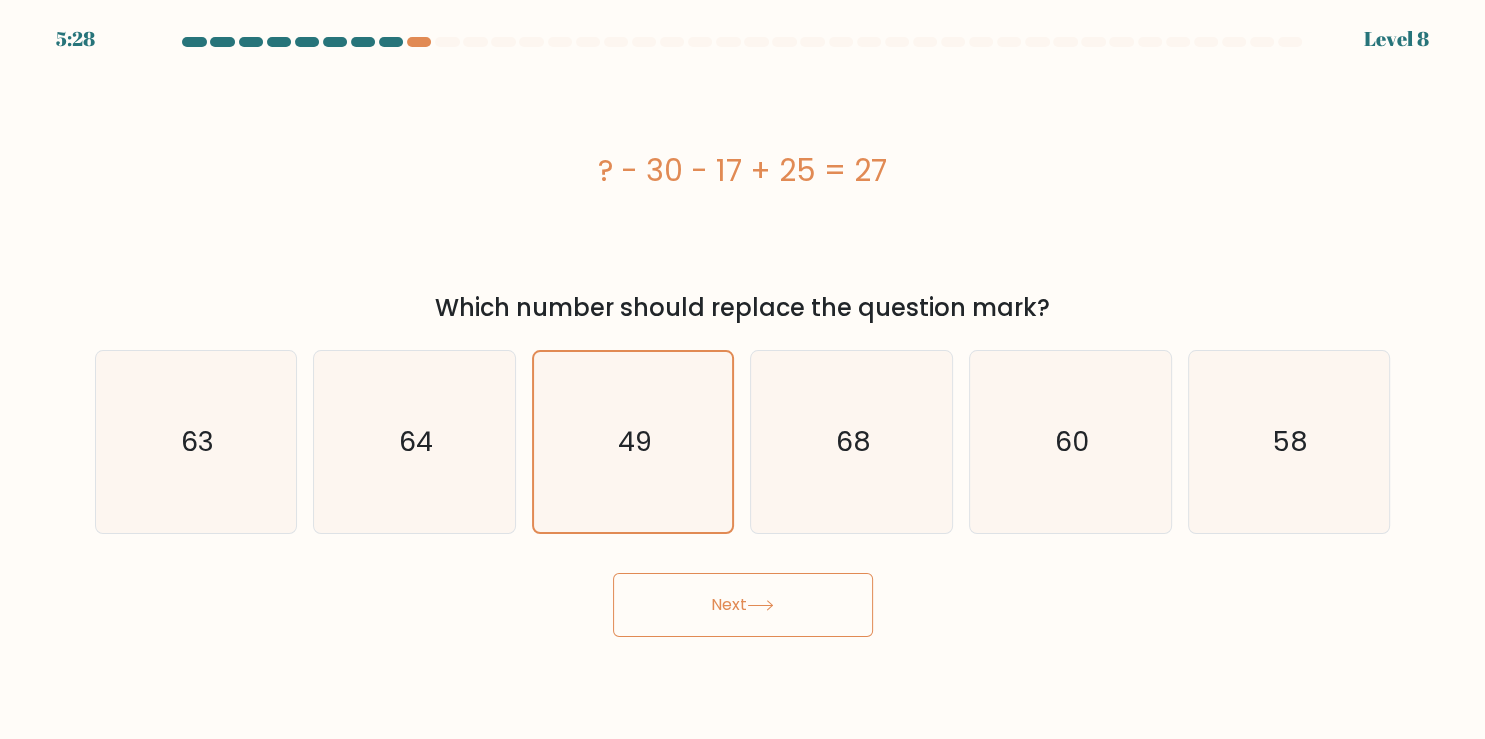 click on "Next" at bounding box center [743, 605] 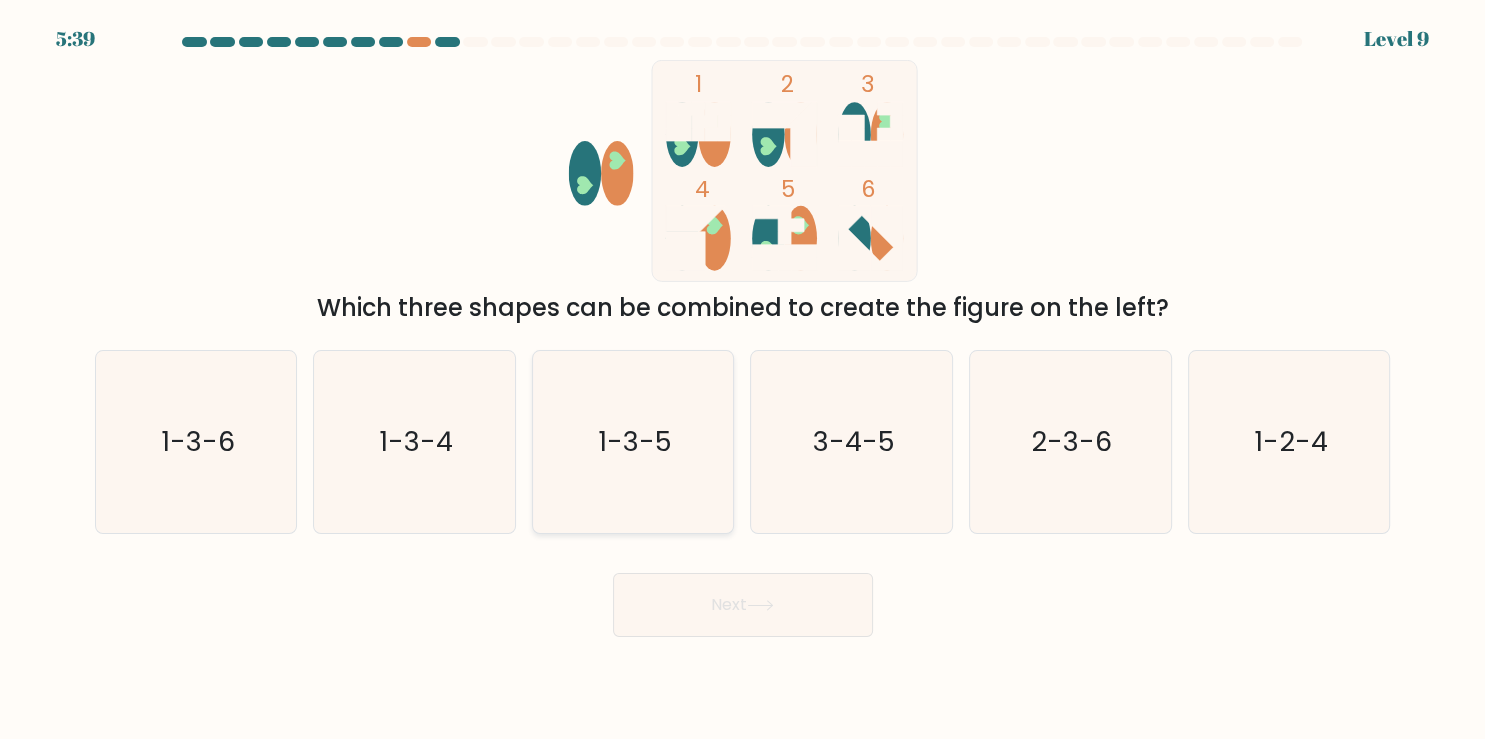 click on "1-3-5" 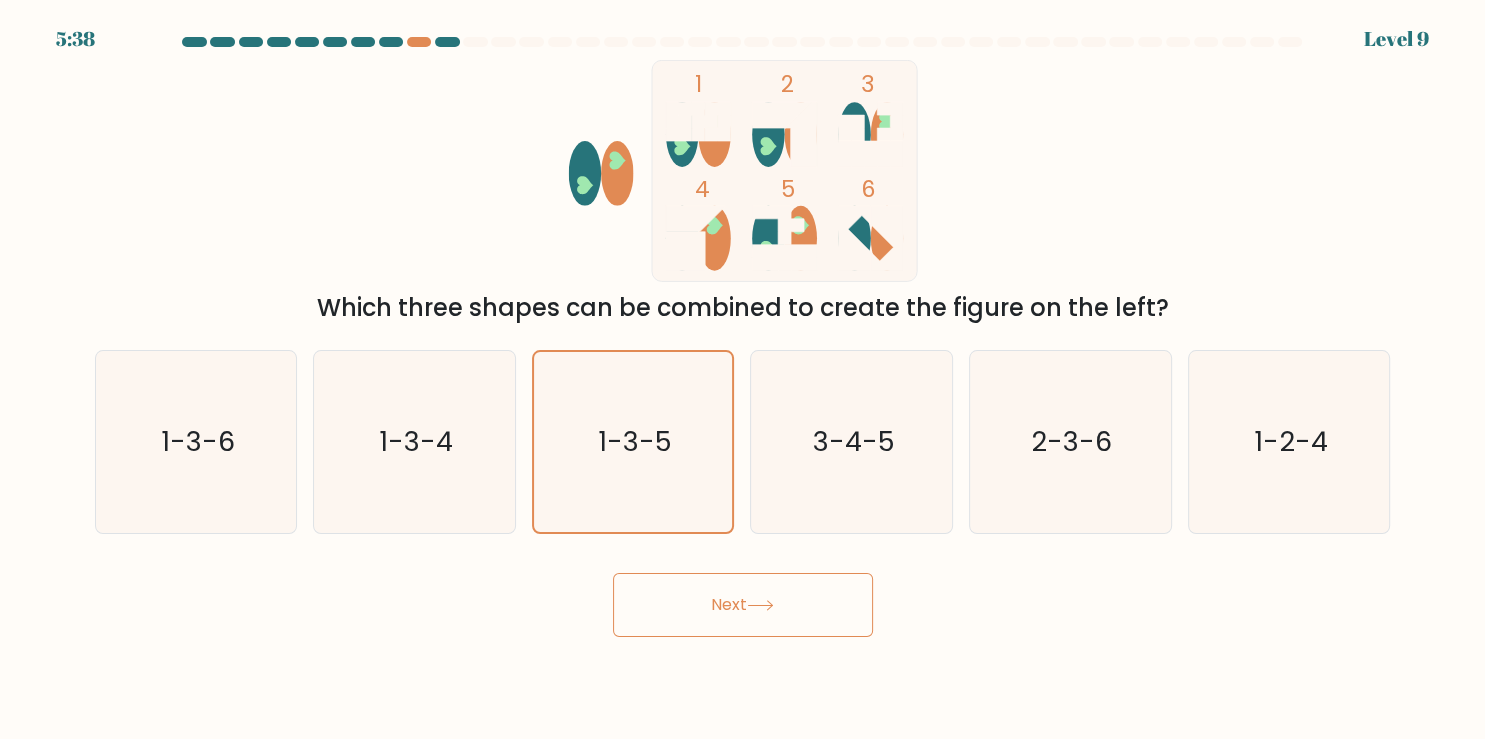 click on "Next" at bounding box center [743, 605] 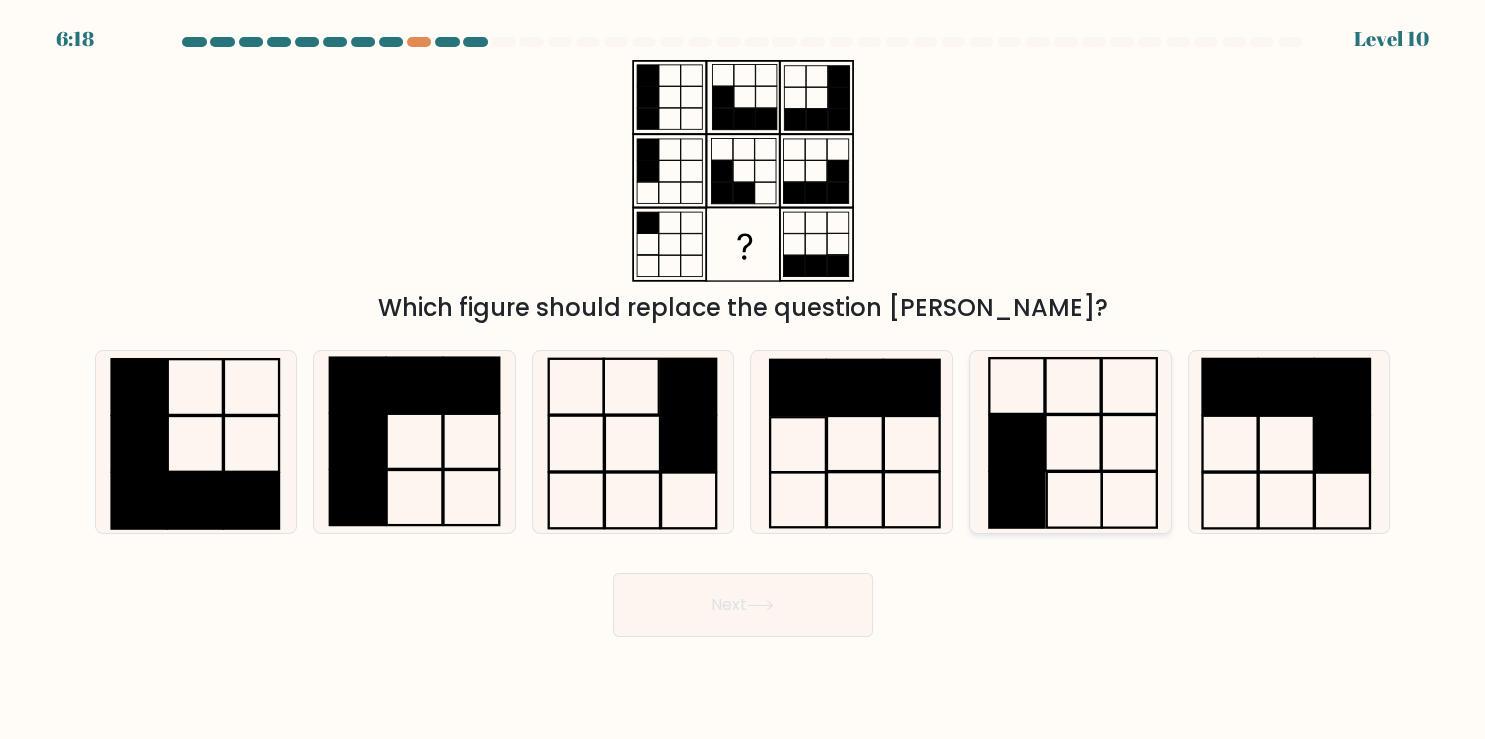 click 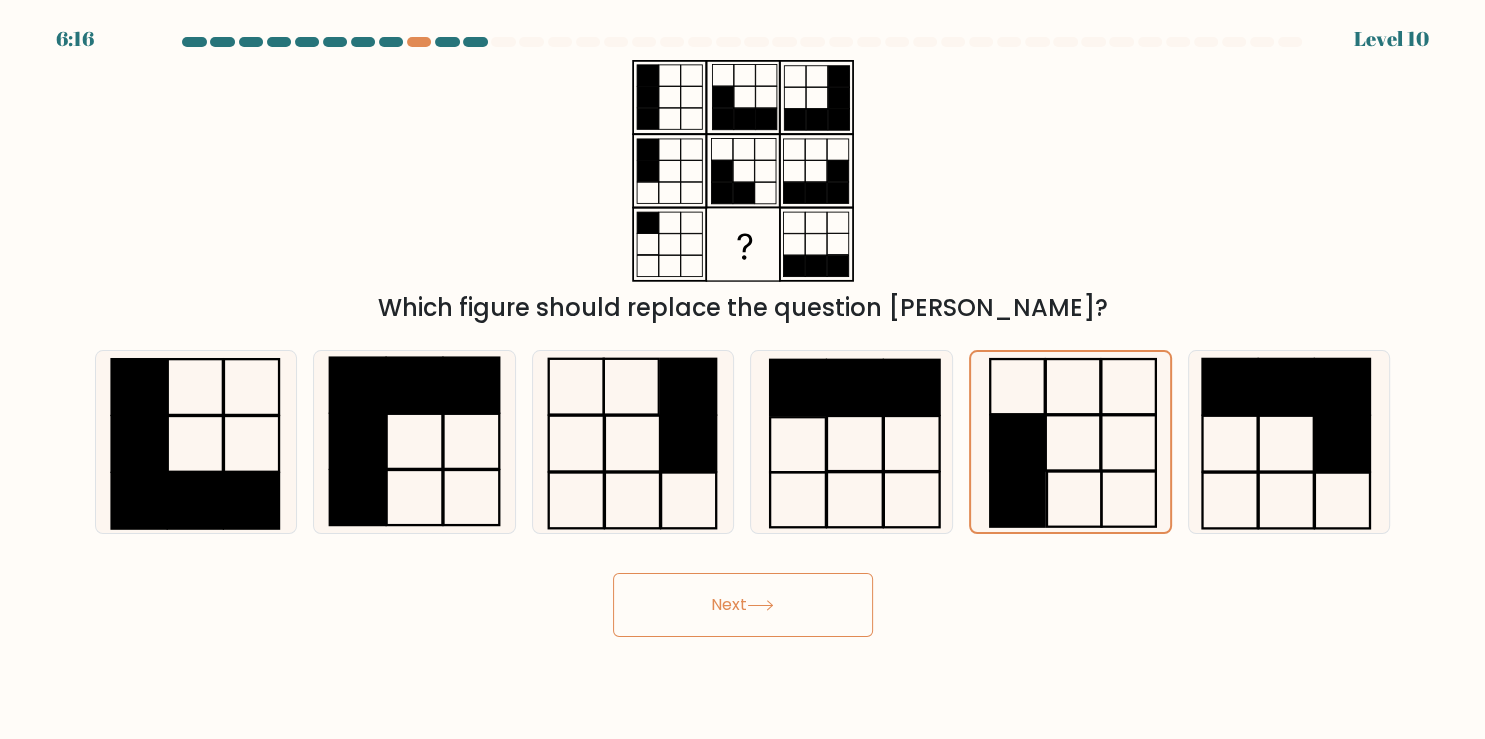 click on "Next" at bounding box center [743, 605] 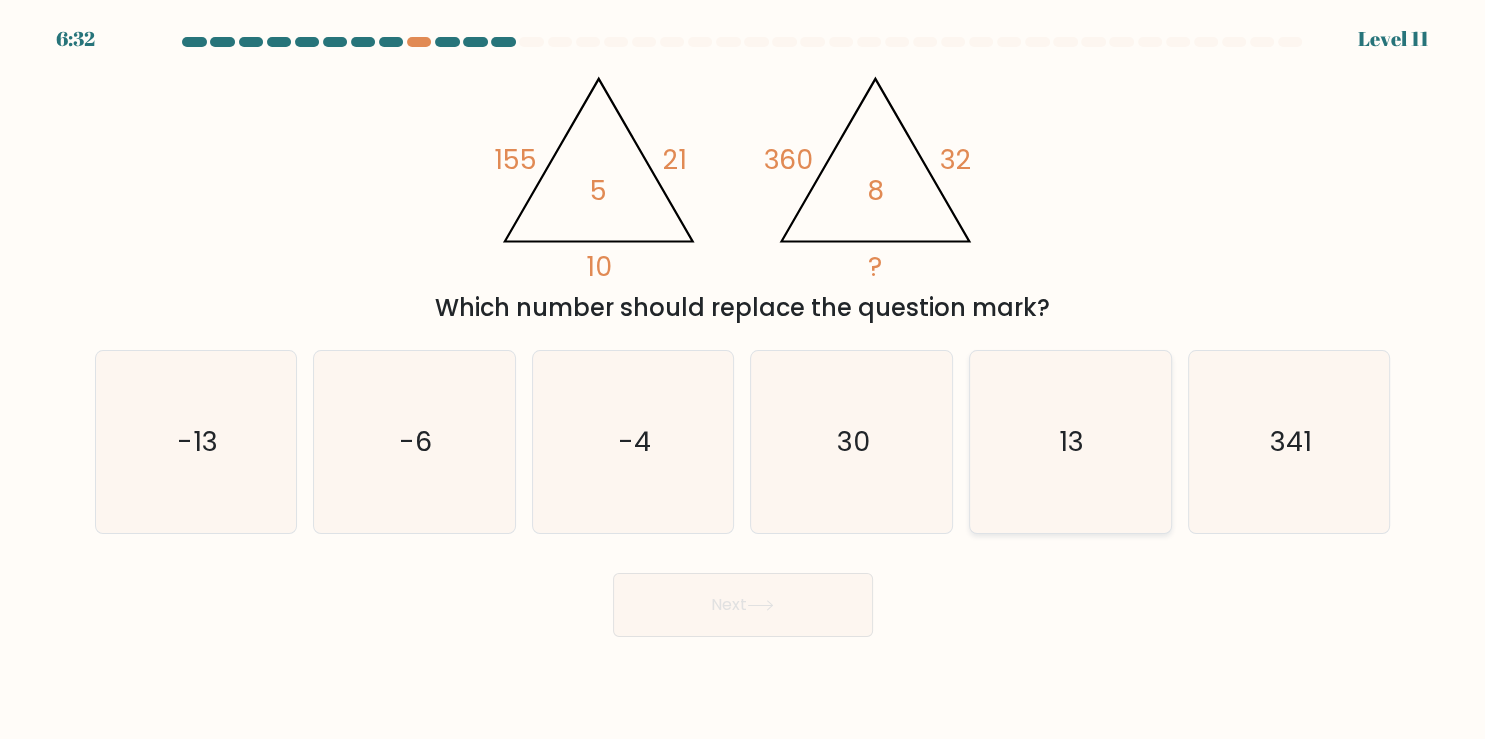 click on "13" 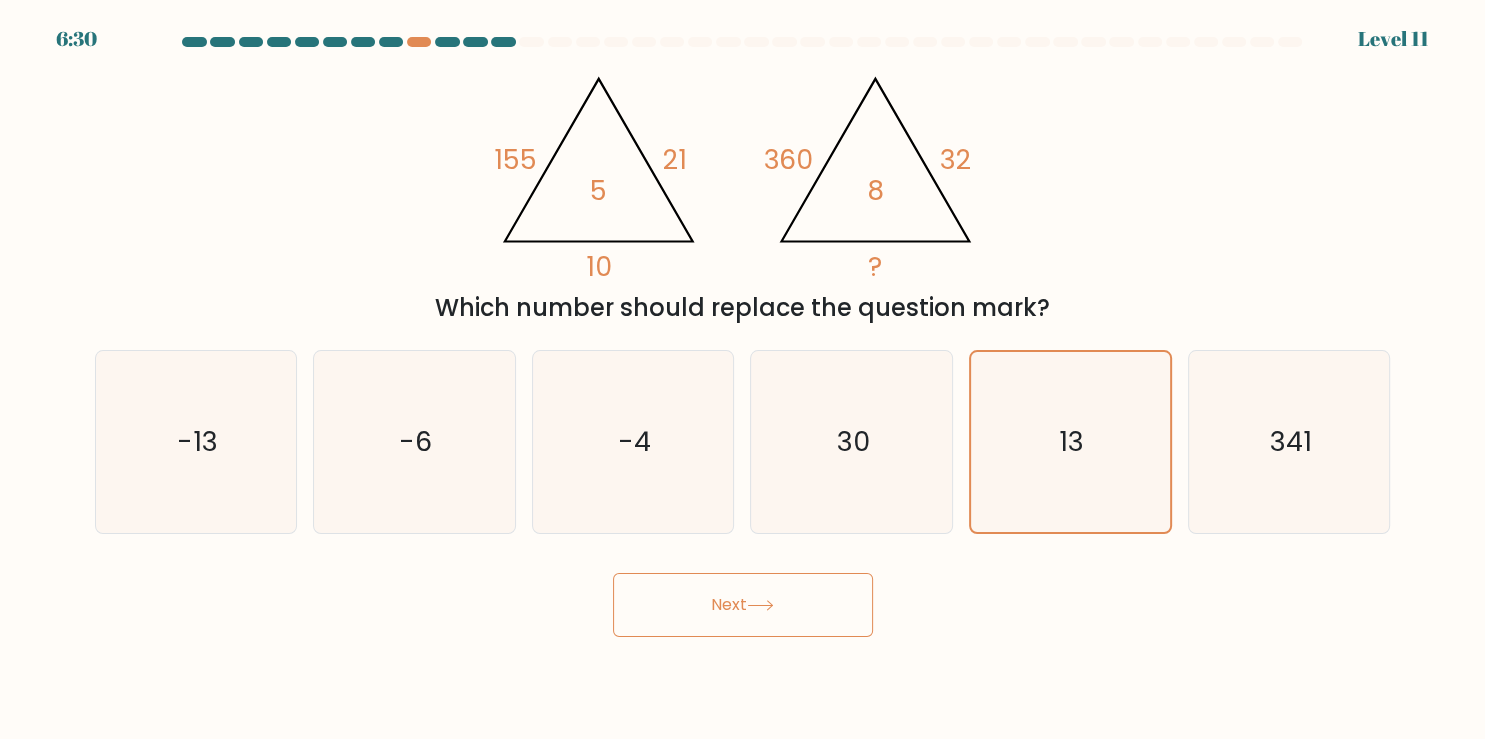 click on "Next" at bounding box center [743, 605] 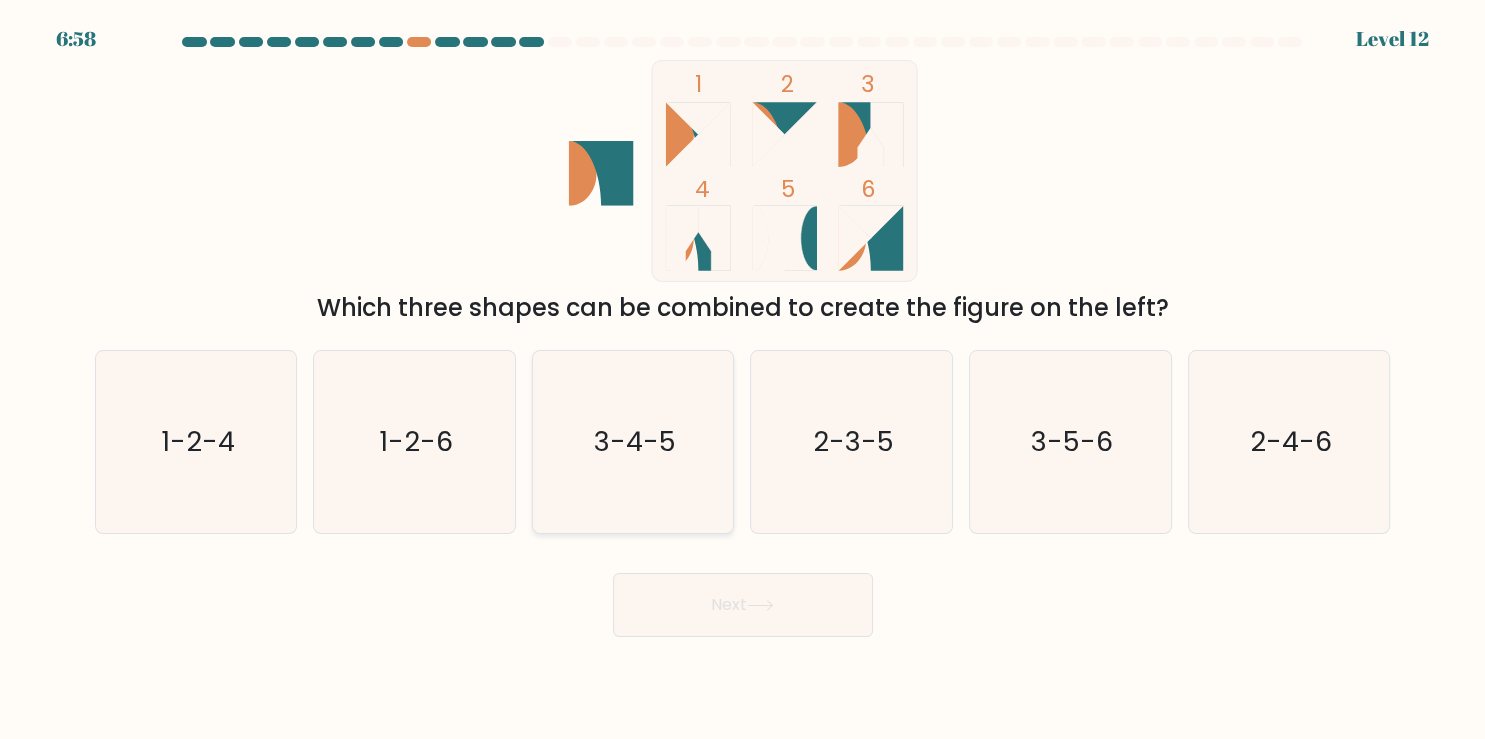 click on "3-4-5" 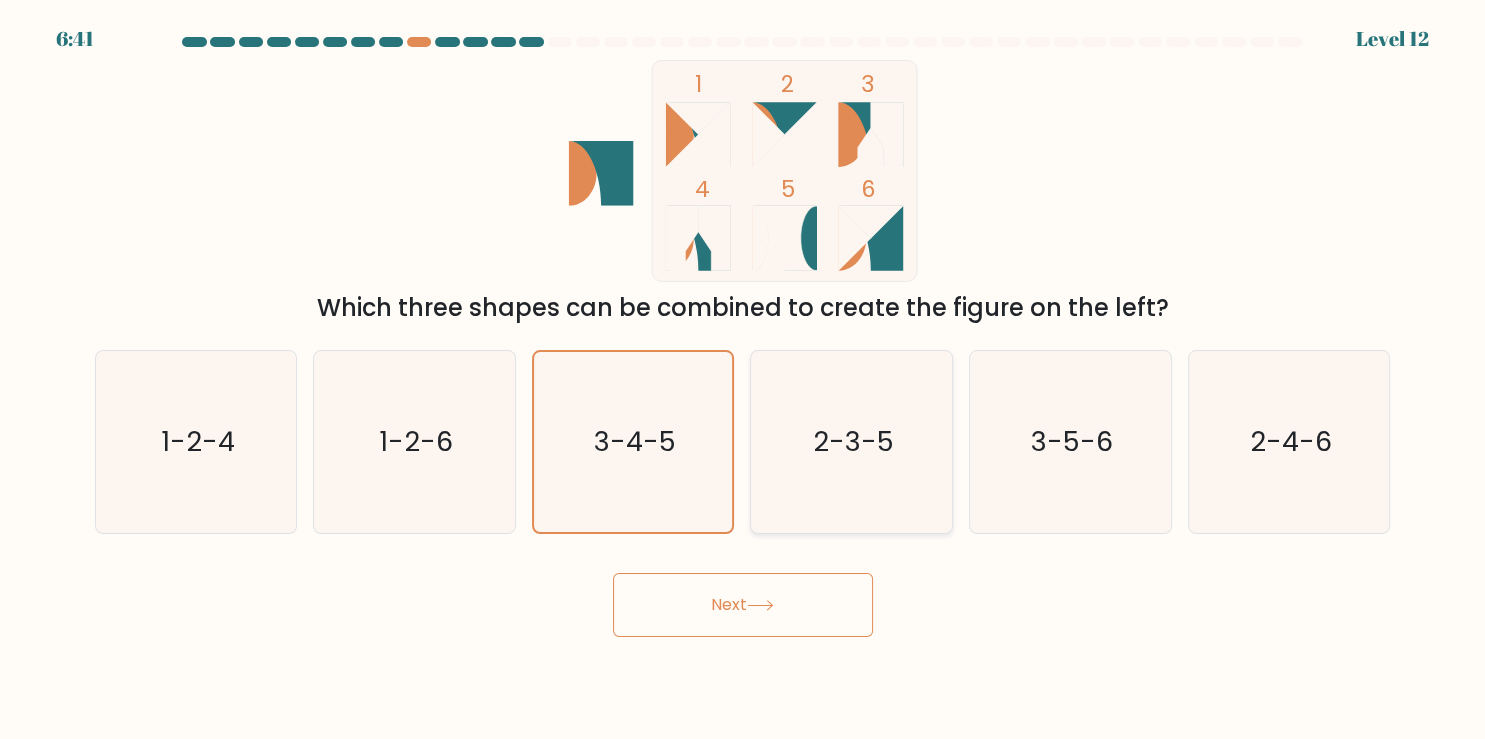 click on "2-3-5" 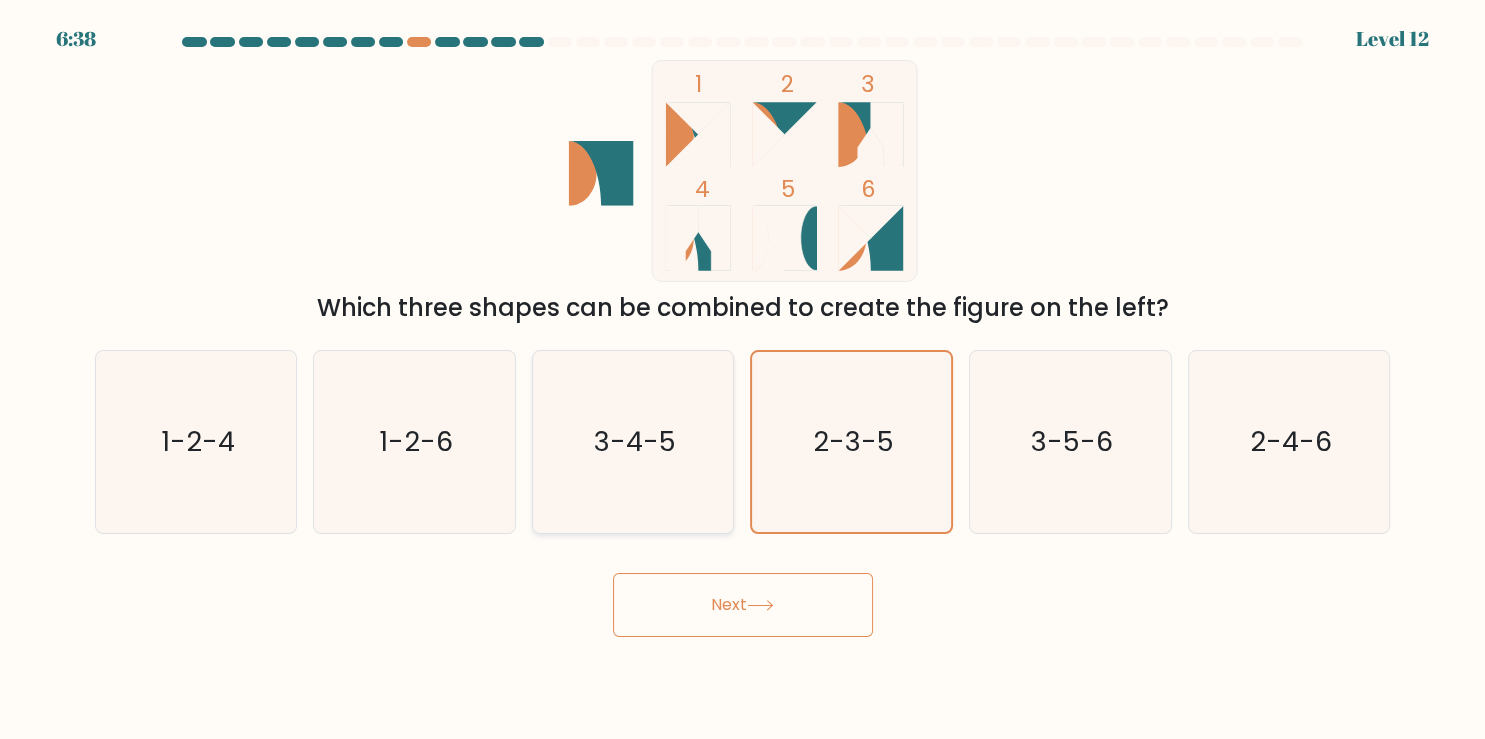 click on "3-4-5" 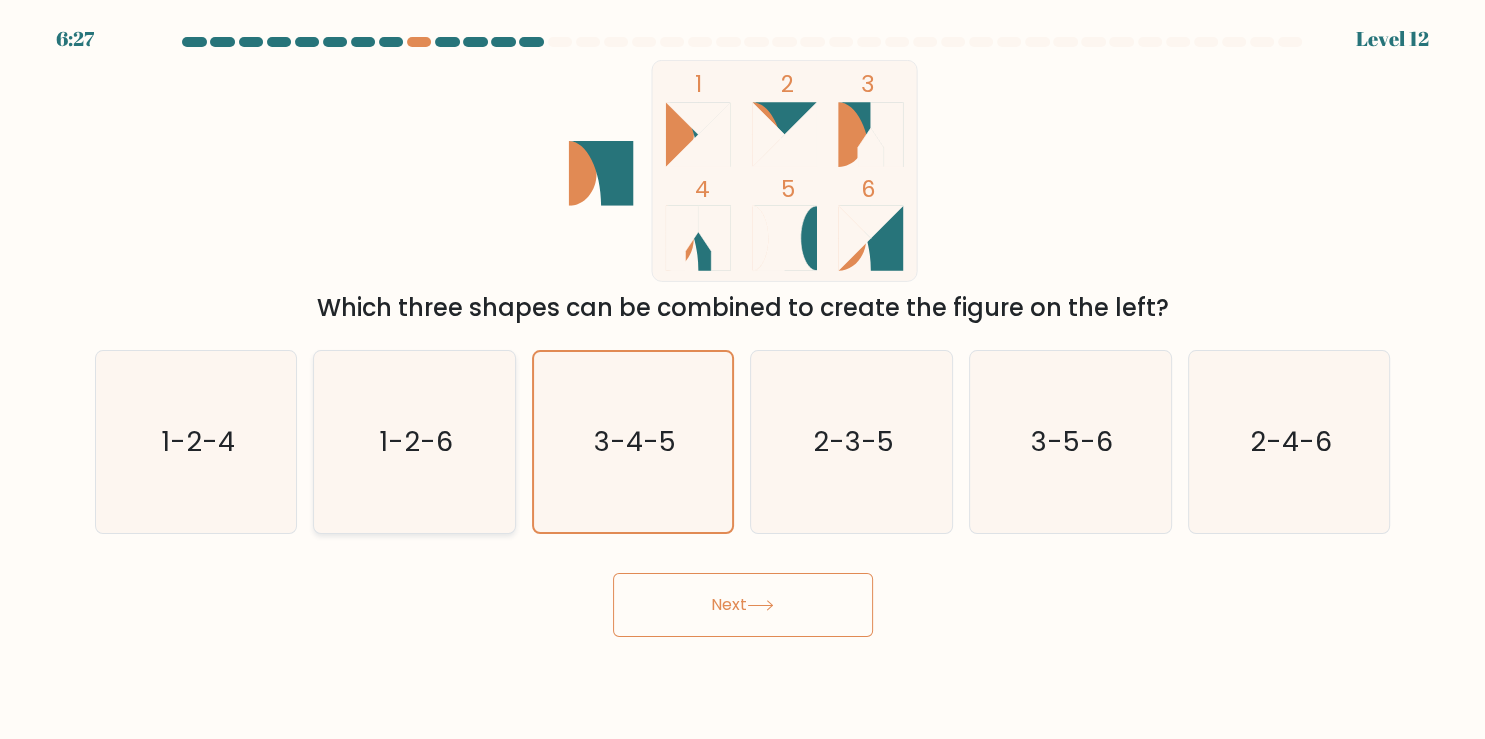 click on "1-2-6" 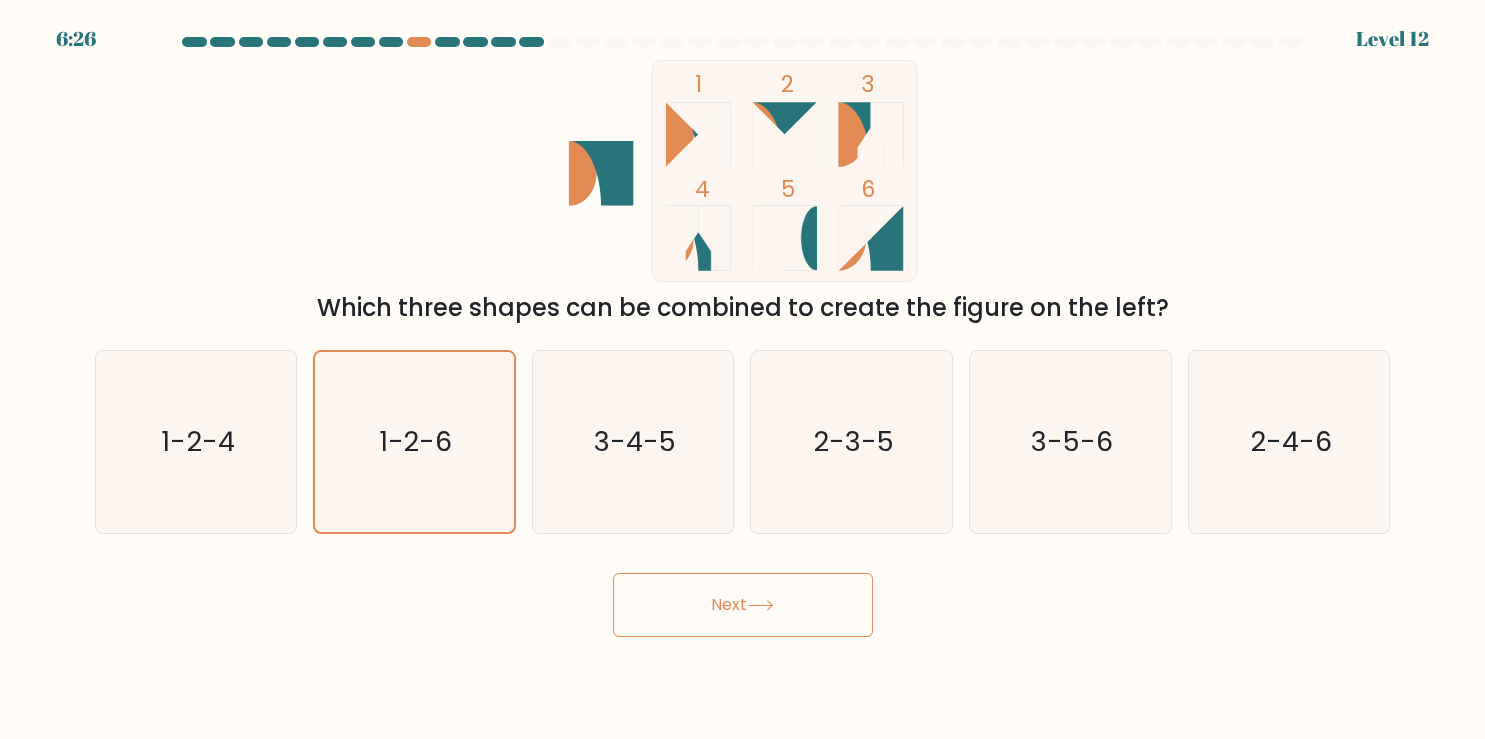 click on "Next" at bounding box center [743, 605] 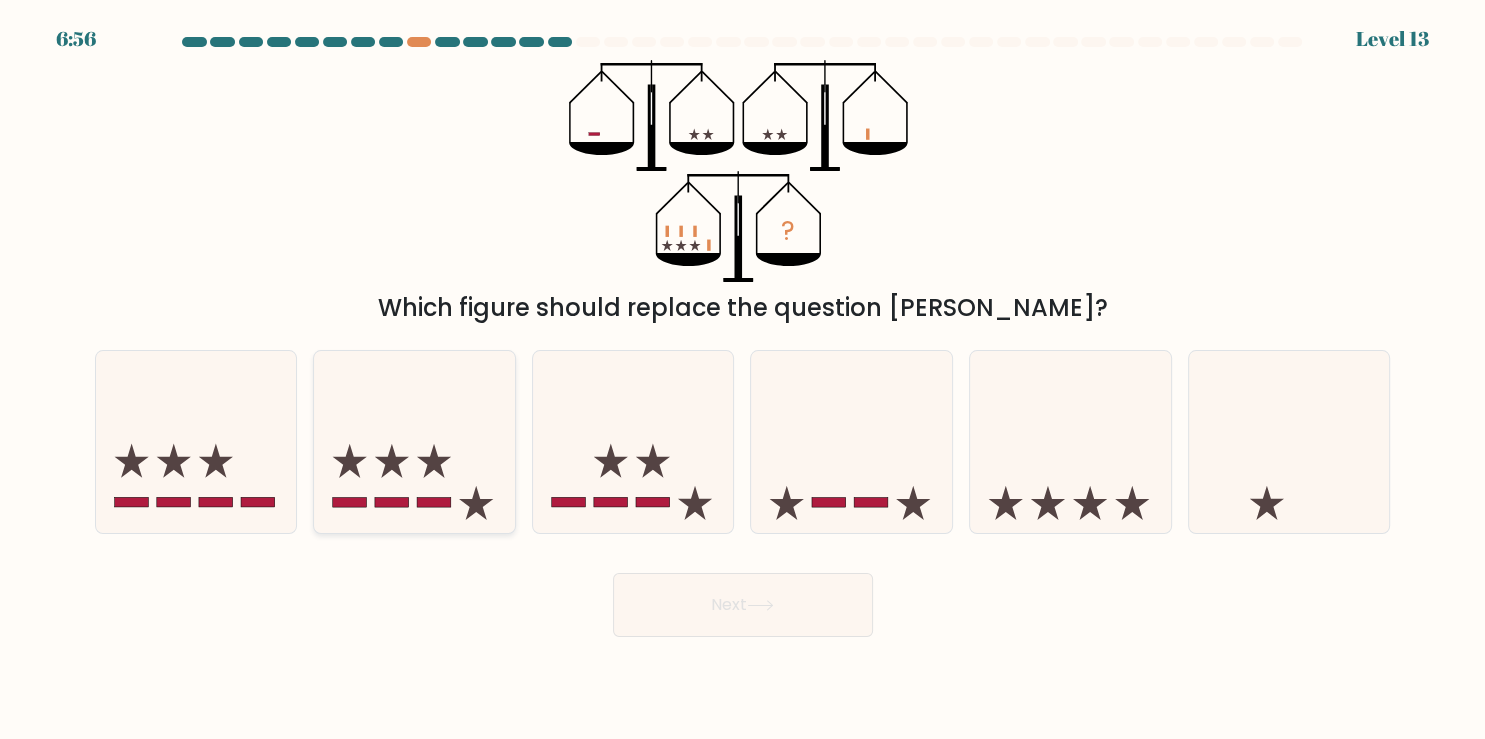 click 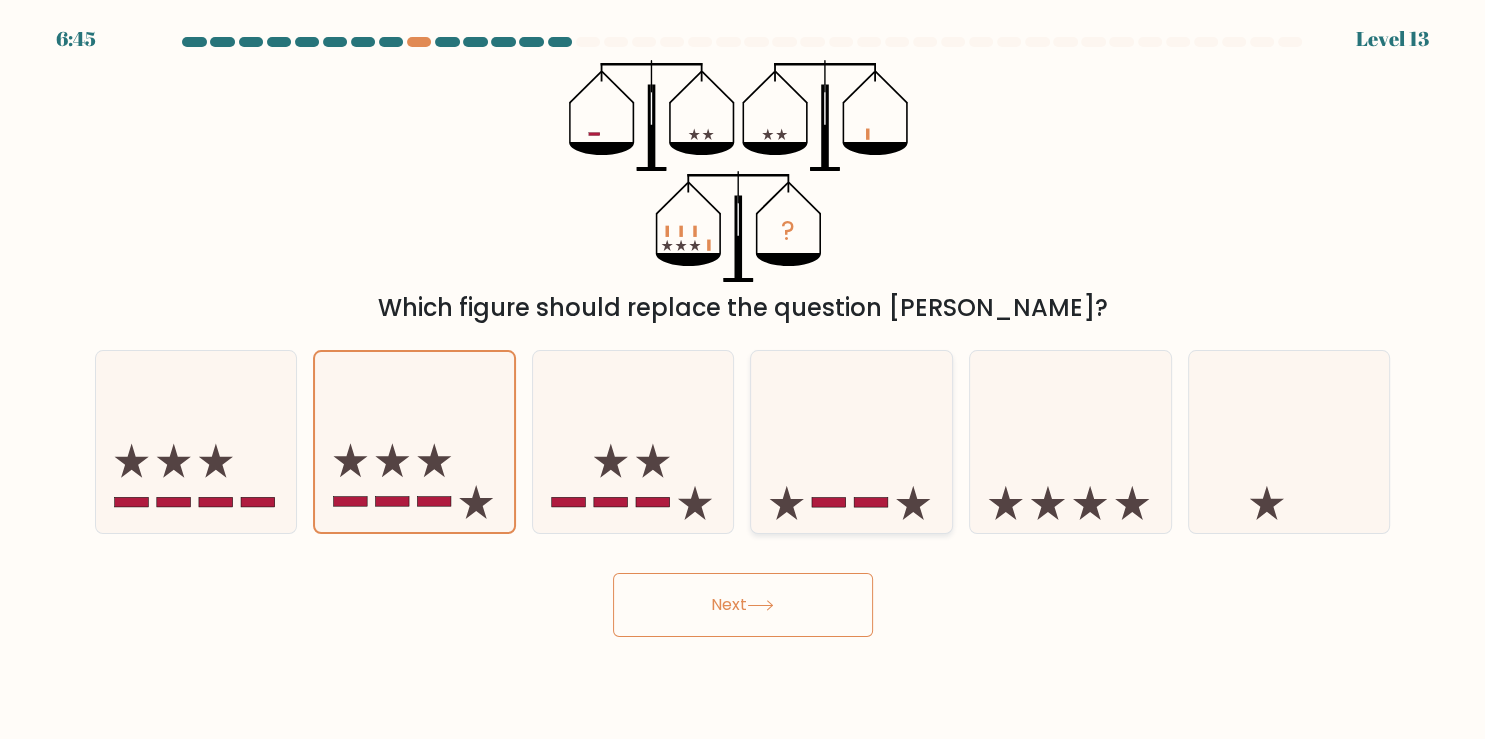 click 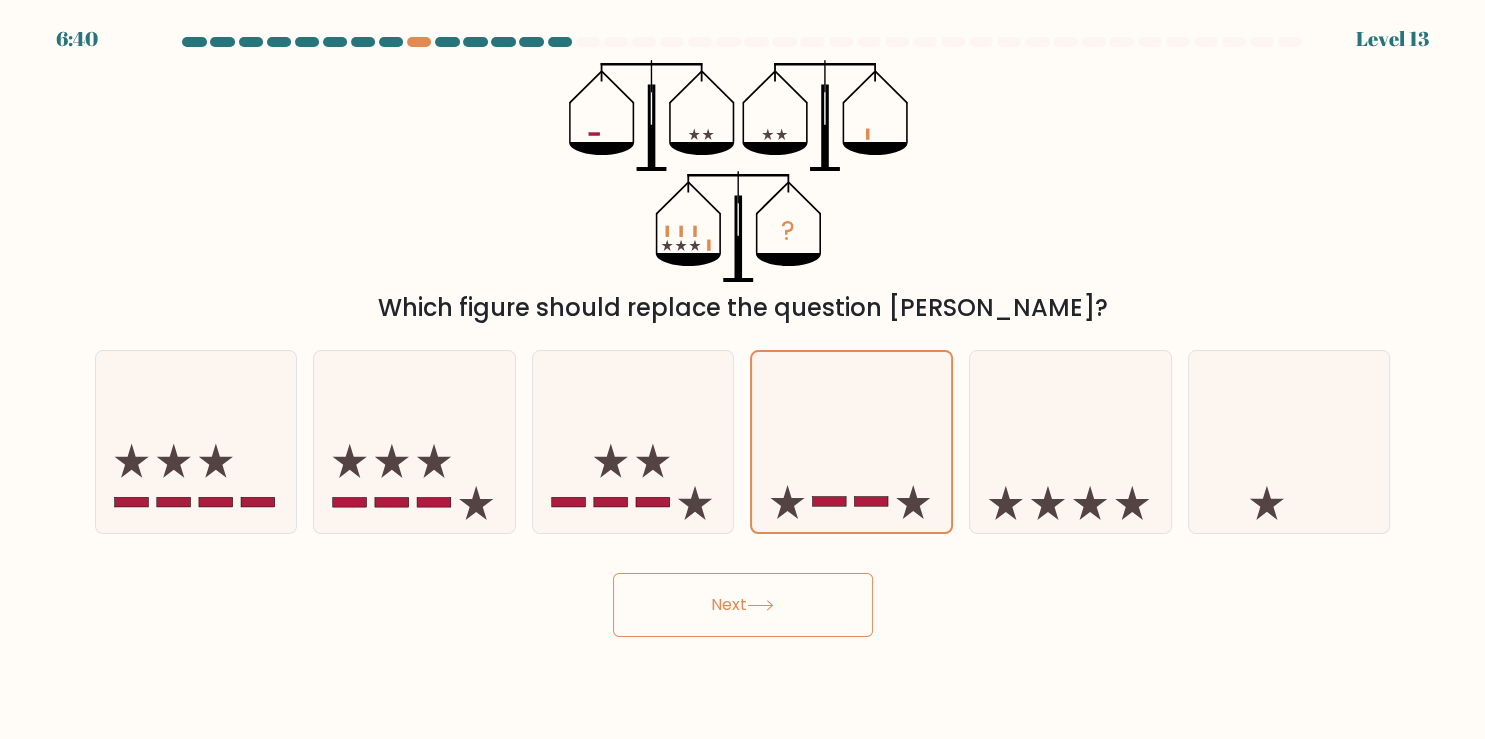 click on "Next" at bounding box center (743, 605) 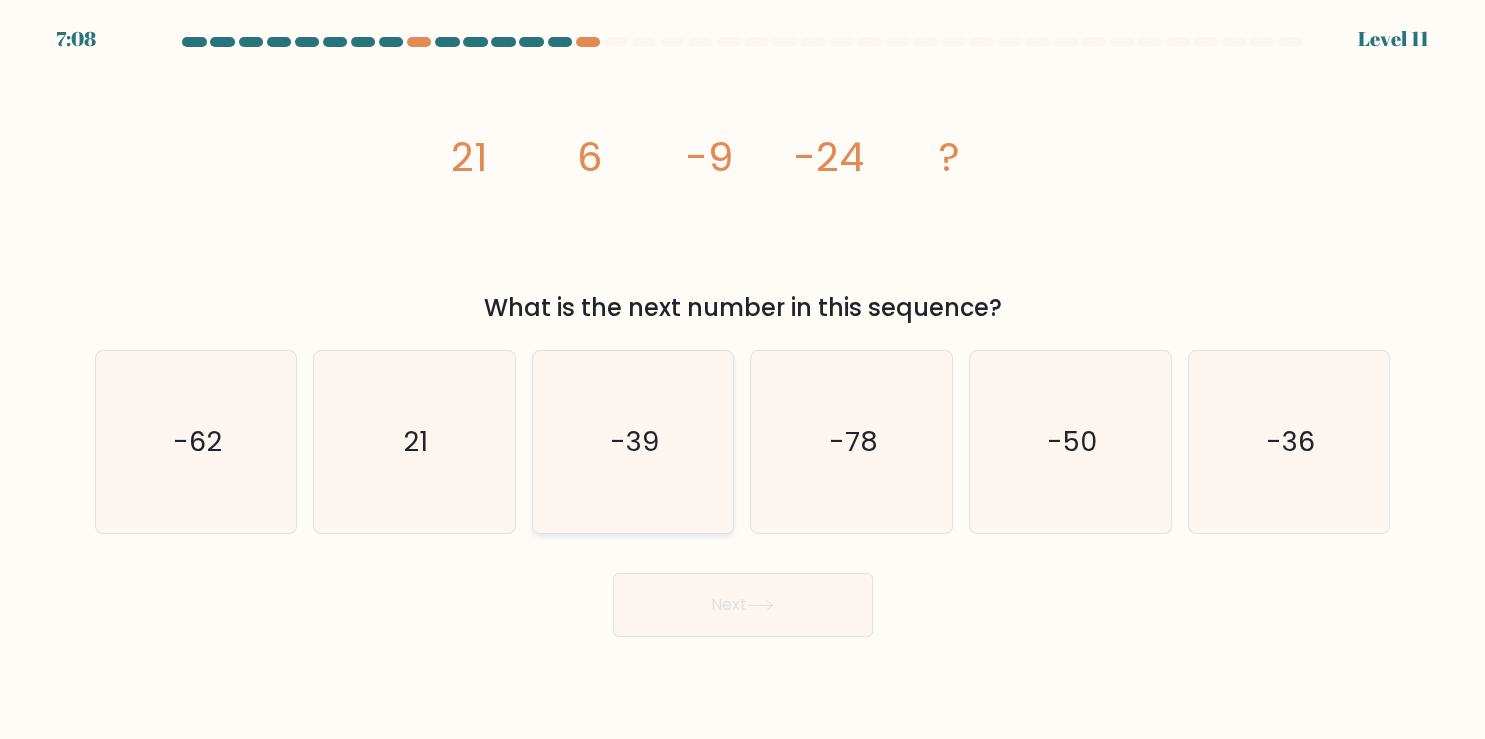 click on "-39" 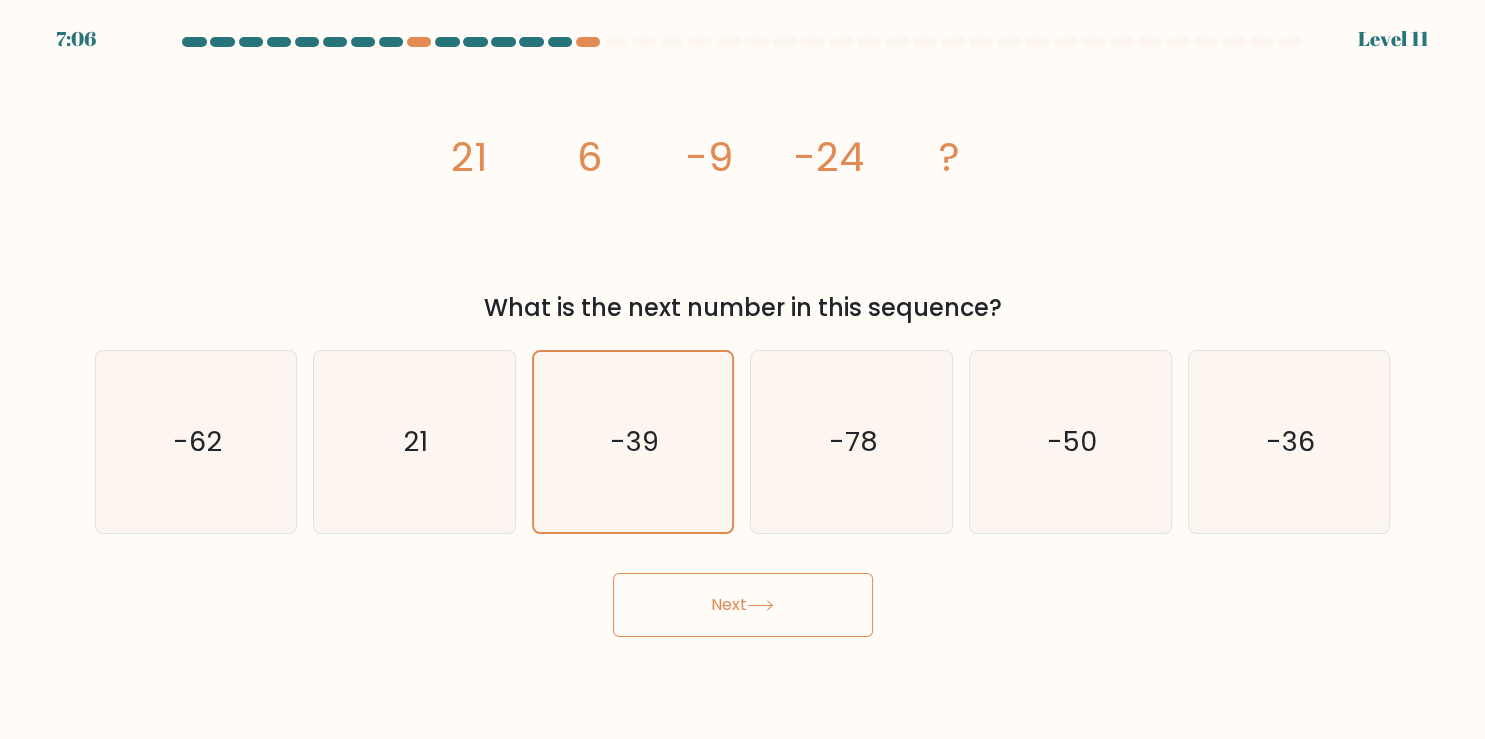 click on "Next" at bounding box center (743, 605) 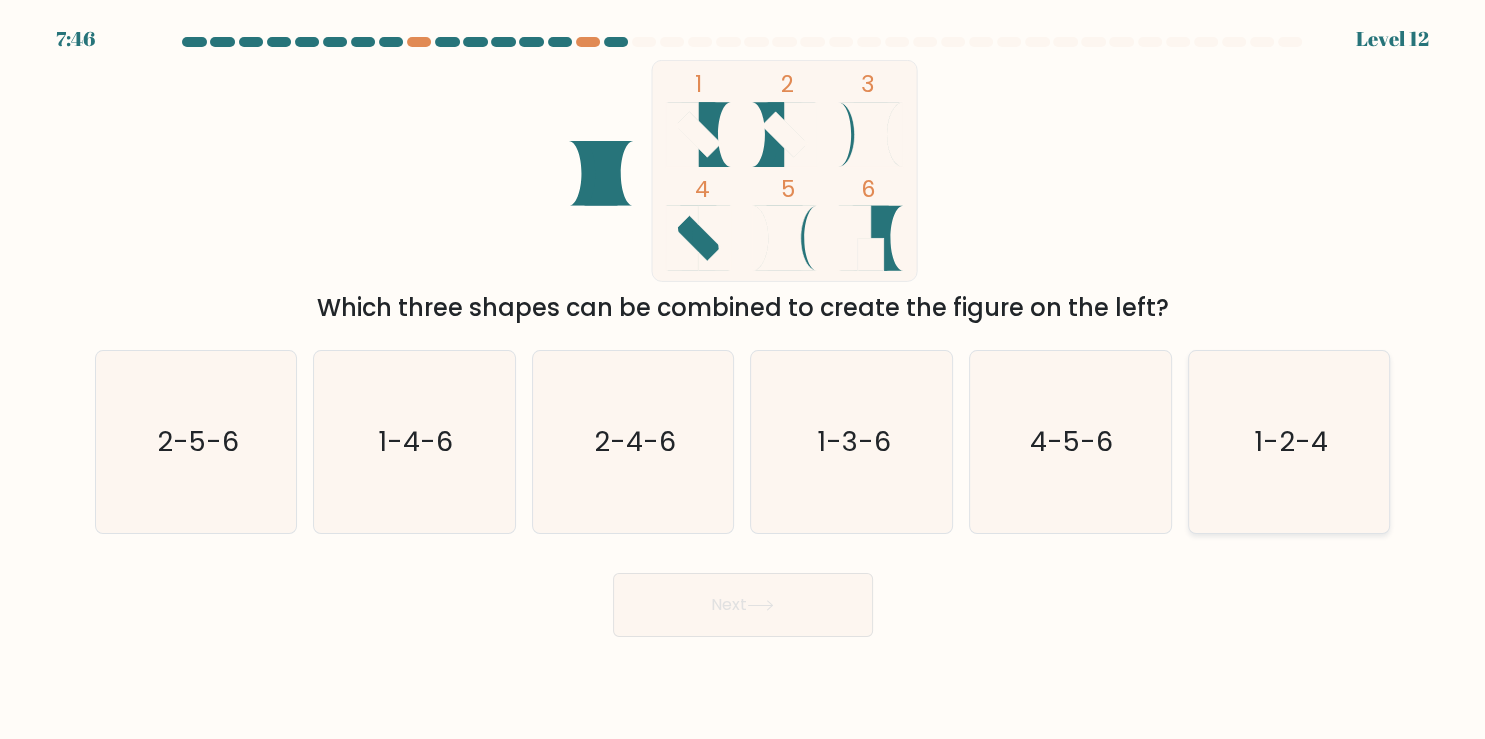 click on "1-2-4" 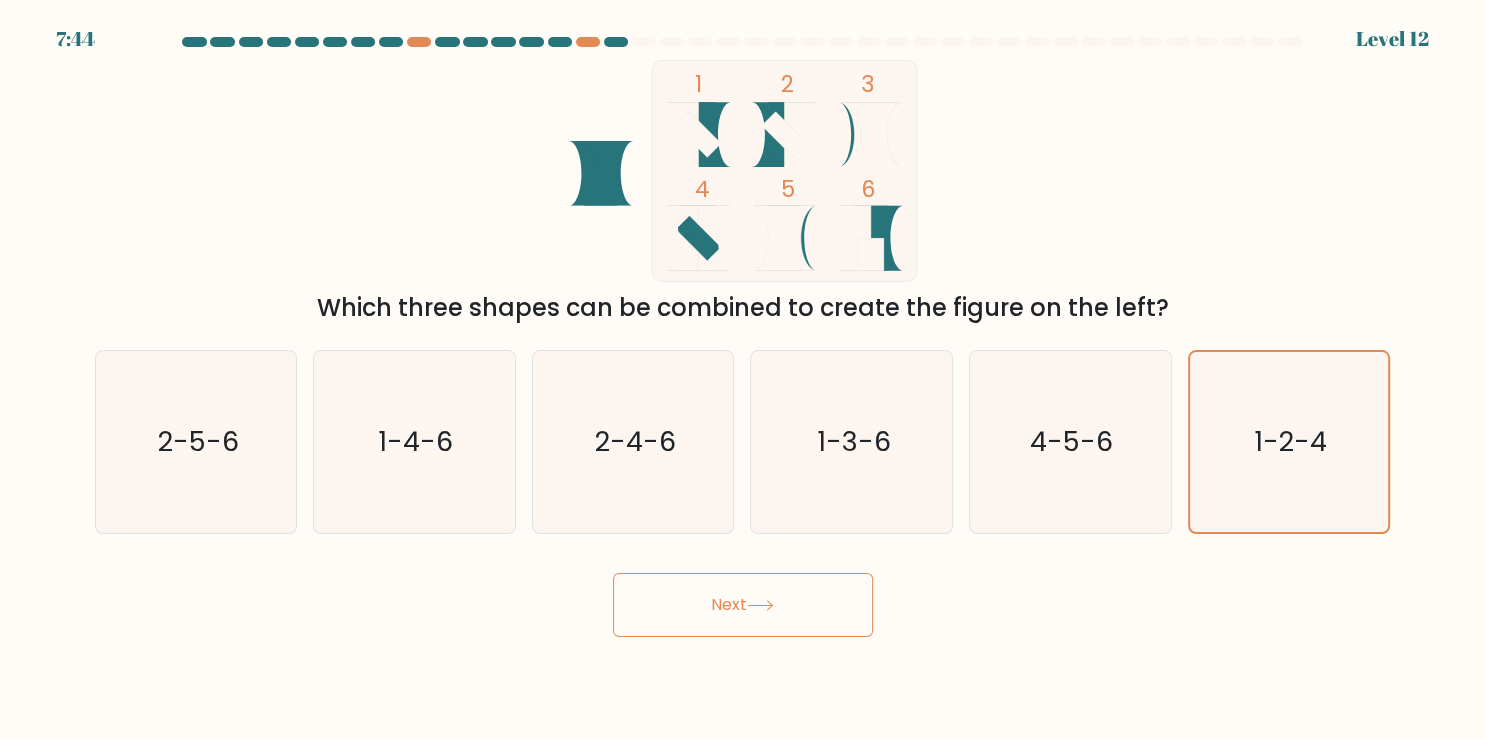 click 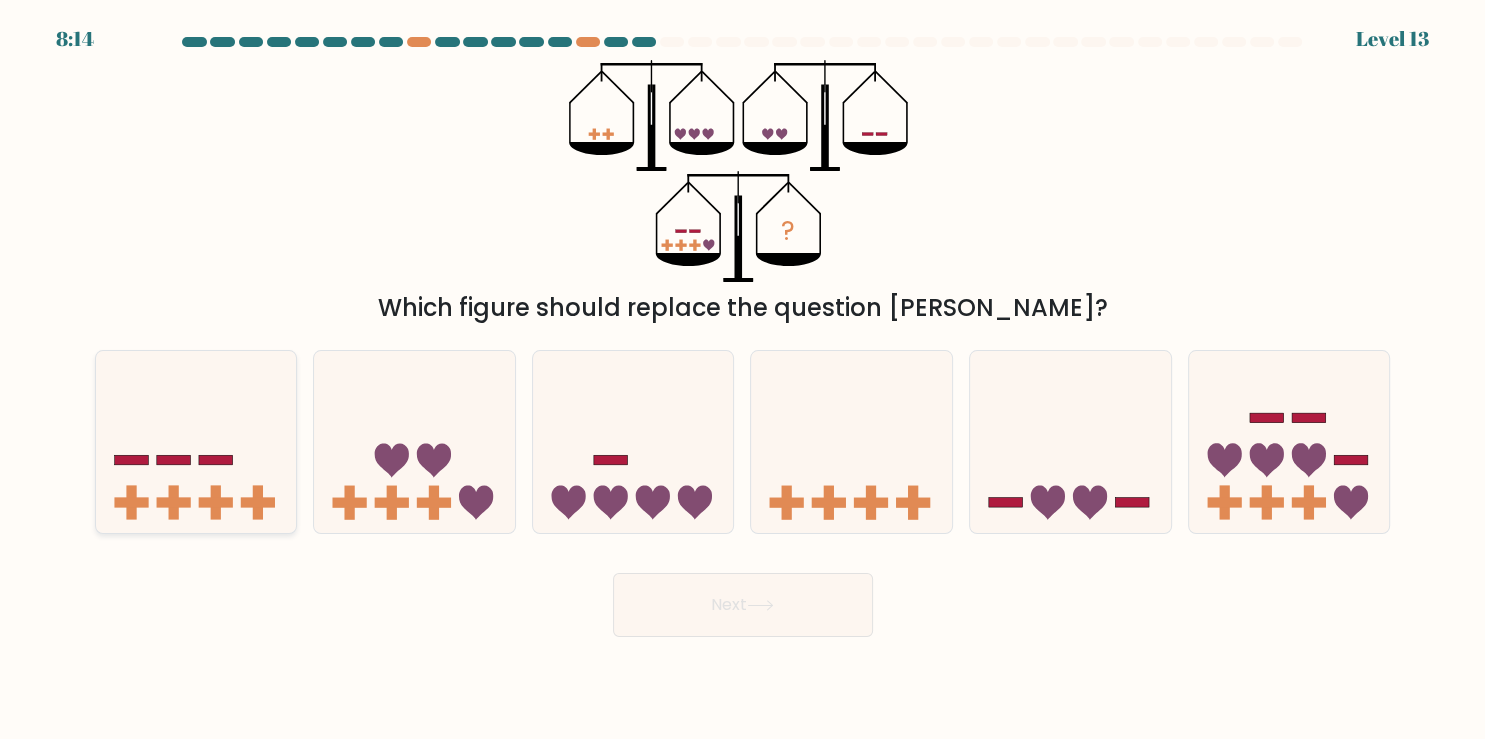 click 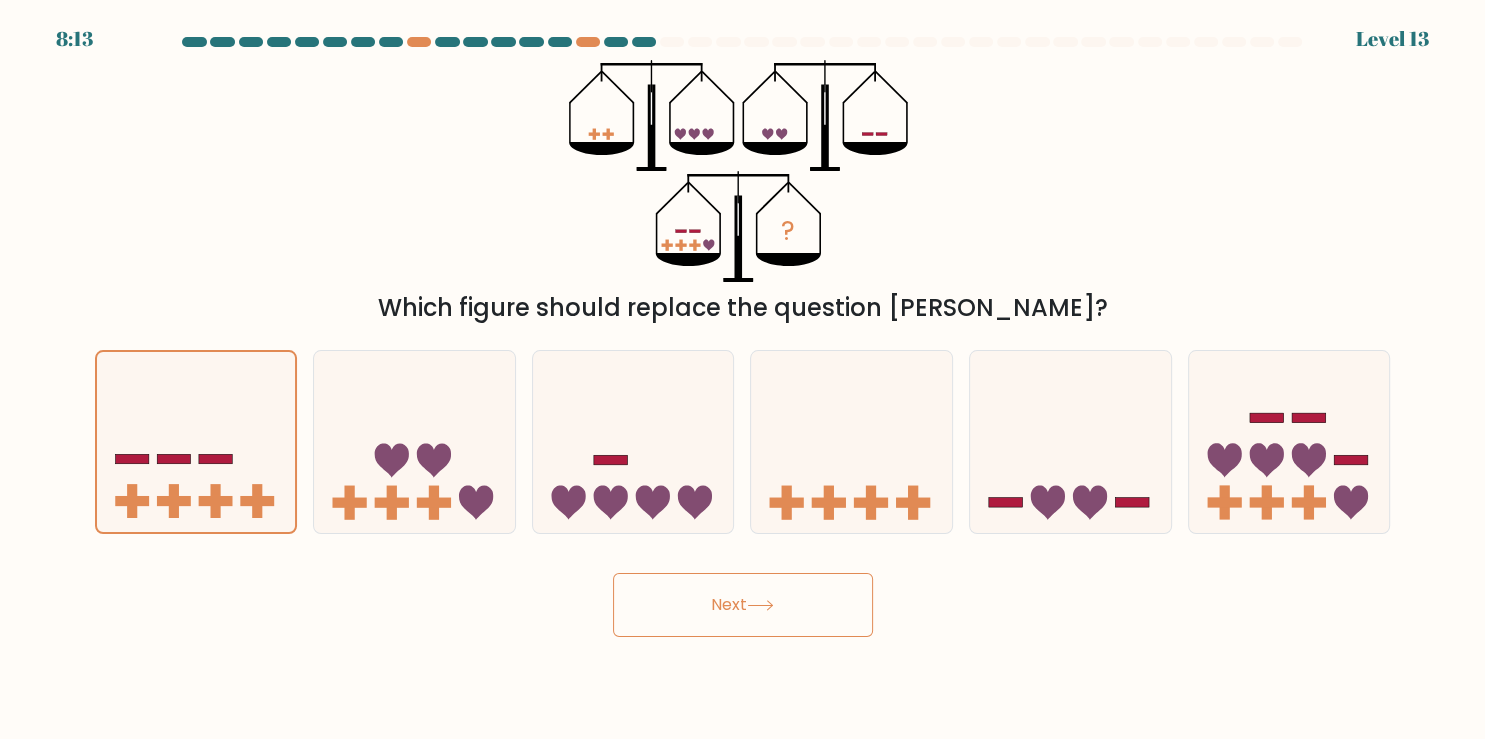 click 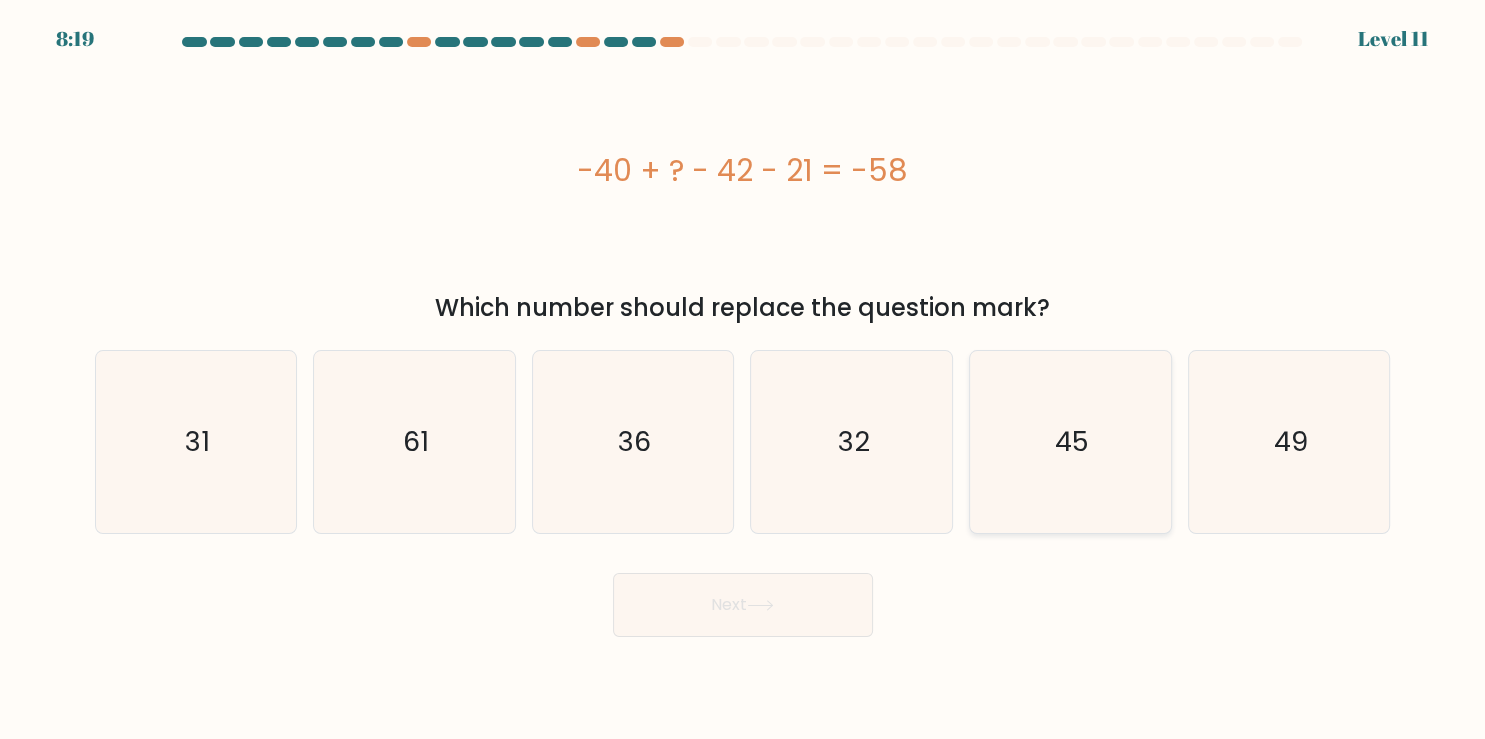 click on "45" 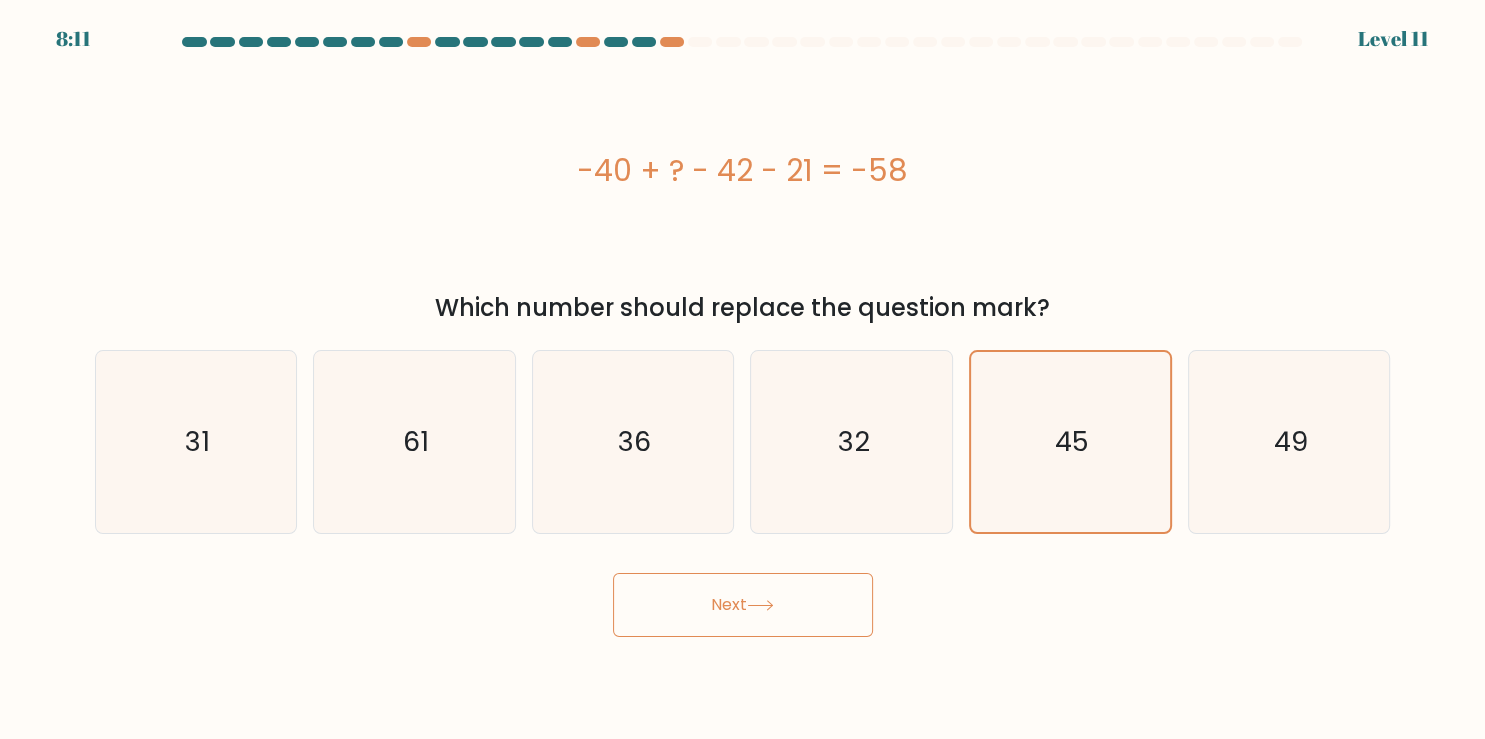 click on "Next" at bounding box center [743, 605] 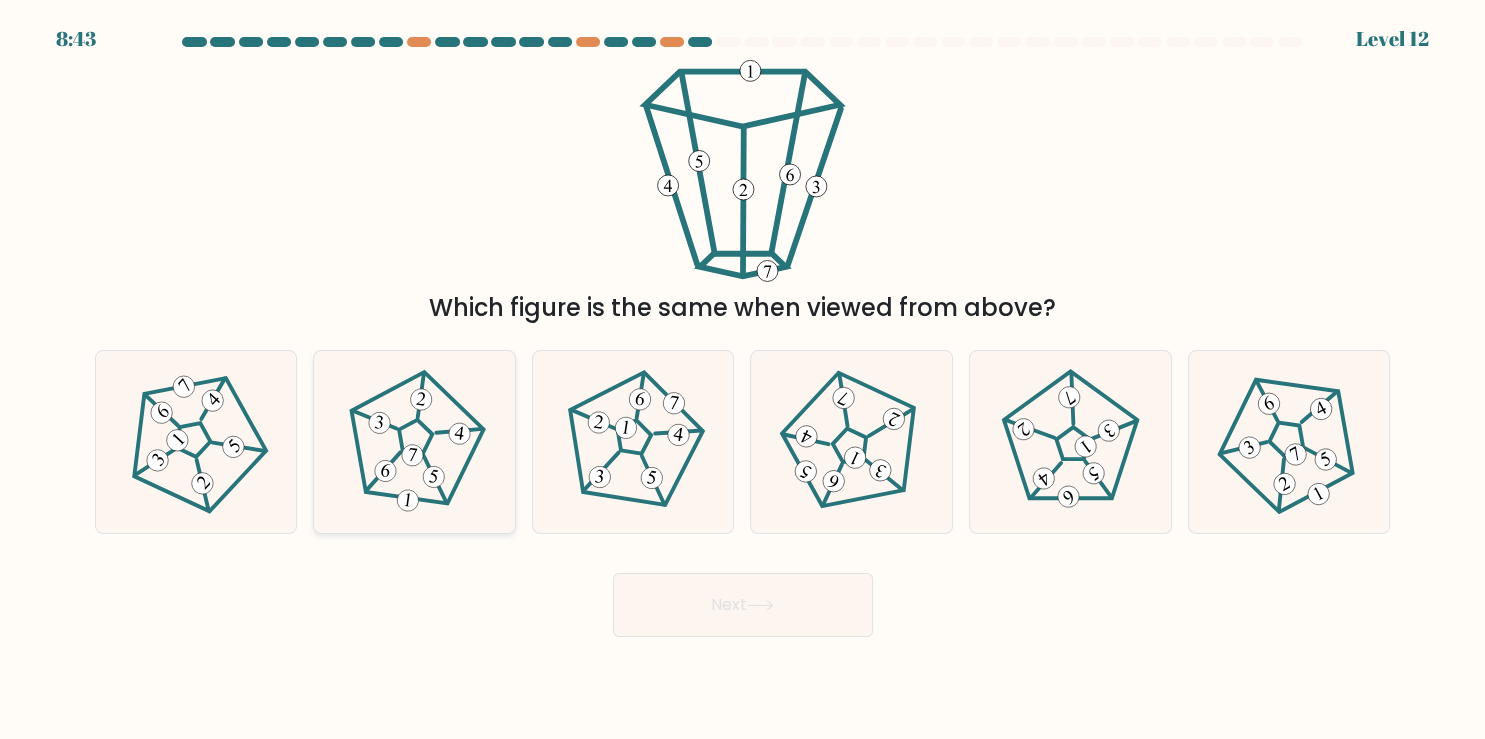 click 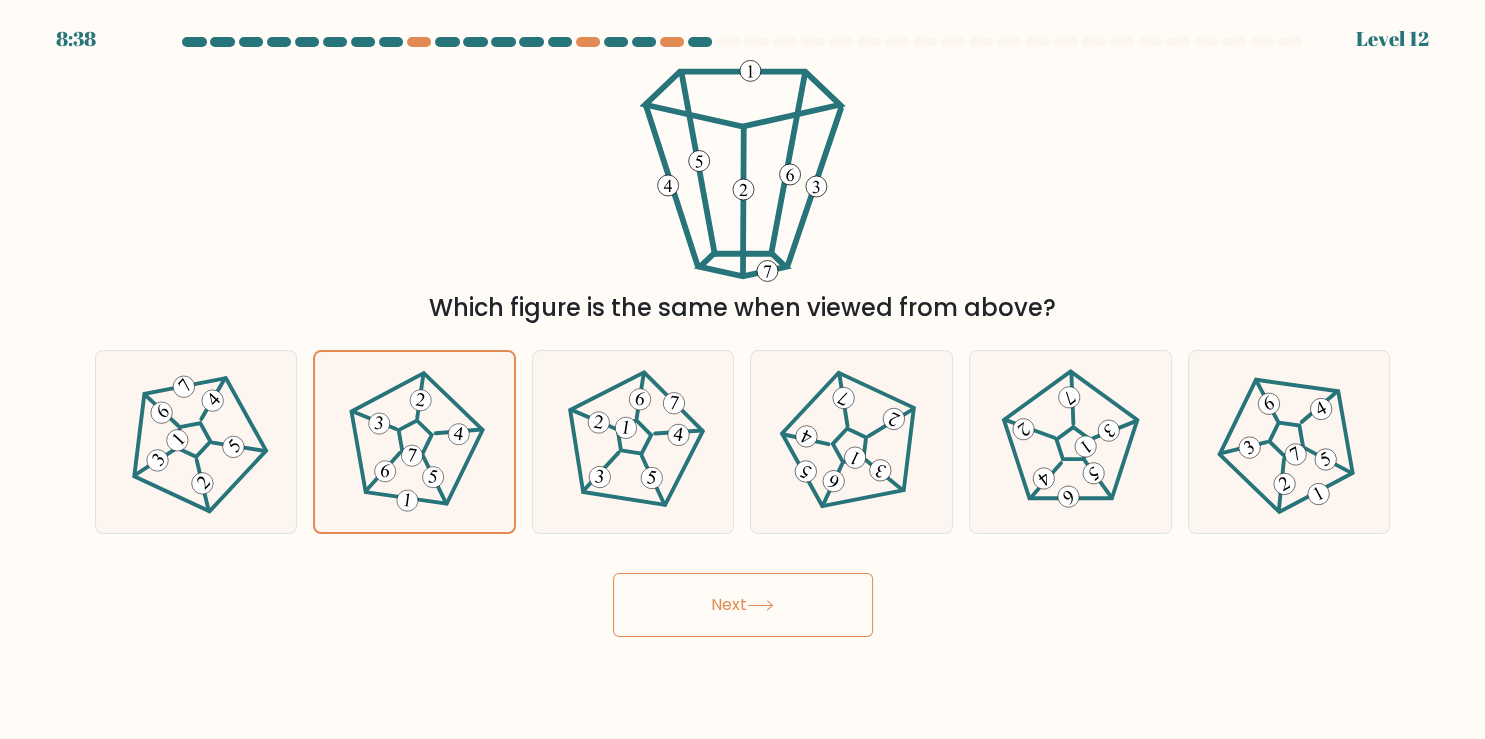 click on "Next" at bounding box center [743, 605] 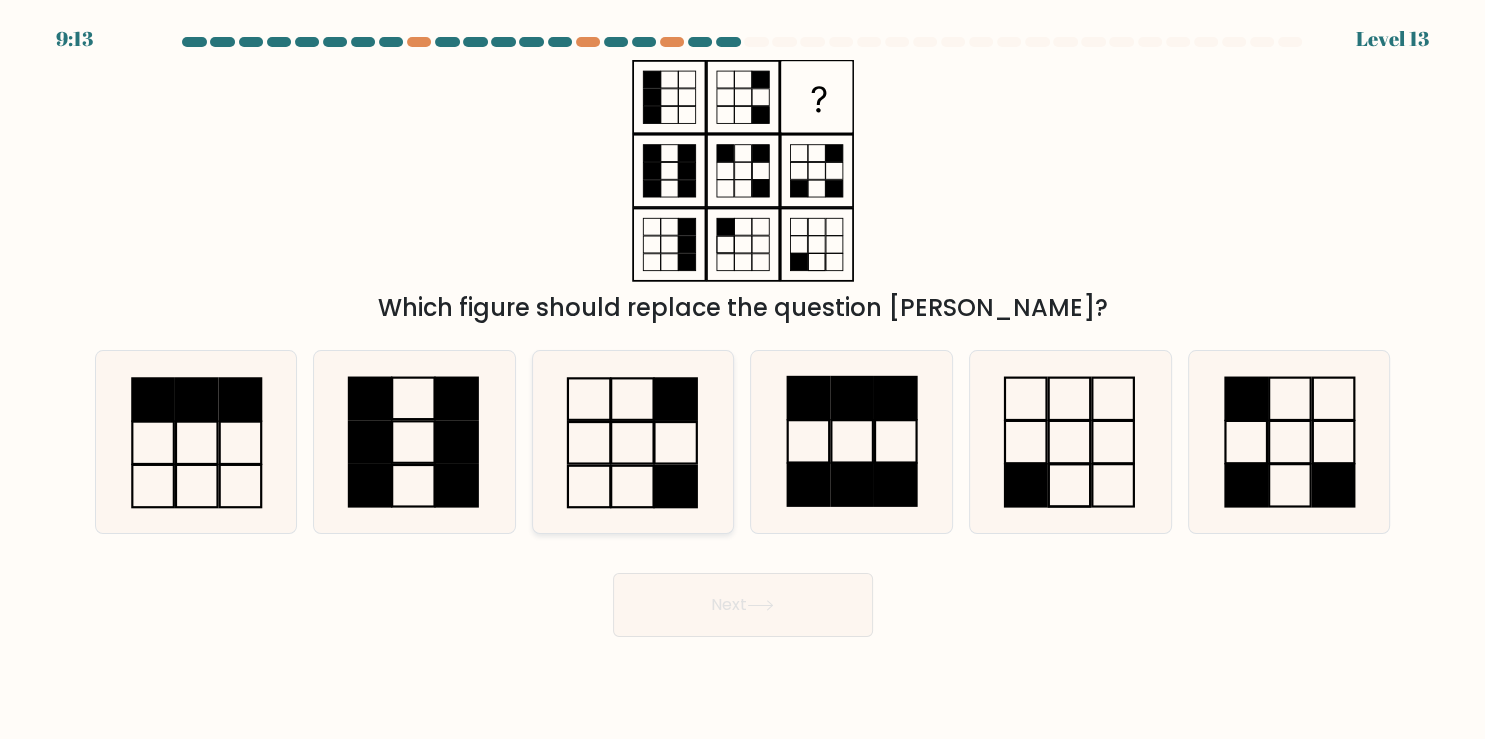 click 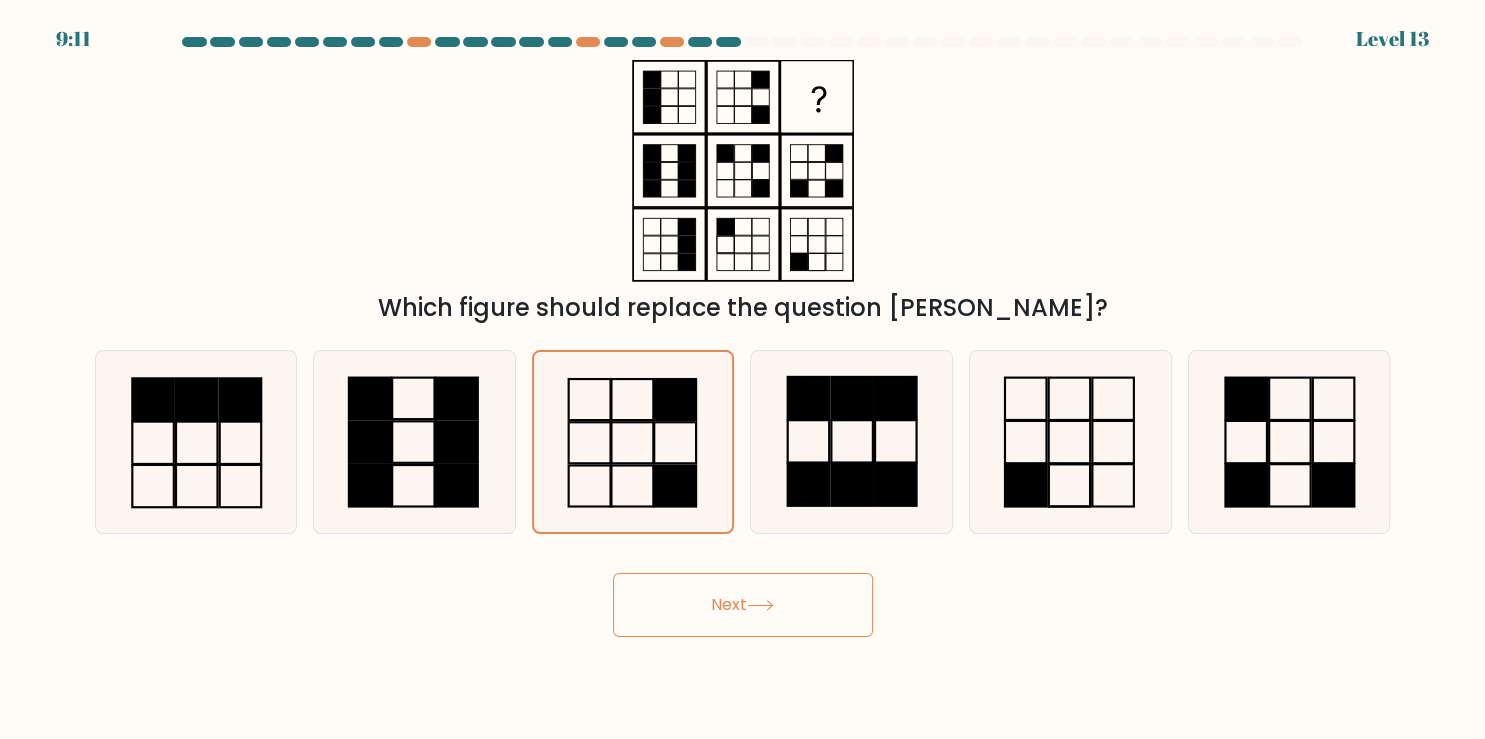 click on "Next" at bounding box center [743, 605] 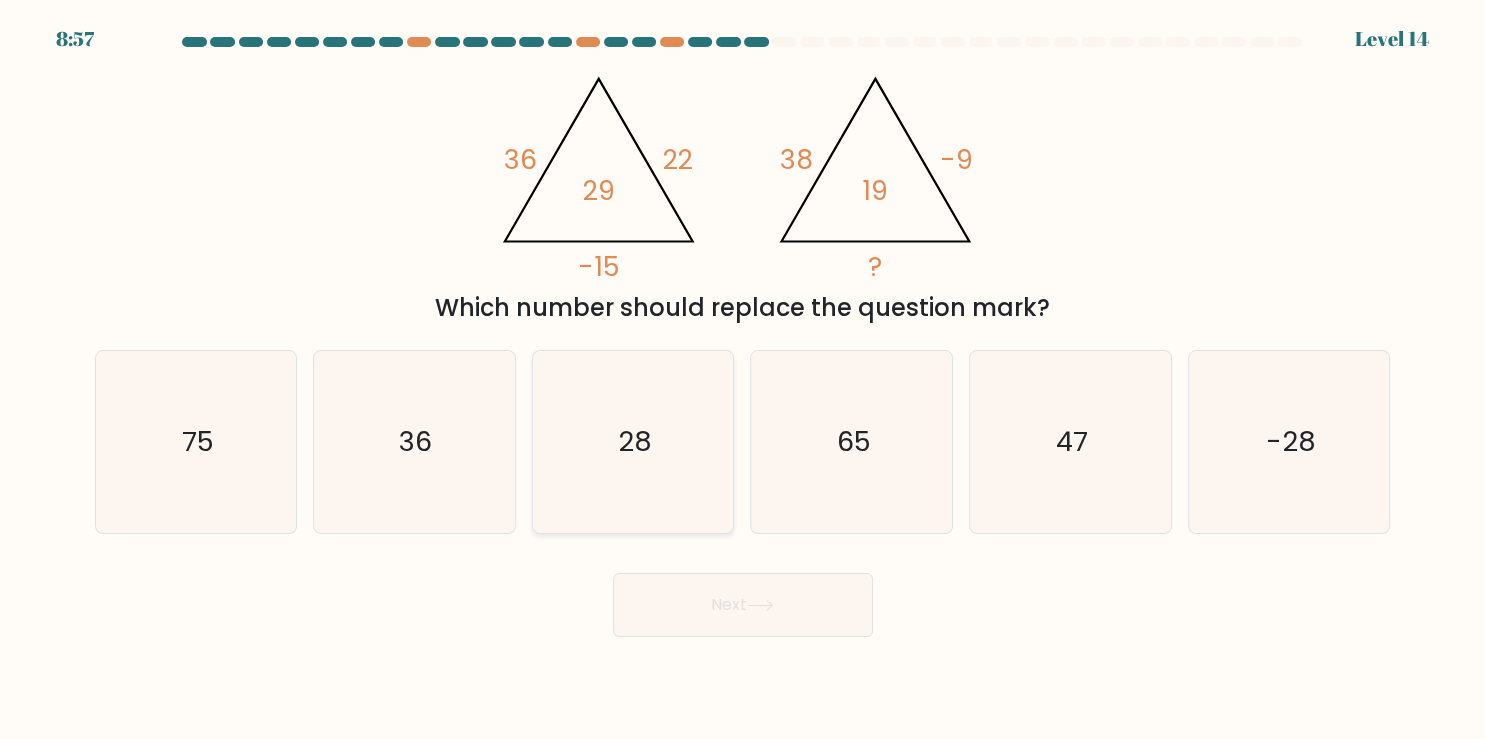 click on "28" 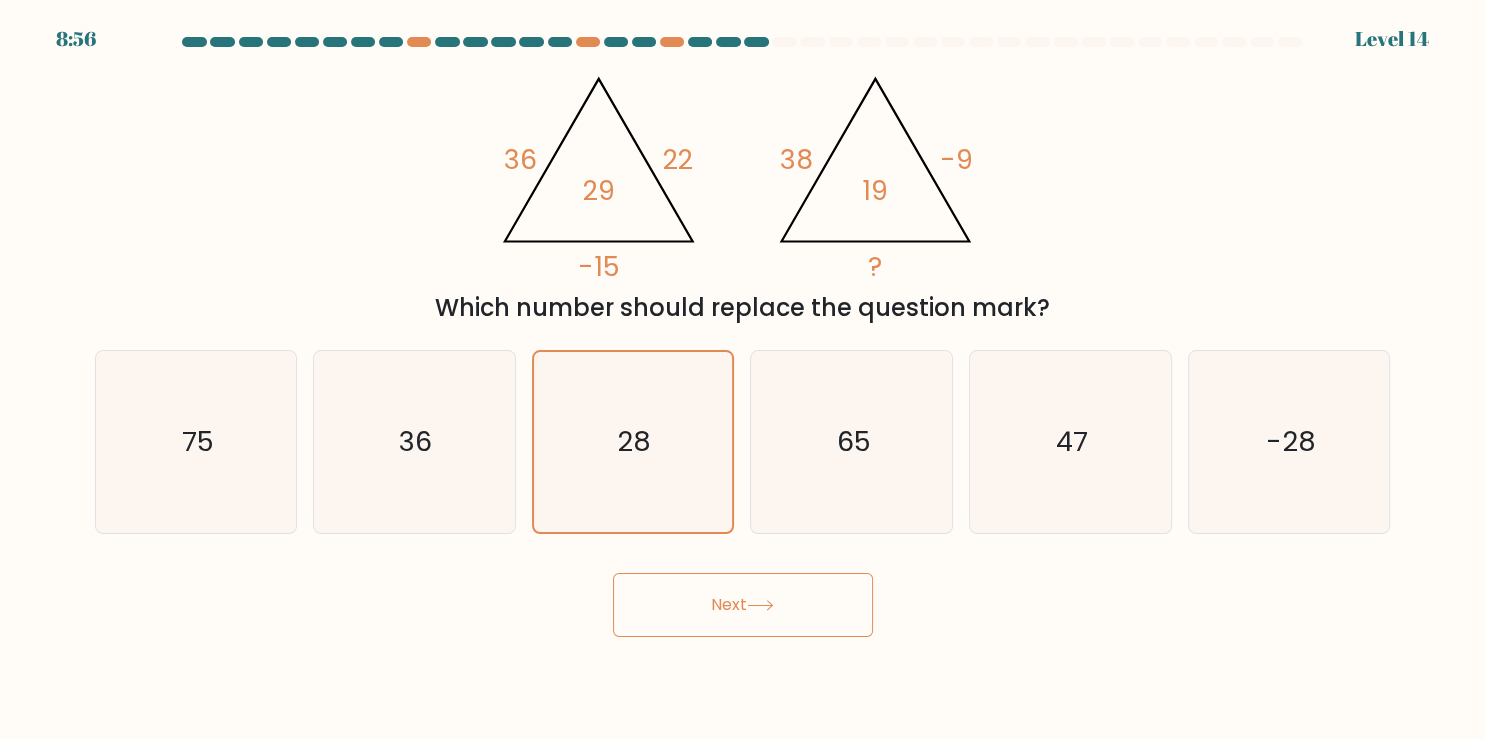 click 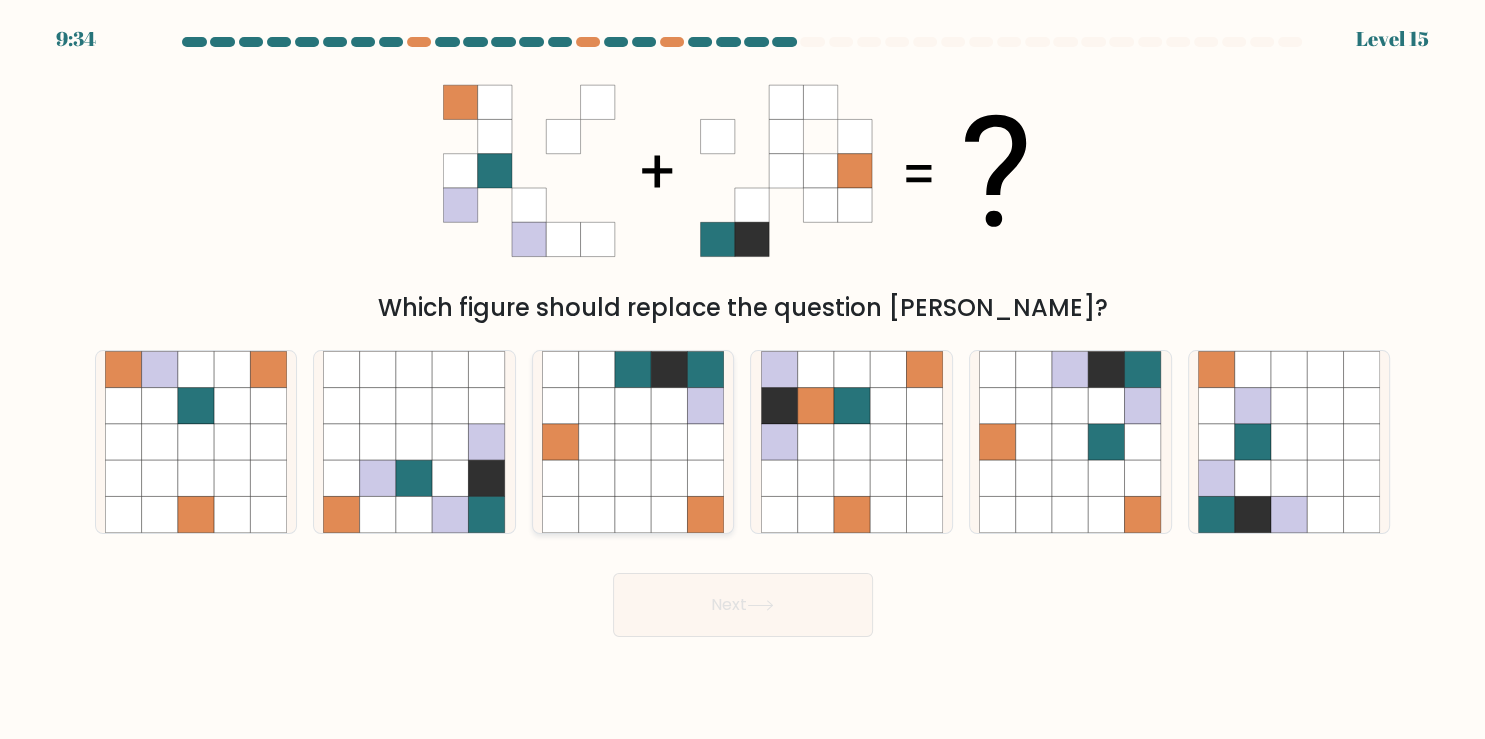 click 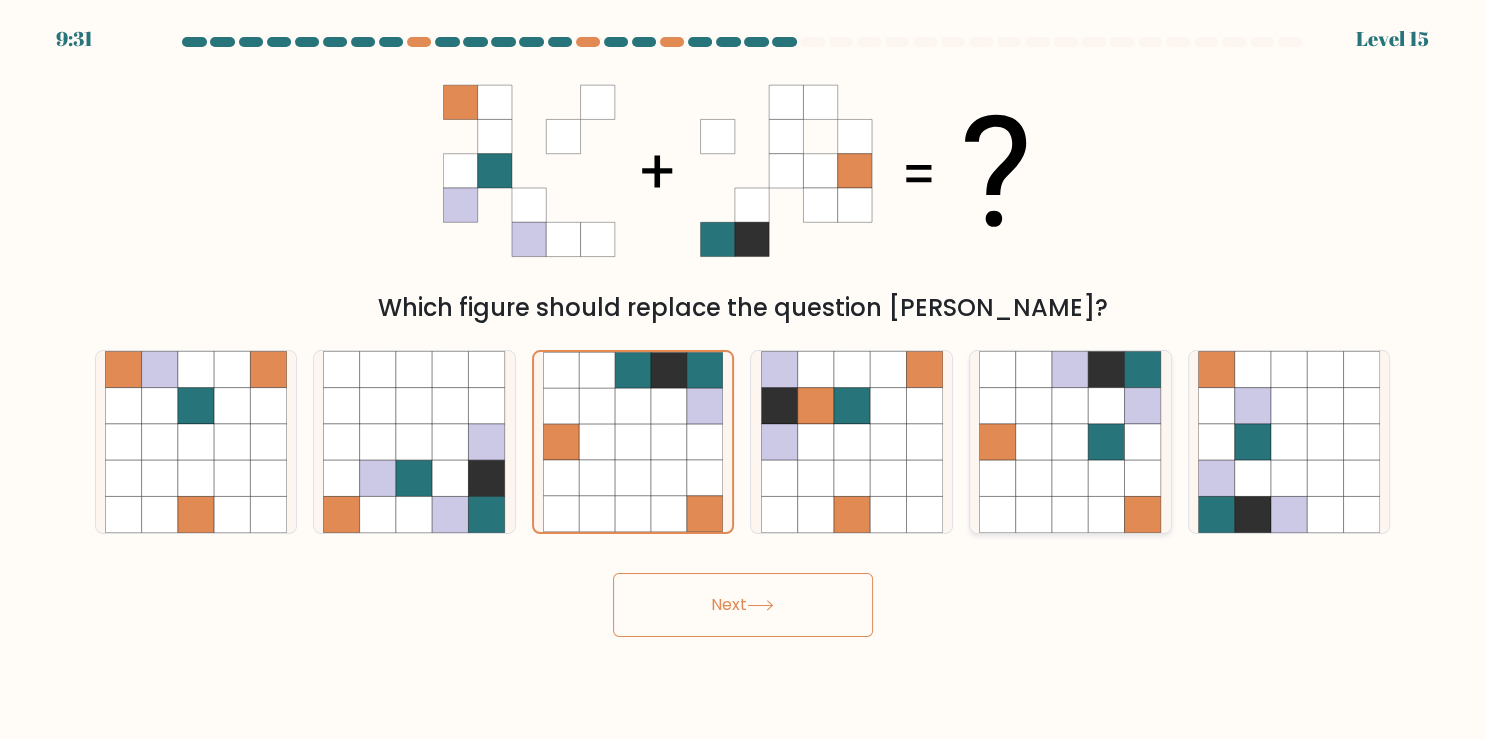 click 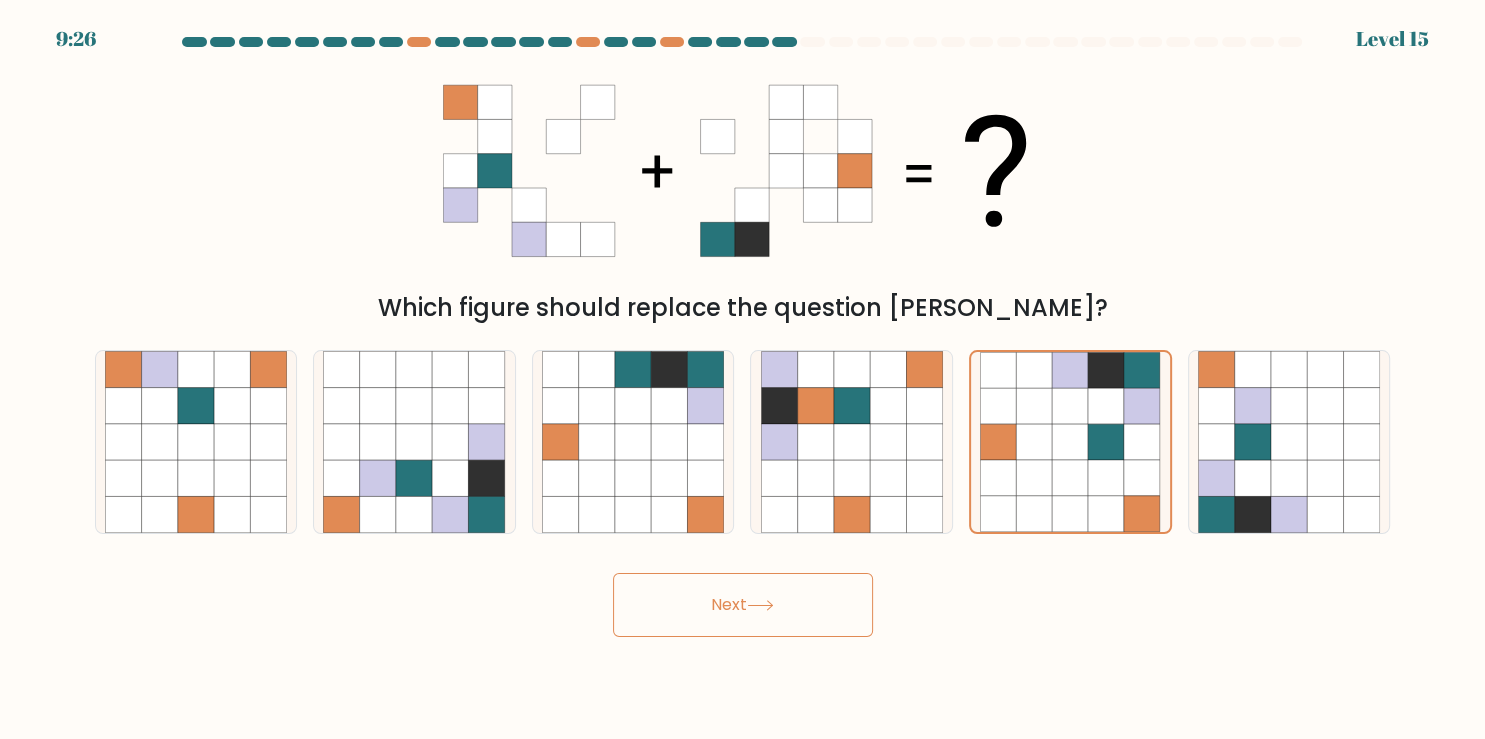 click on "Next" at bounding box center (743, 605) 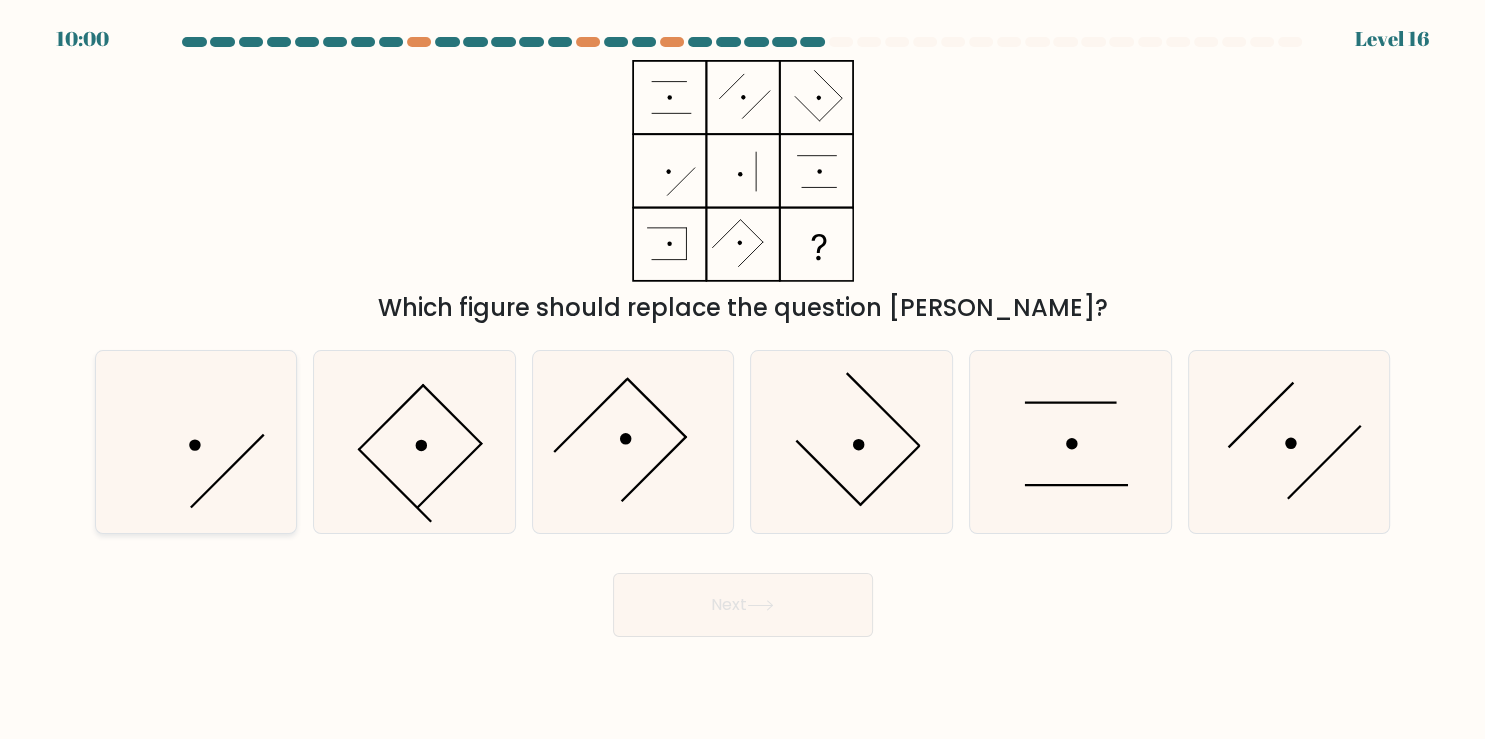 click 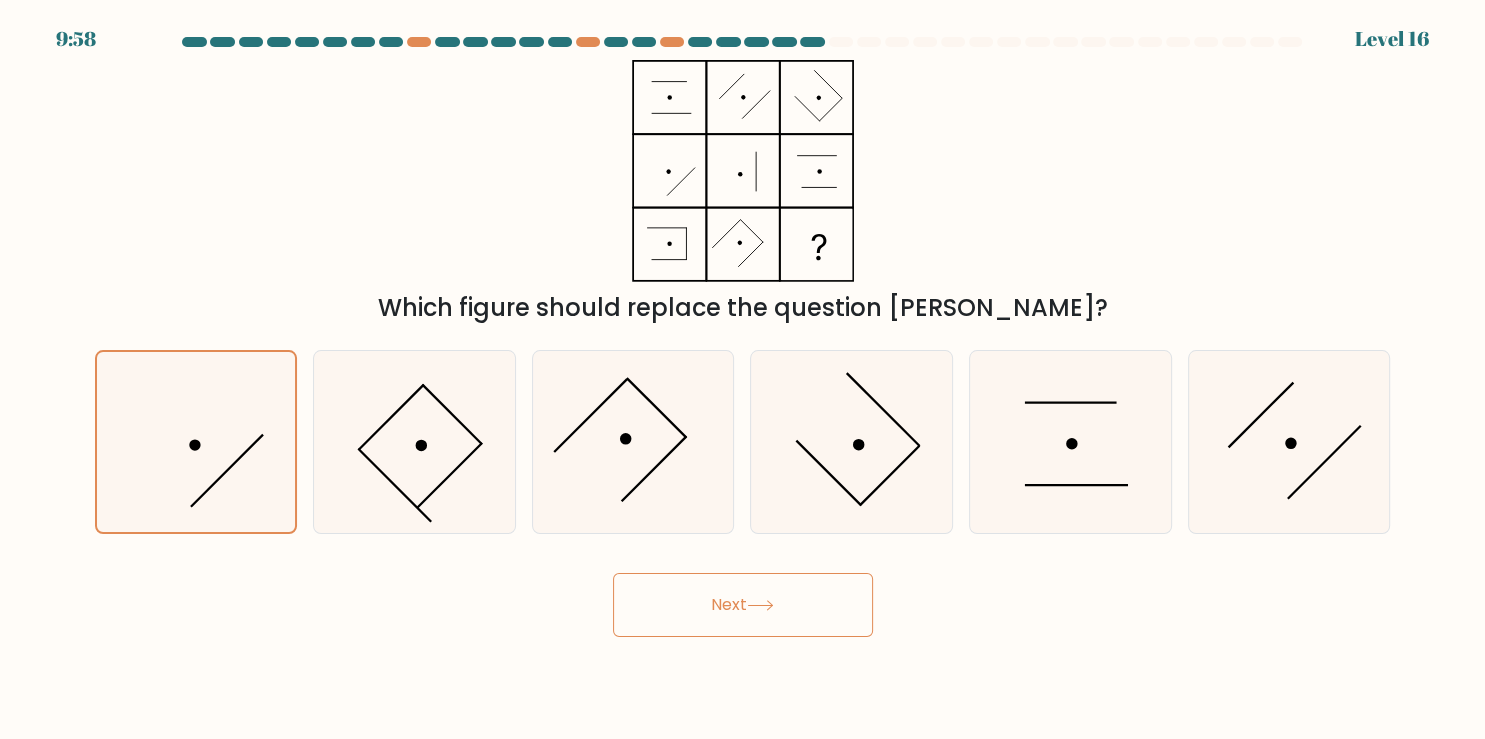 click on "Next" at bounding box center [743, 605] 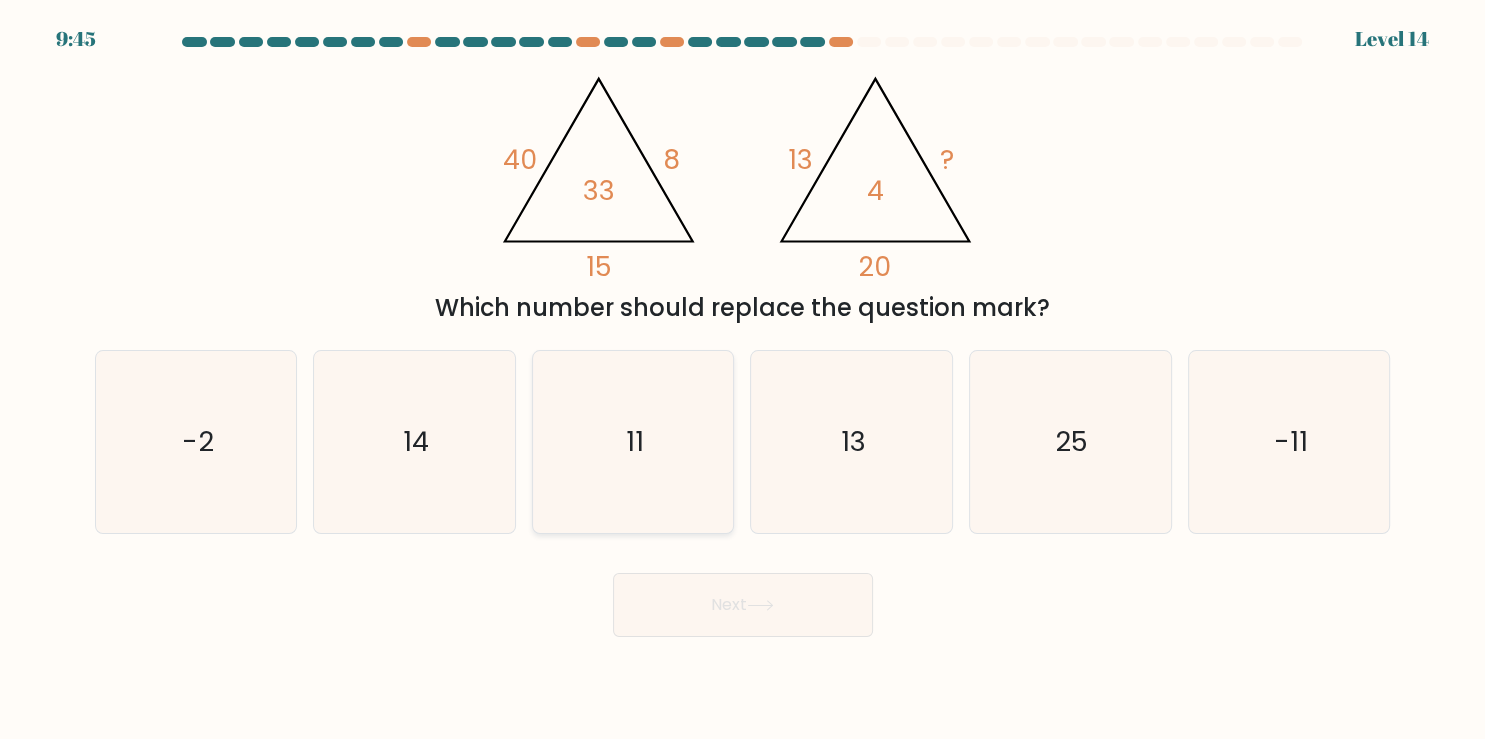 click on "11" 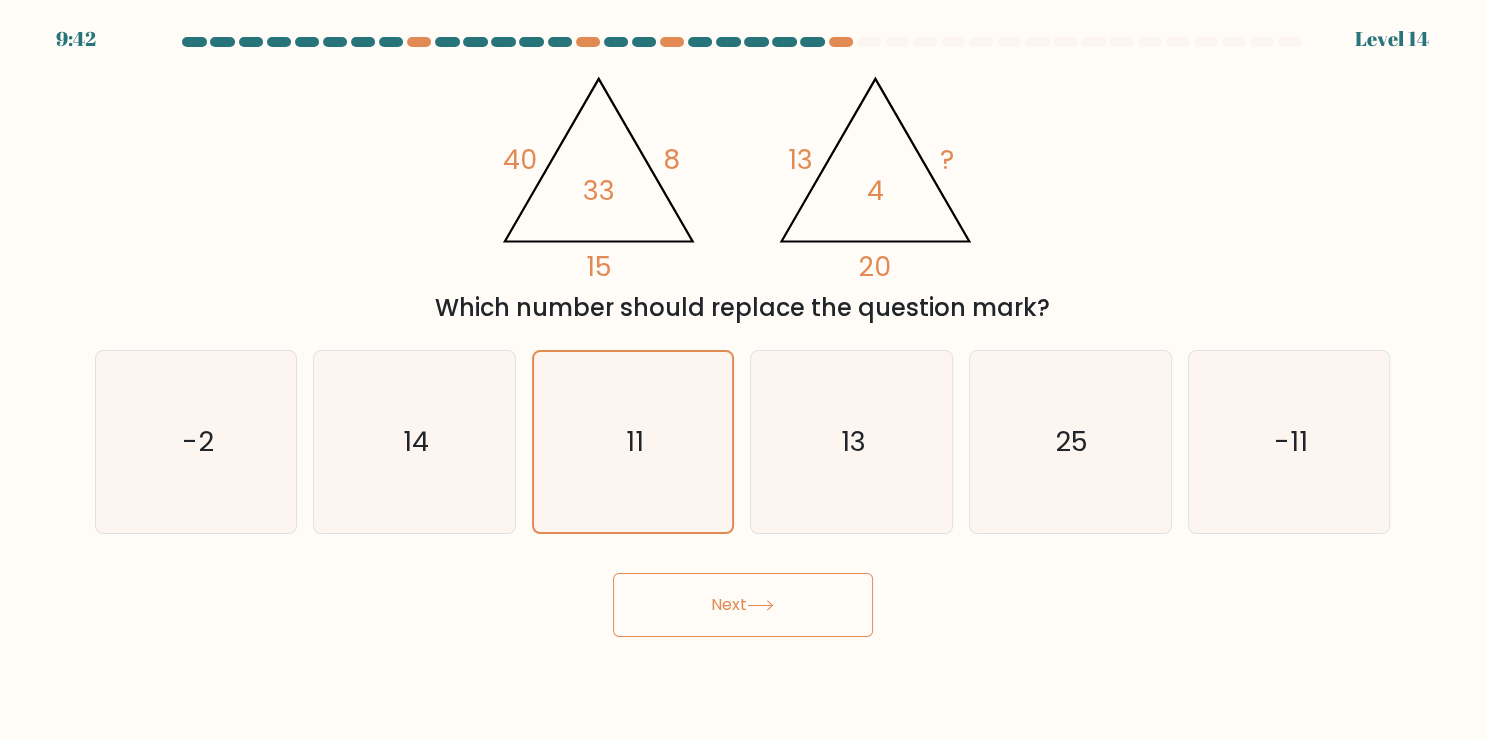 click 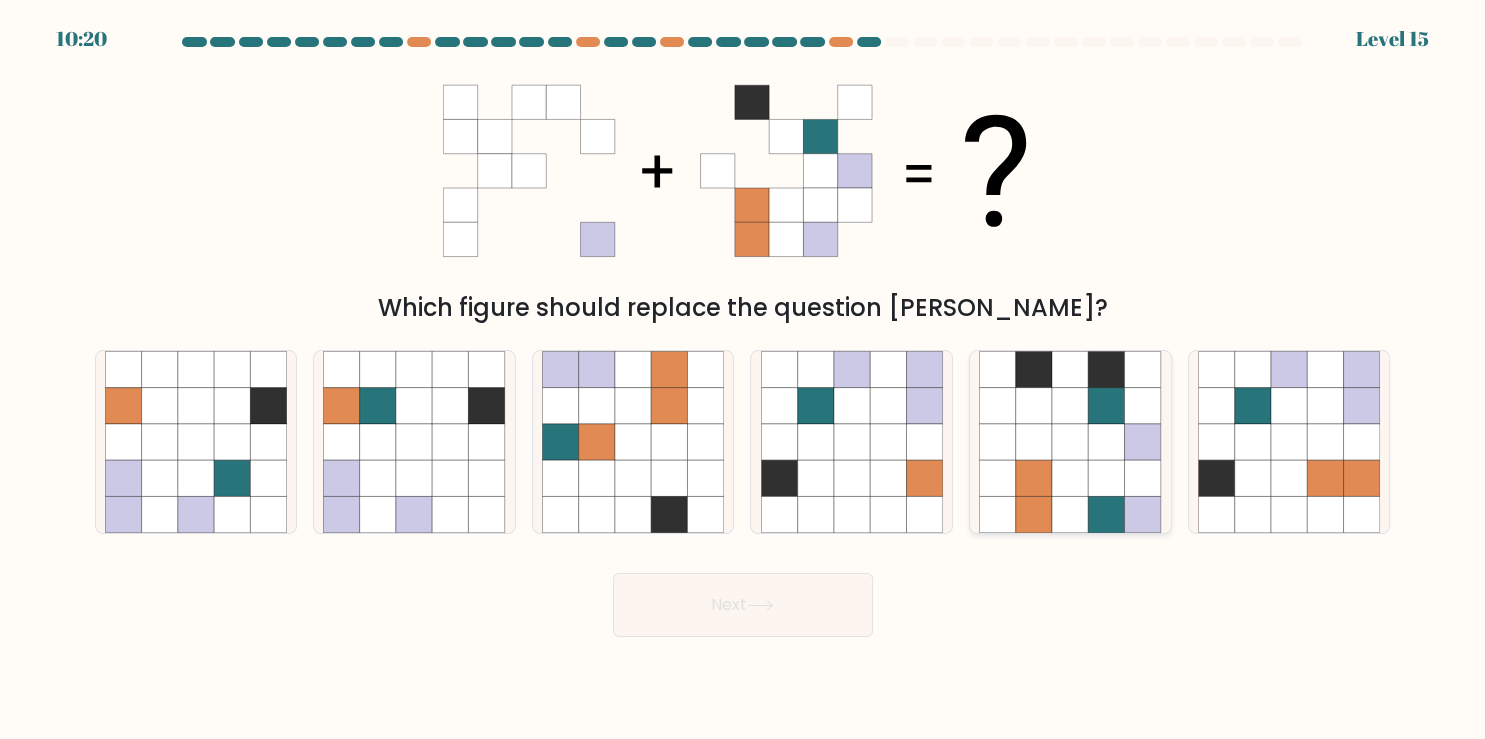 click 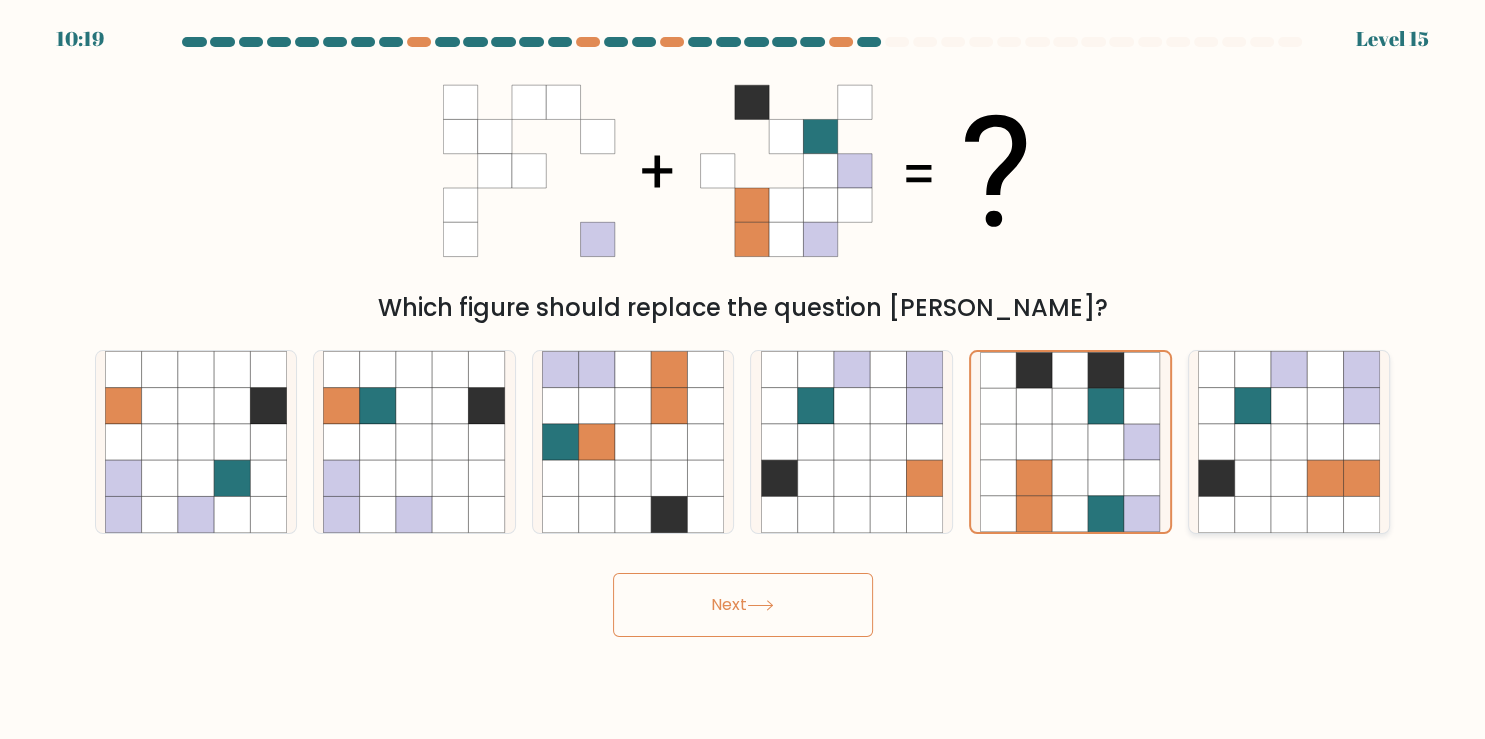 click 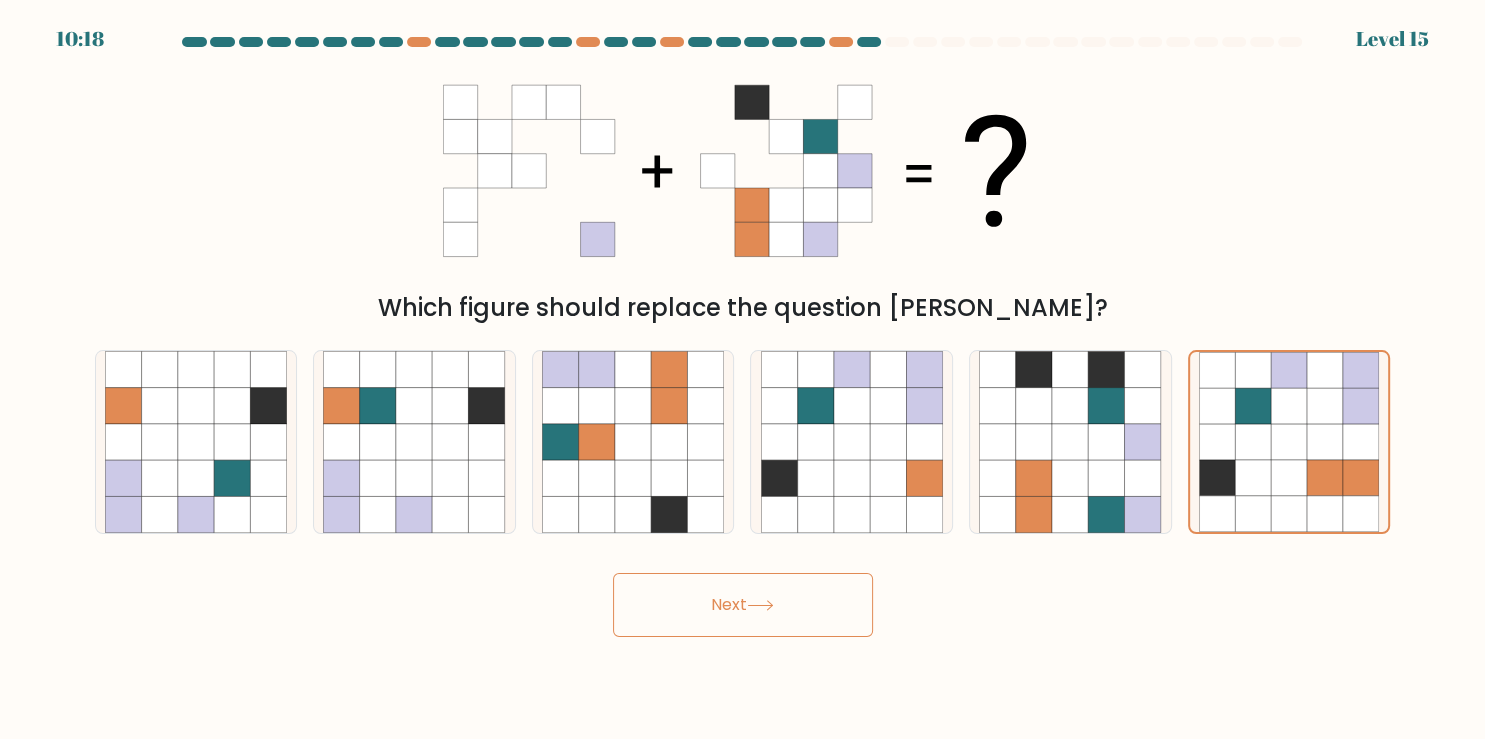 click on "Next" at bounding box center [743, 605] 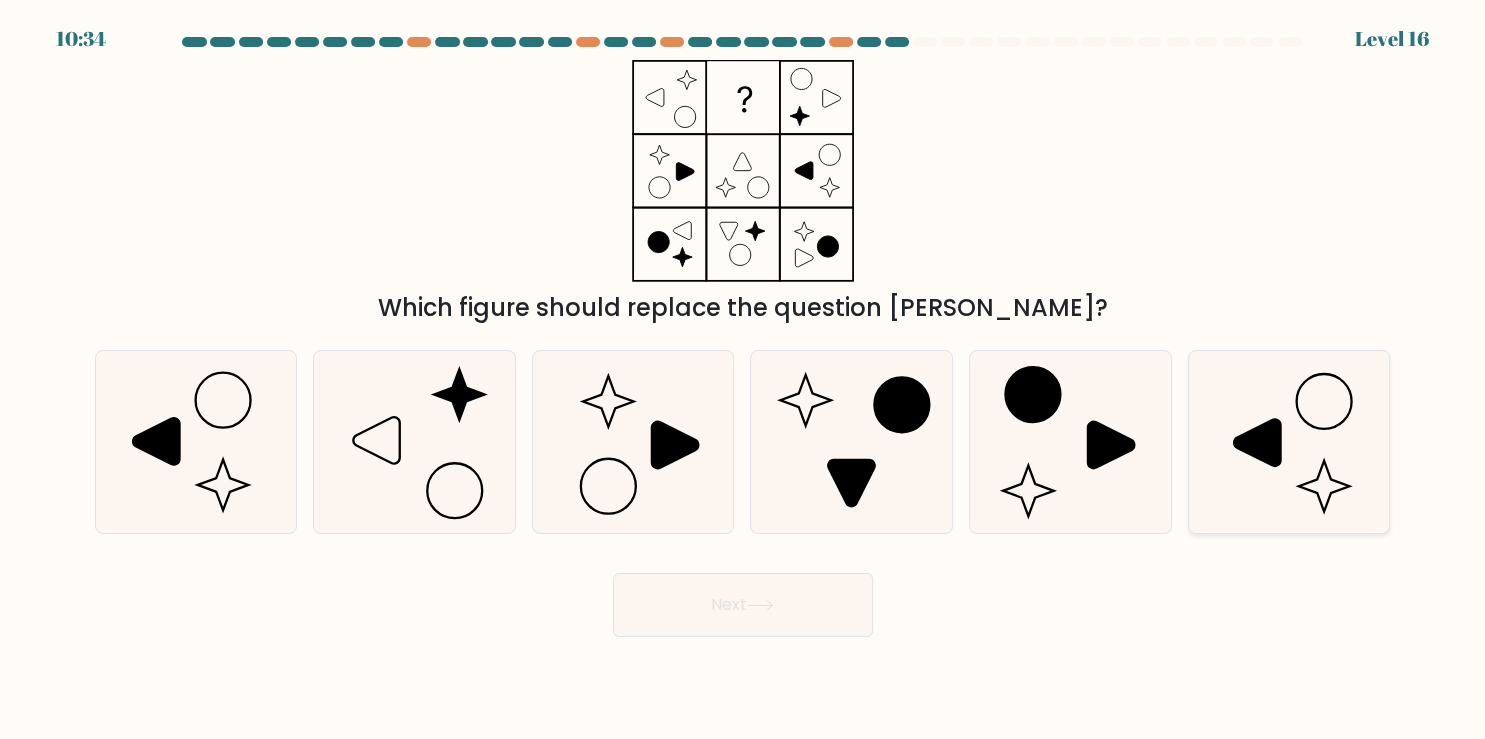 click 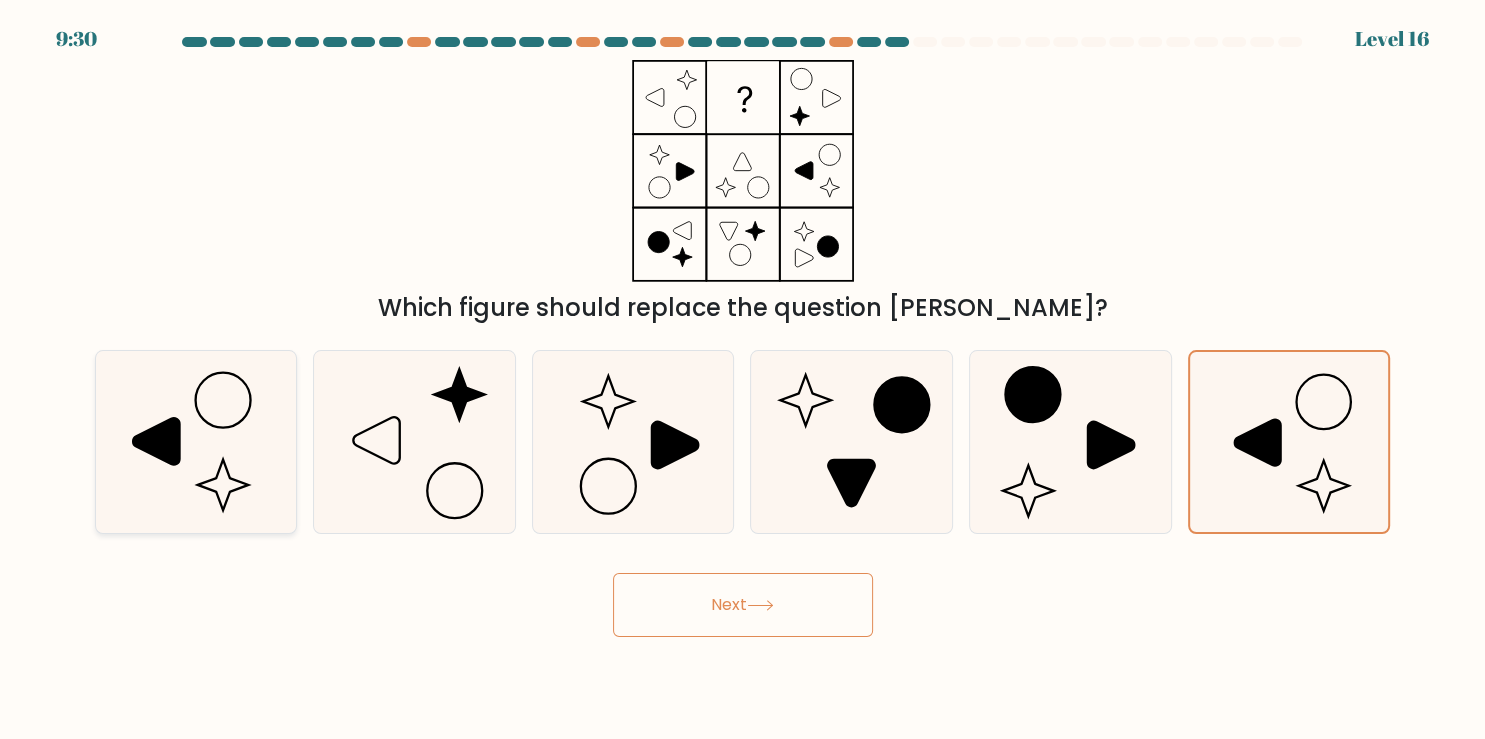 click 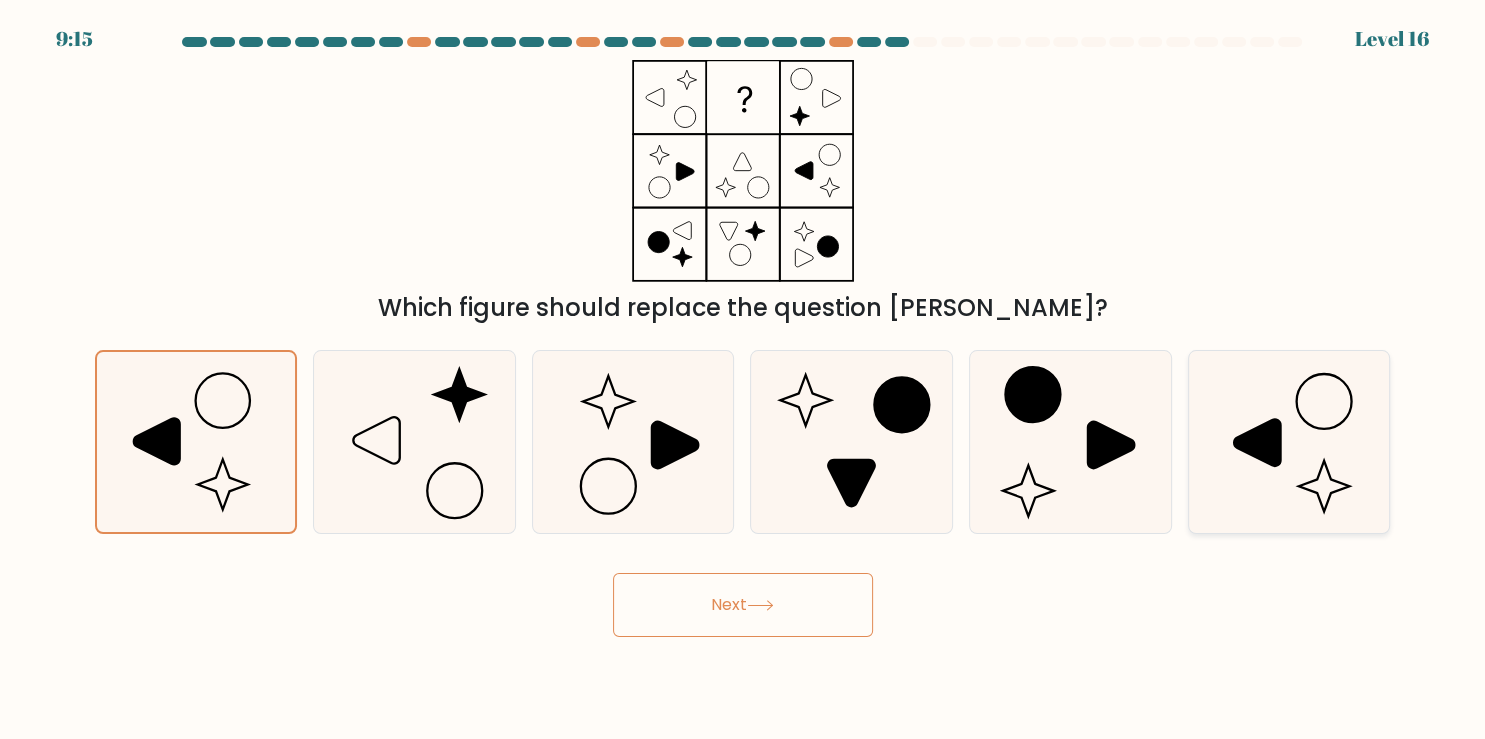 click 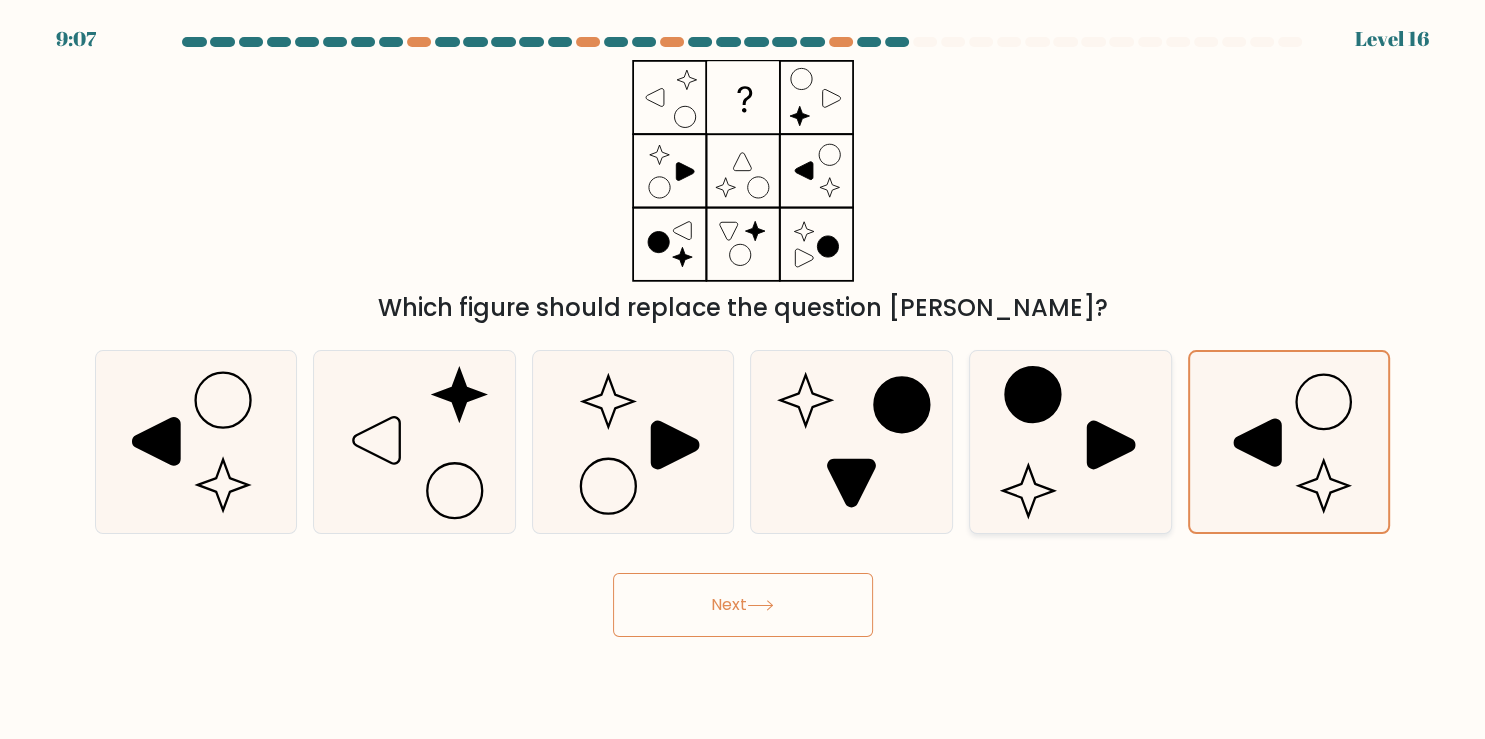 click 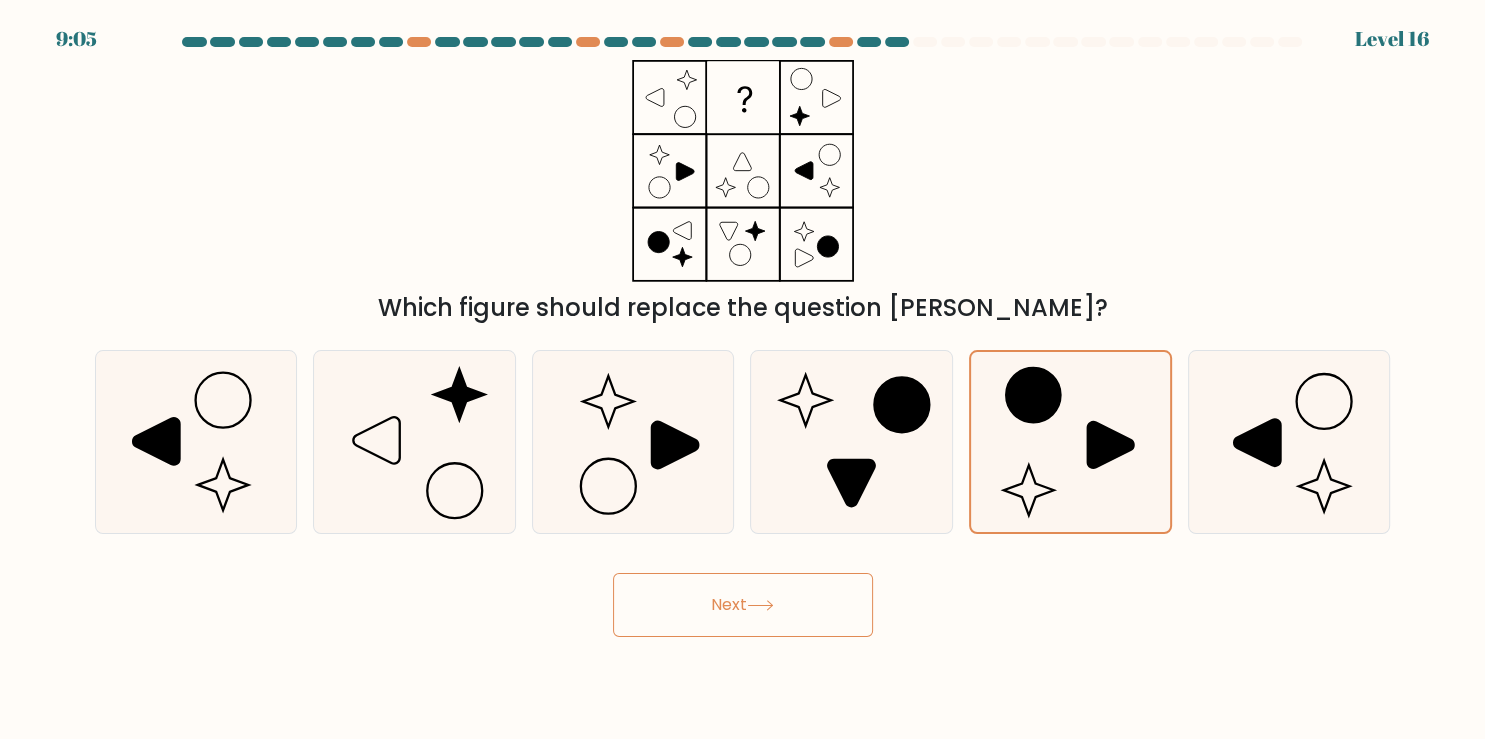 click 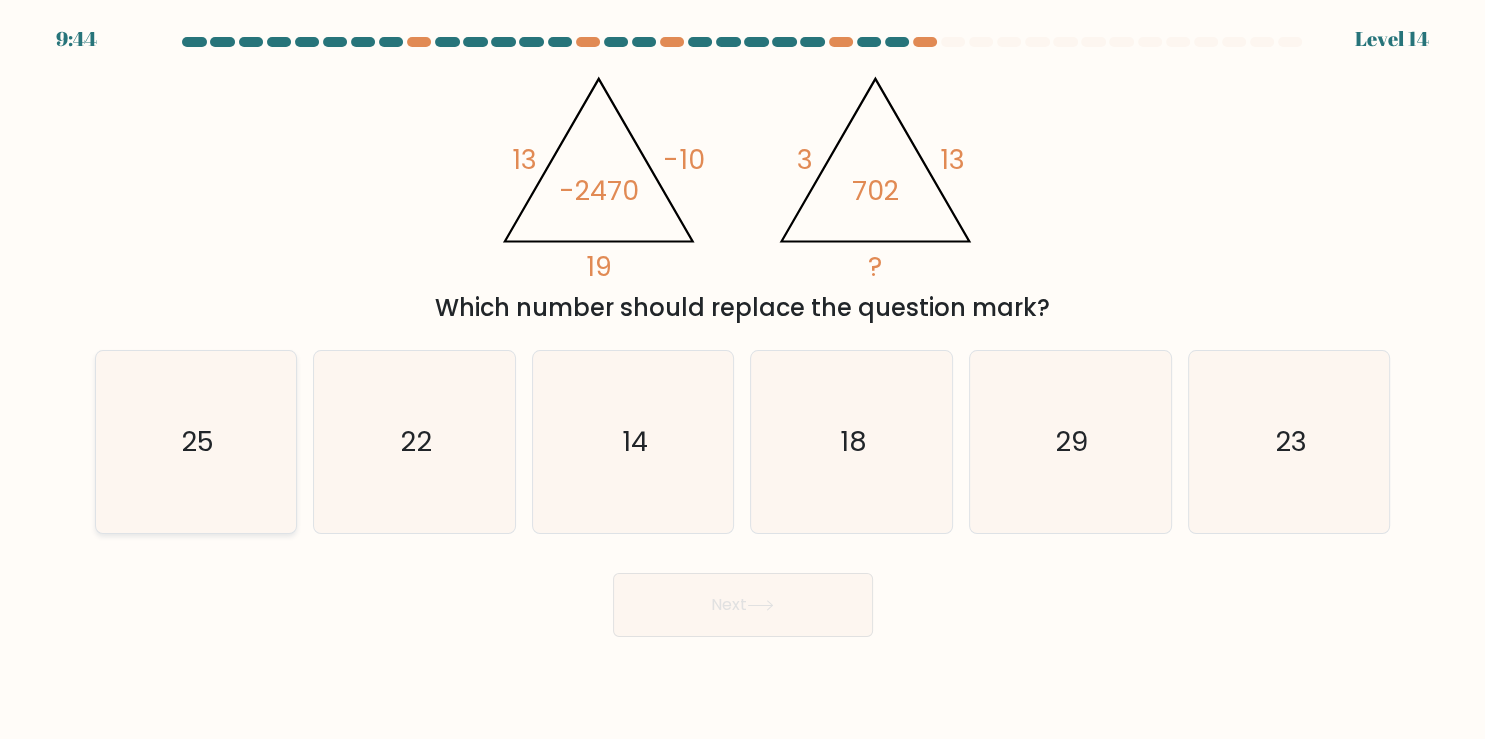click on "25" 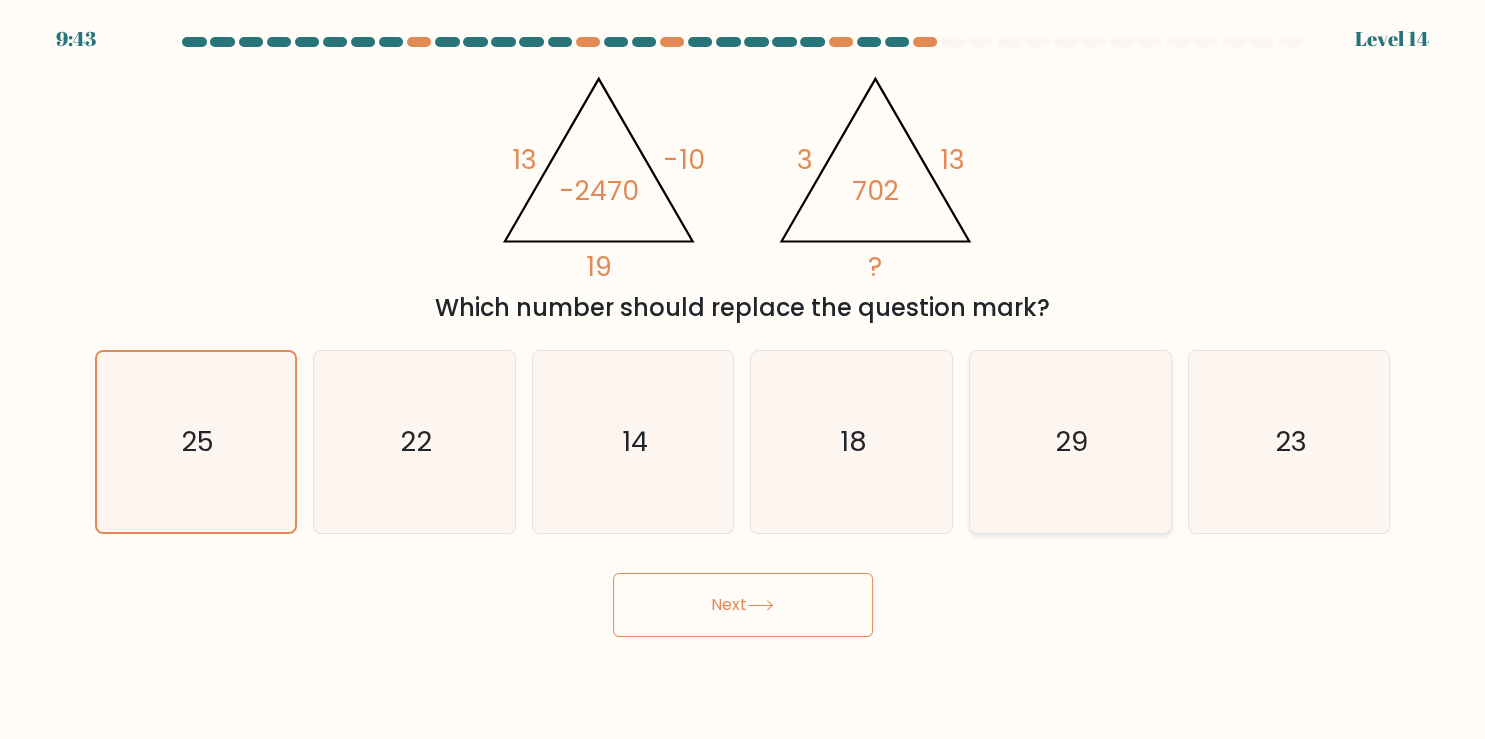 click on "29" 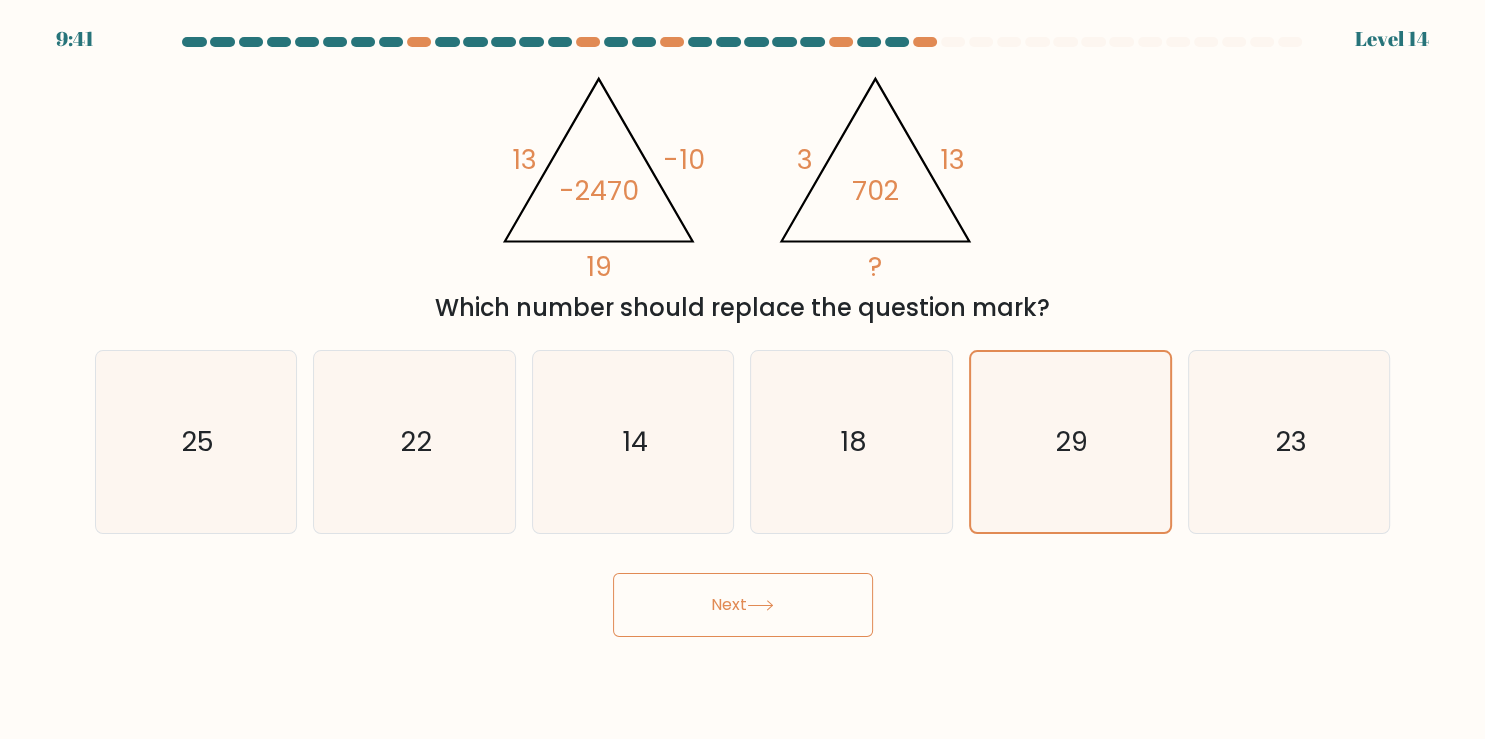 click on "Next" at bounding box center [743, 605] 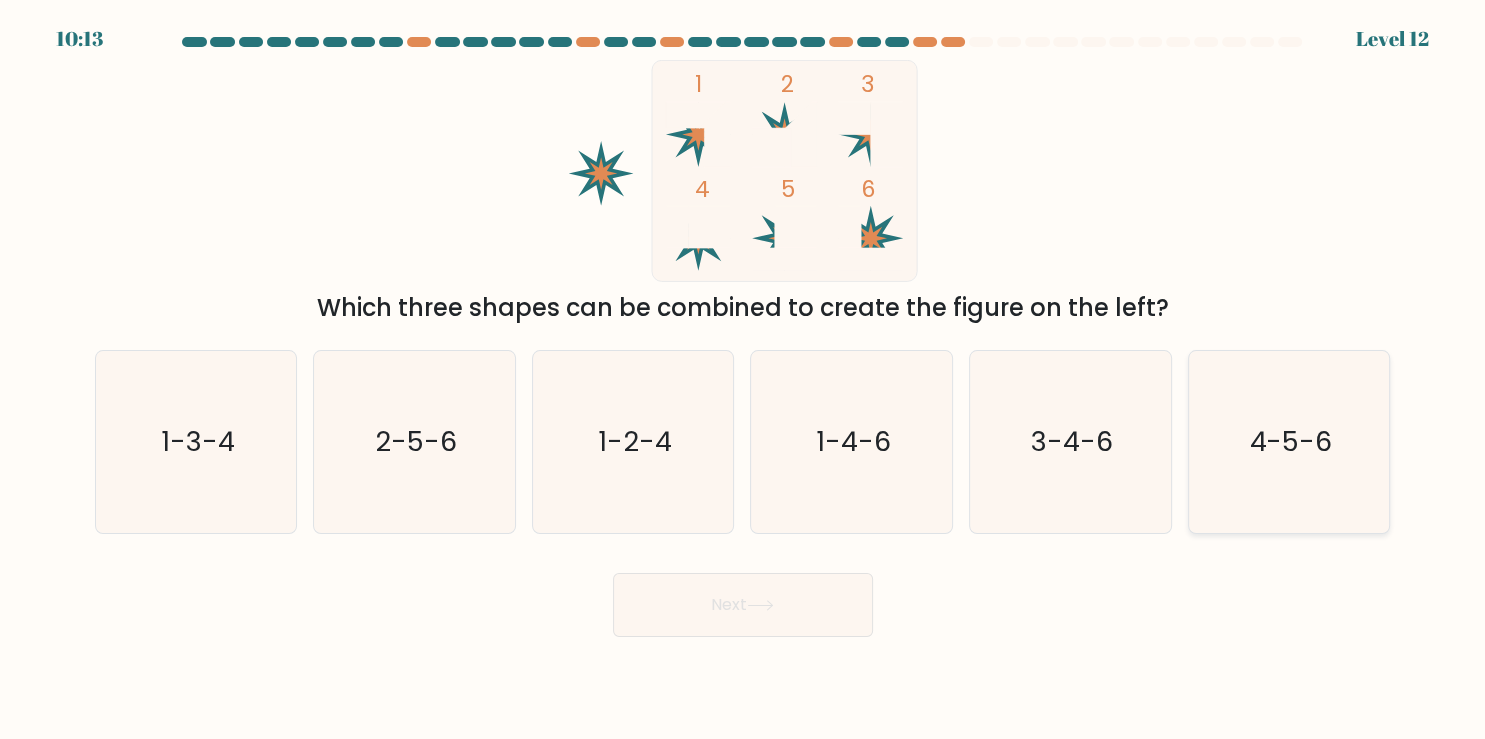 click on "4-5-6" 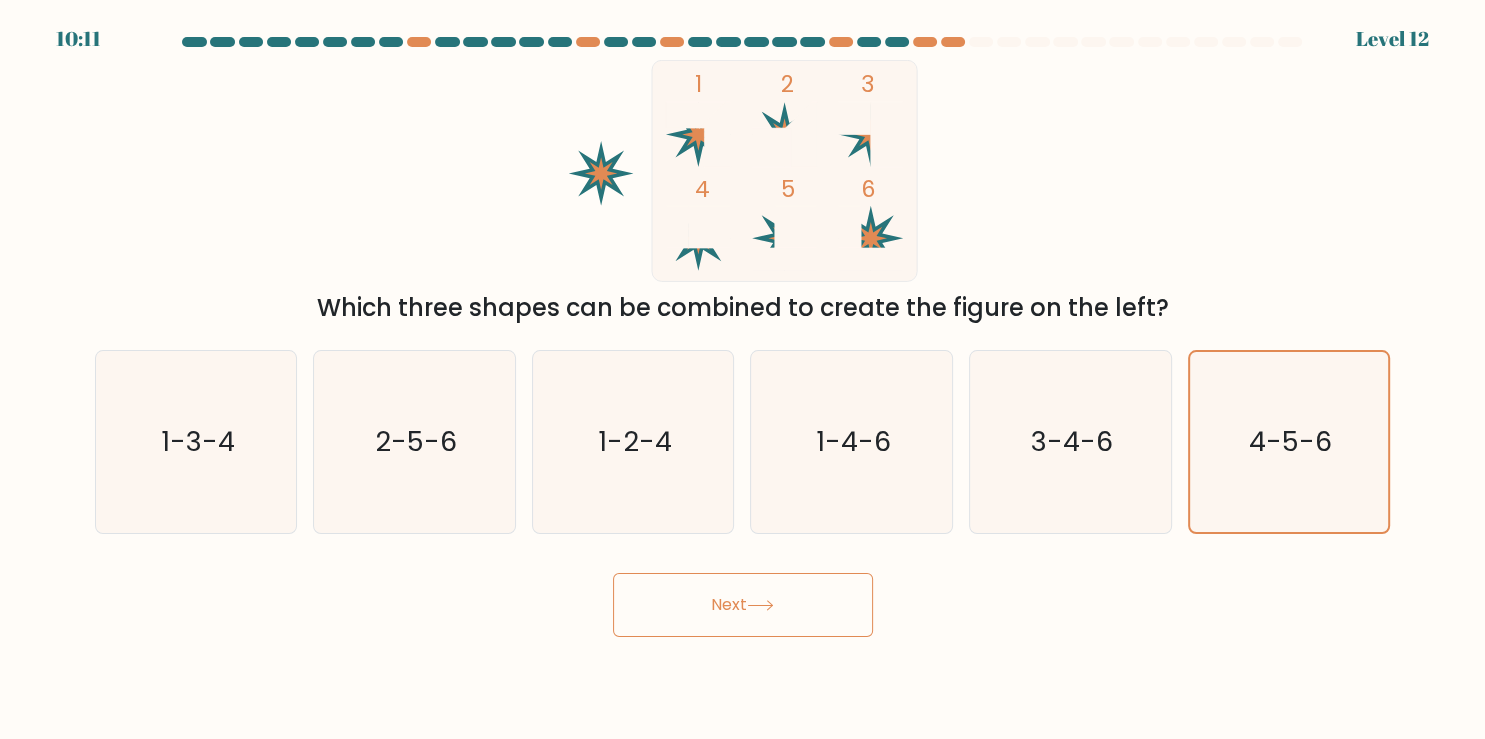click on "Next" at bounding box center (743, 605) 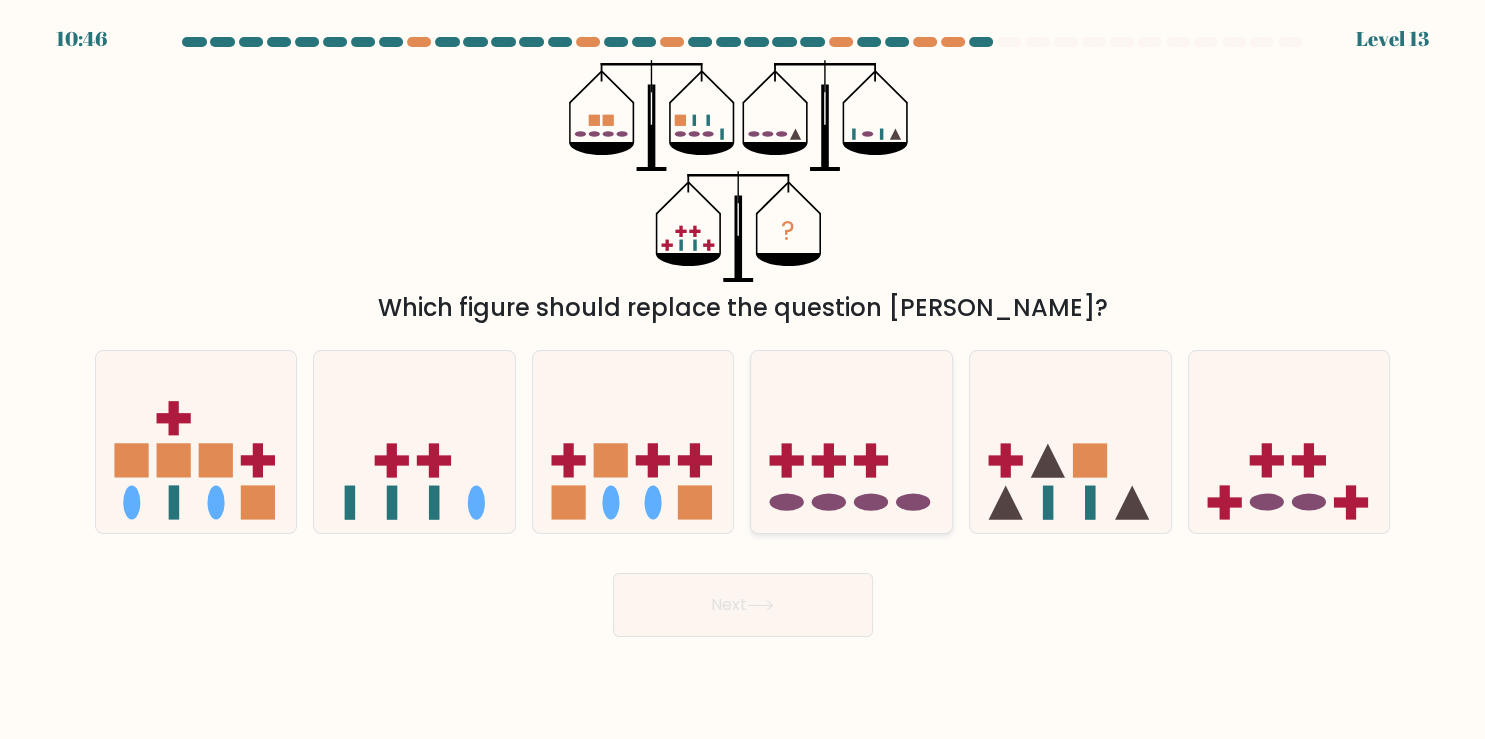click 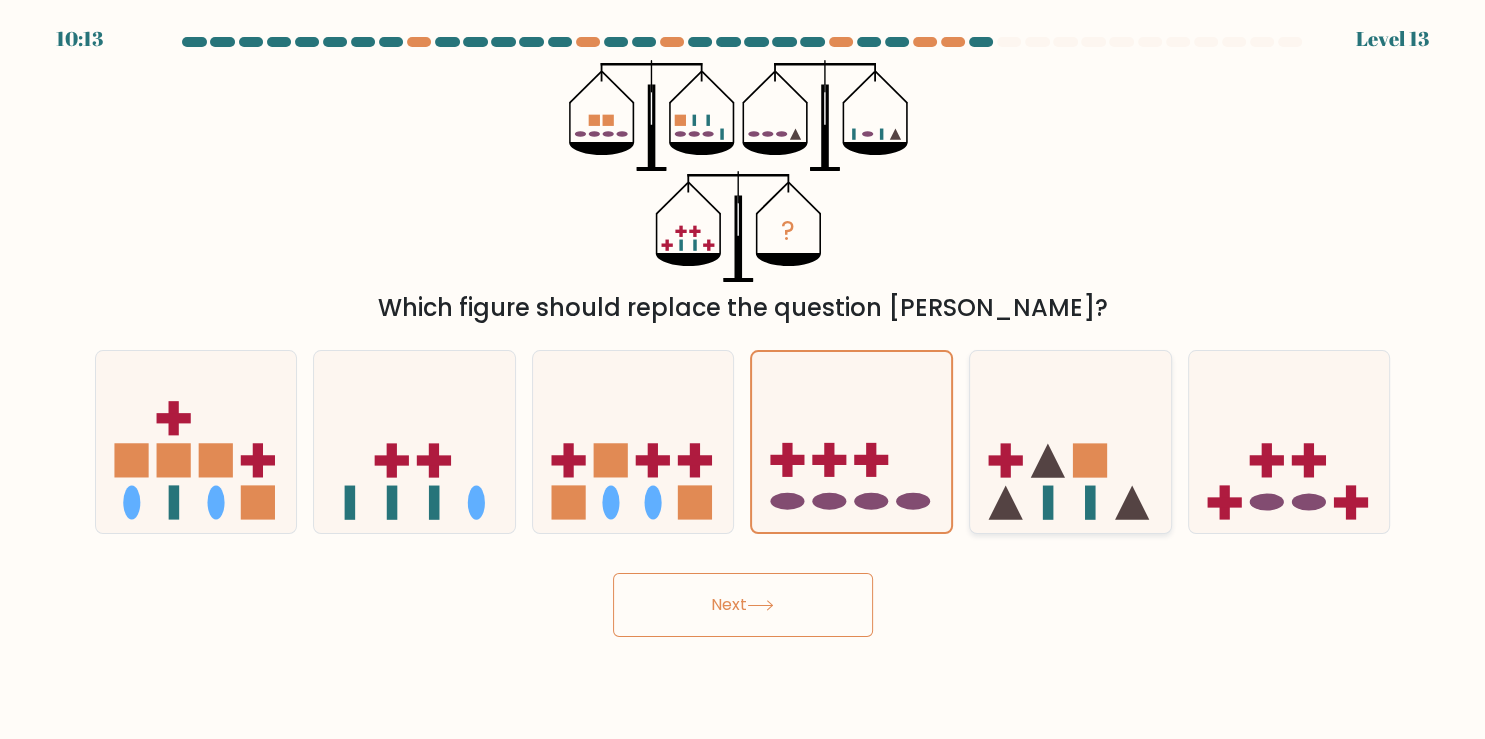 click at bounding box center (1070, 442) 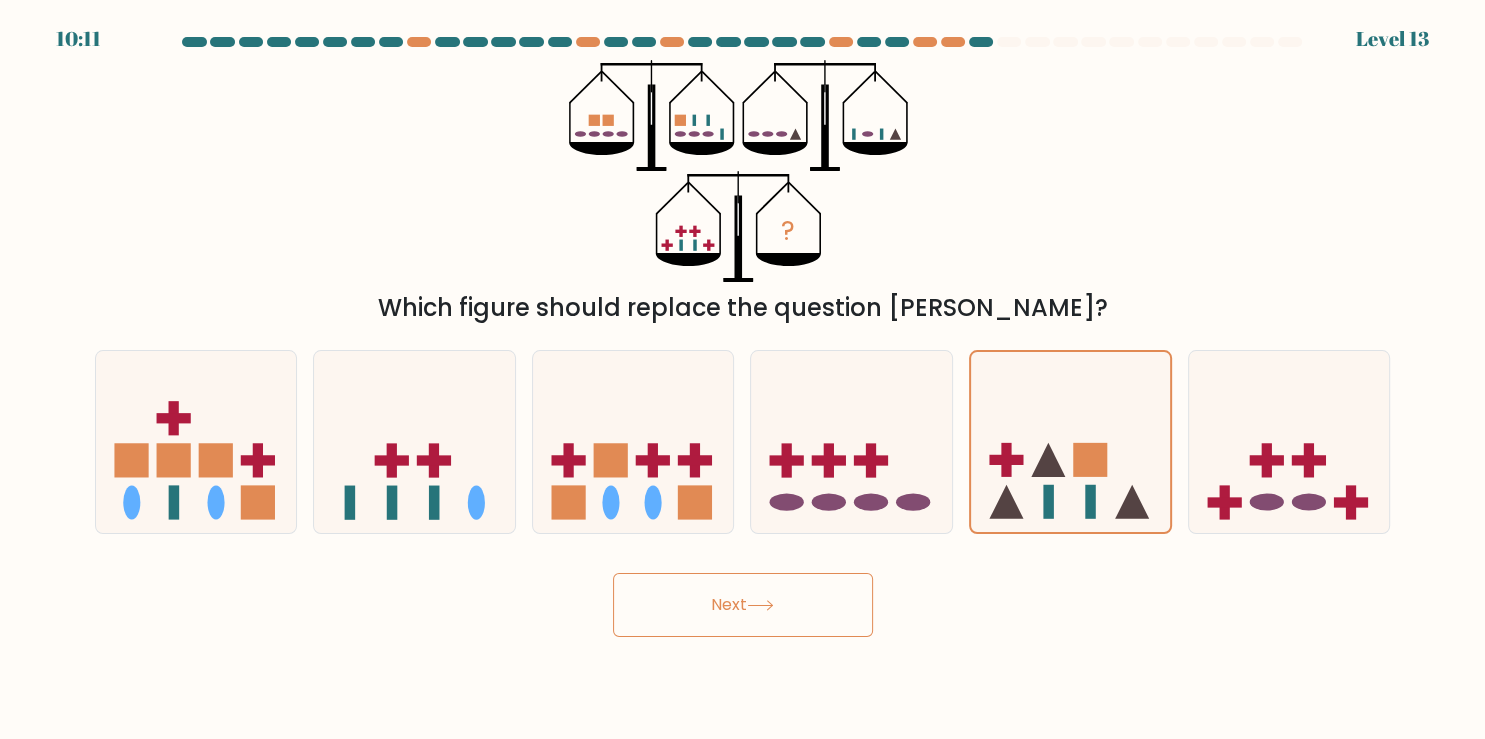 click on "Next" at bounding box center (743, 605) 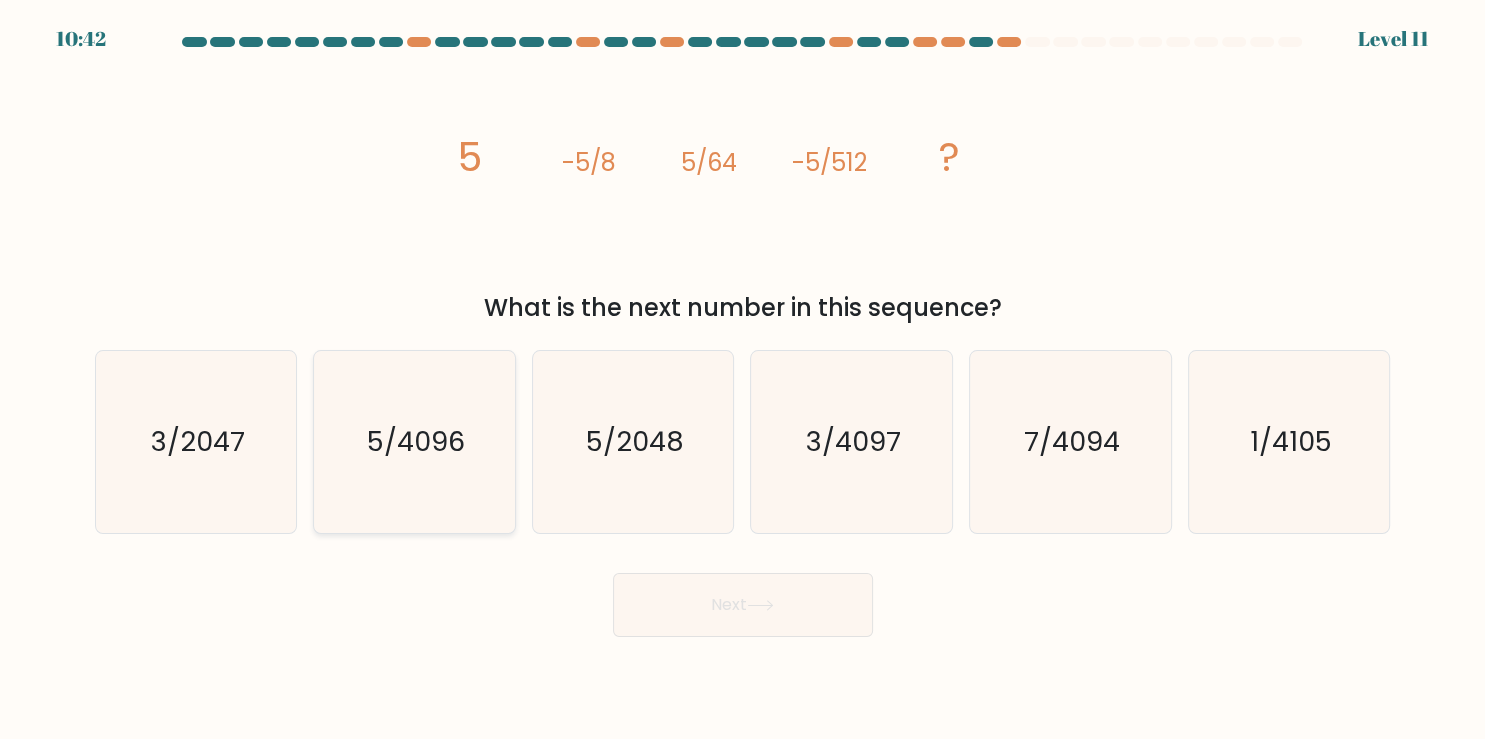 click on "5/4096" 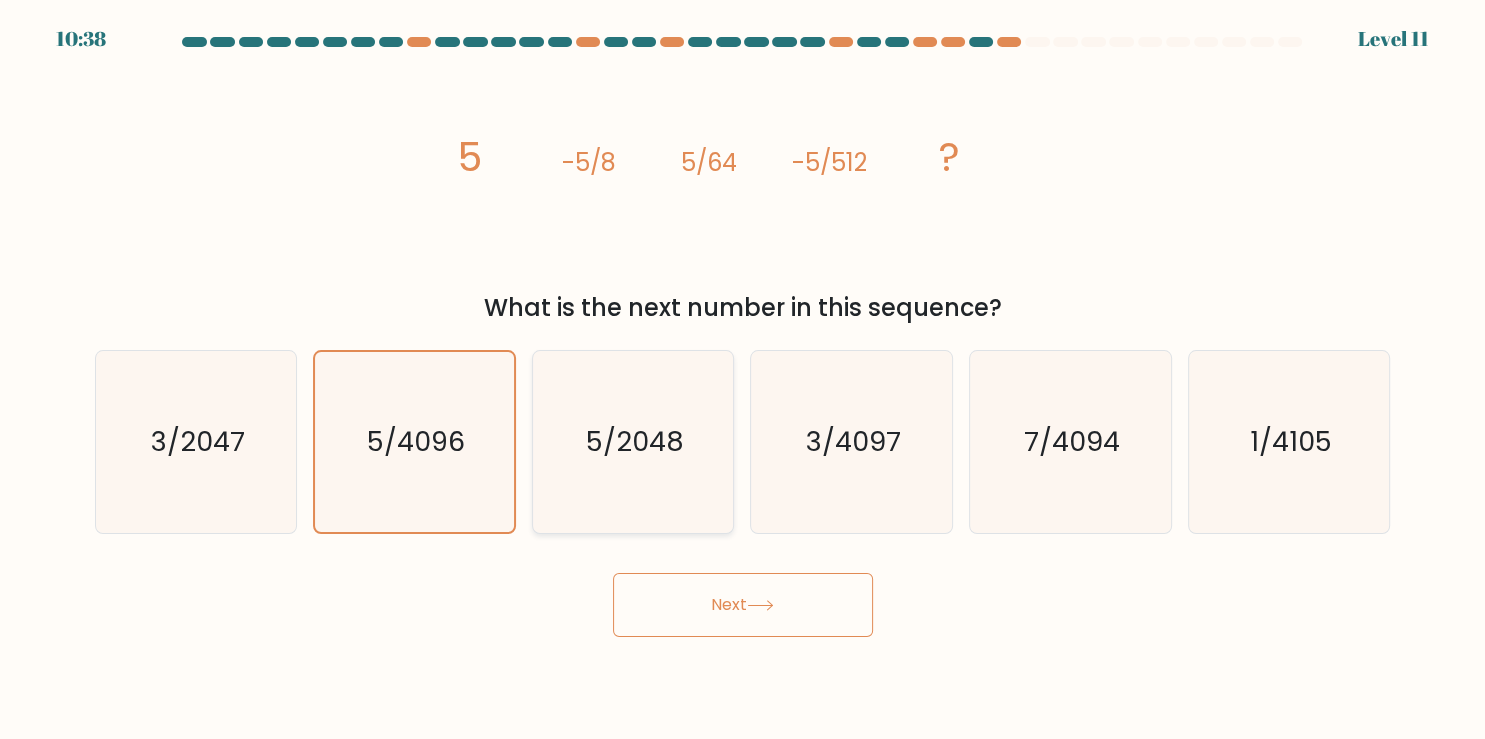 click on "5/2048" 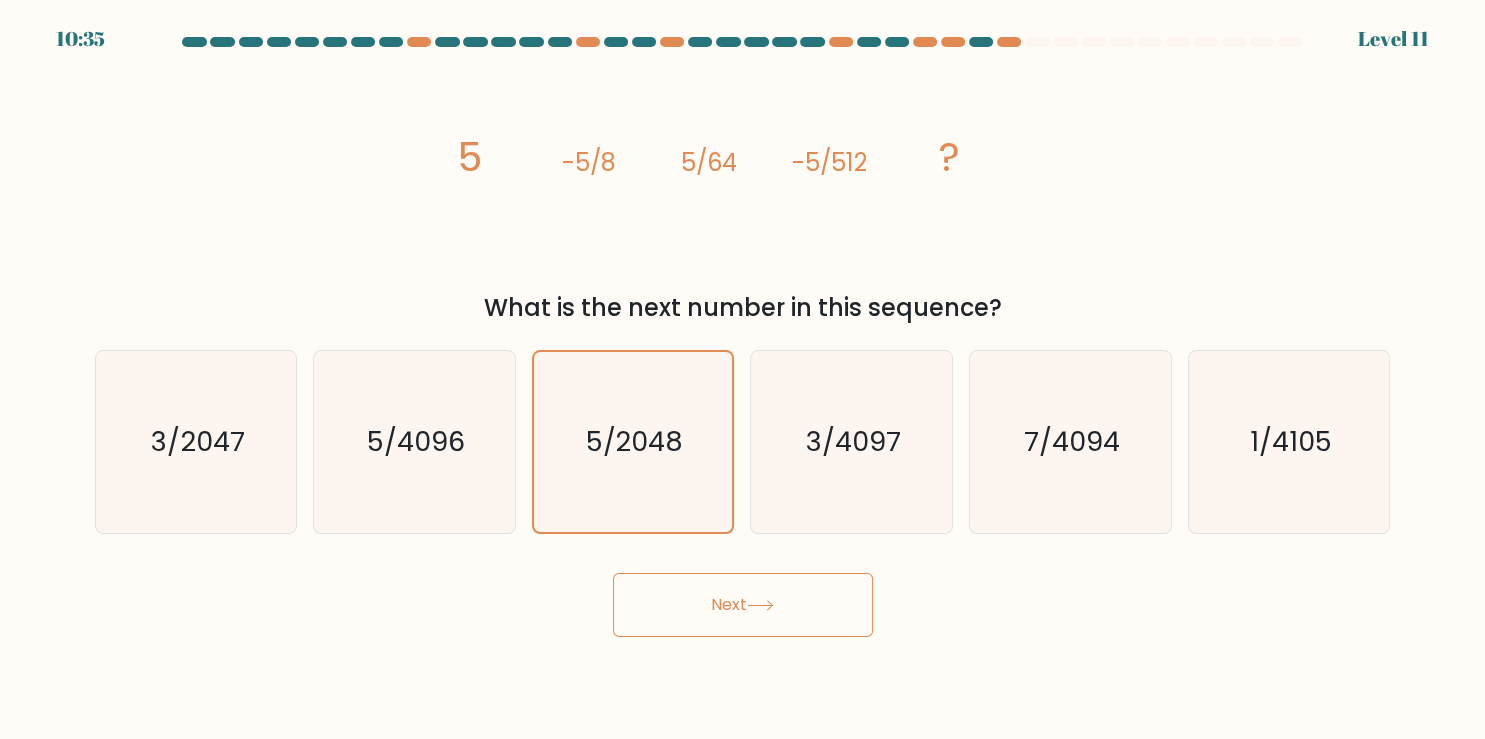 click on "Next" at bounding box center [743, 605] 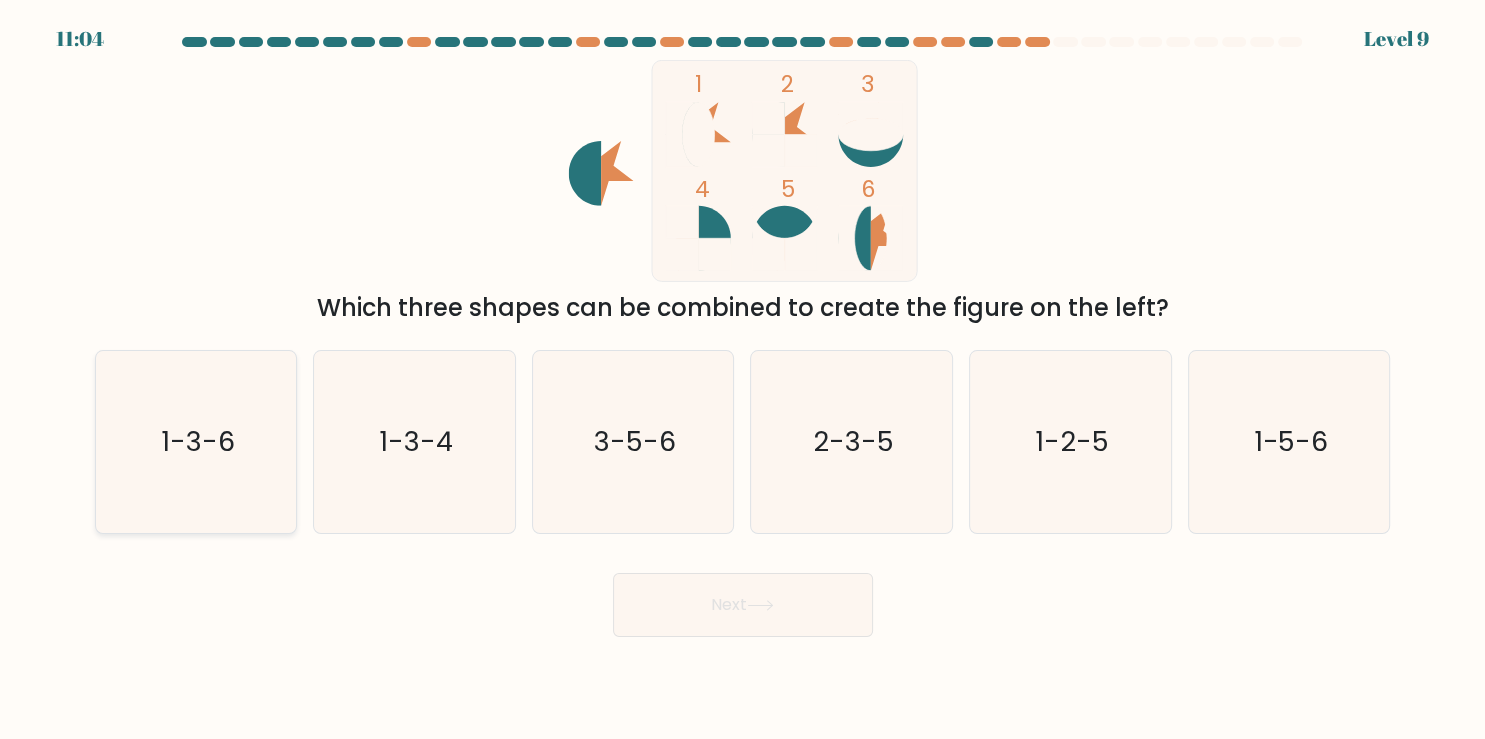 click on "1-3-6" 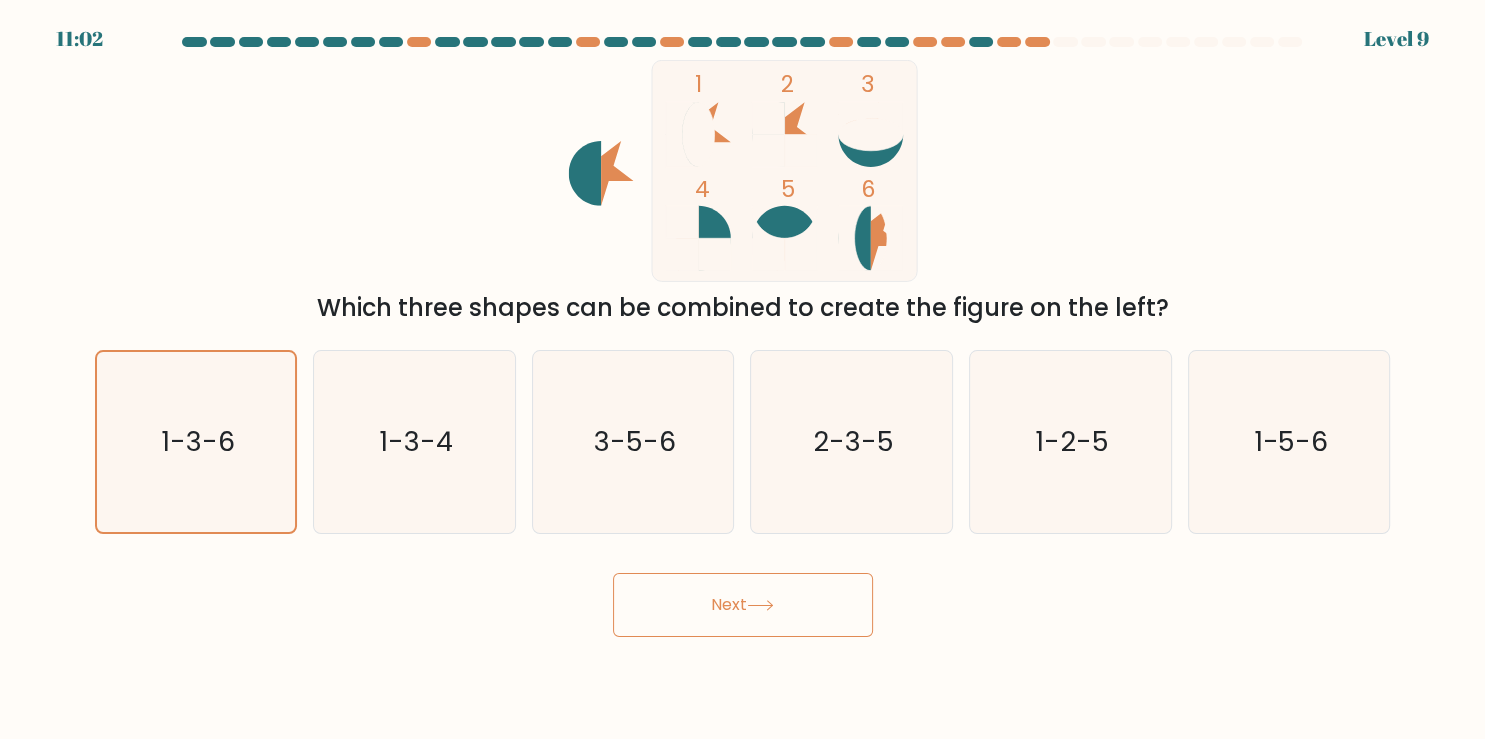click on "Next" at bounding box center (743, 605) 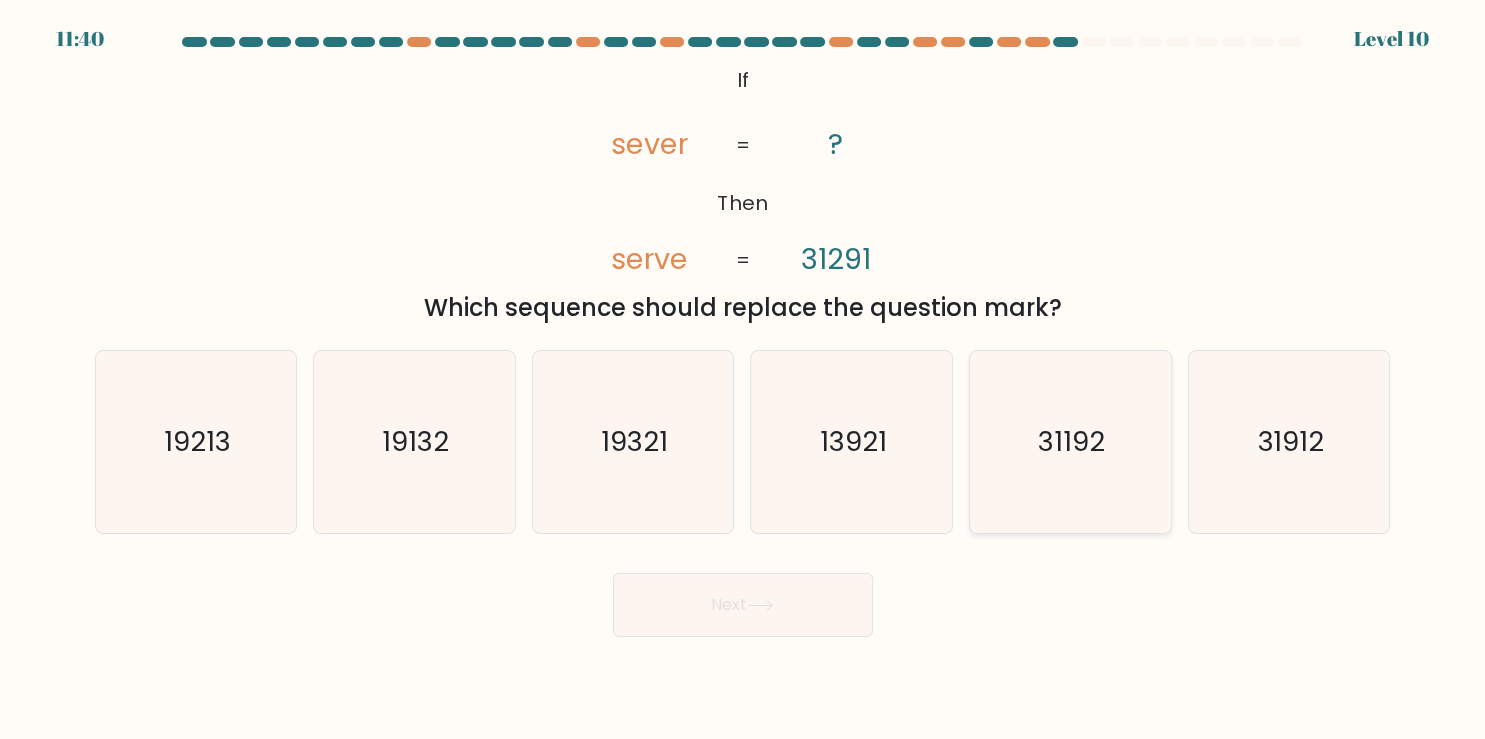 click on "31192" 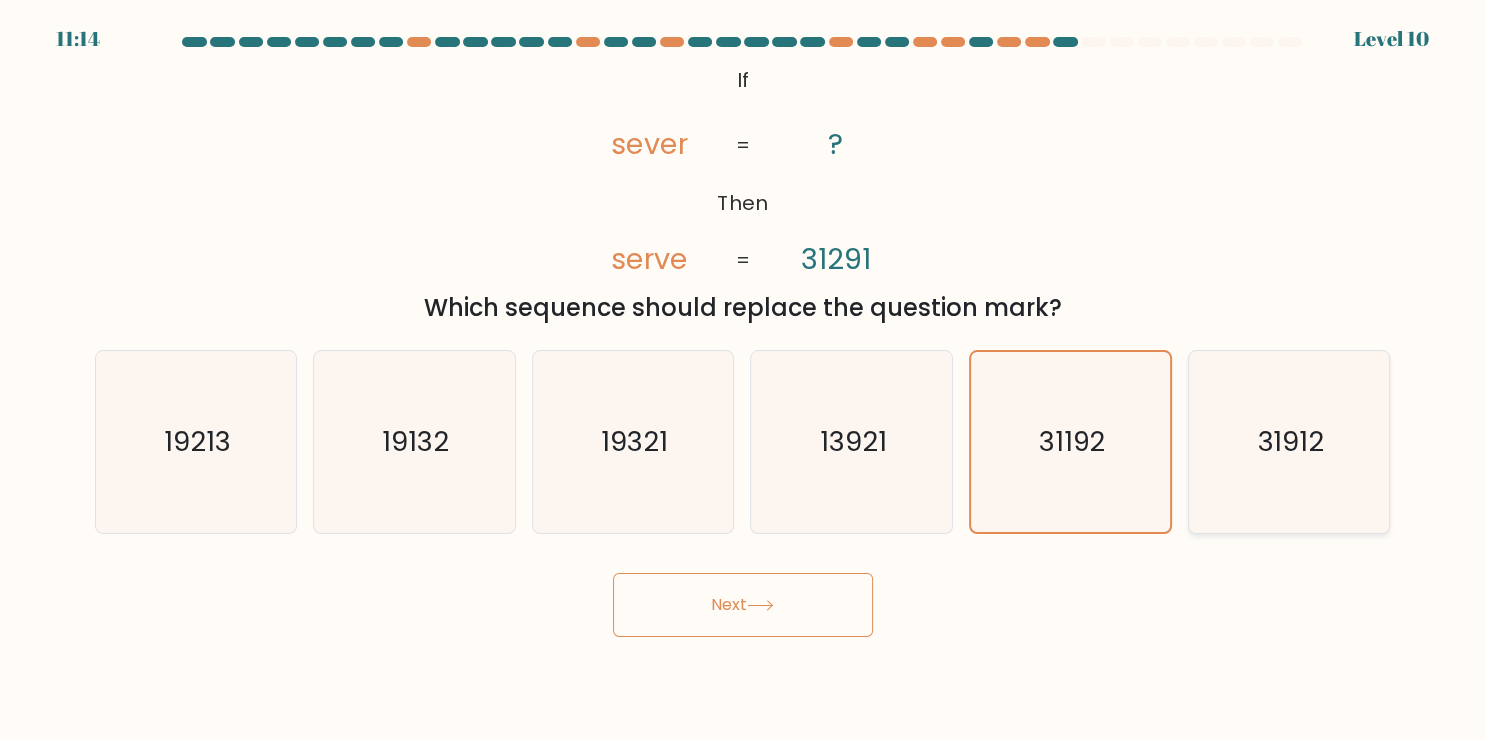 click on "31912" 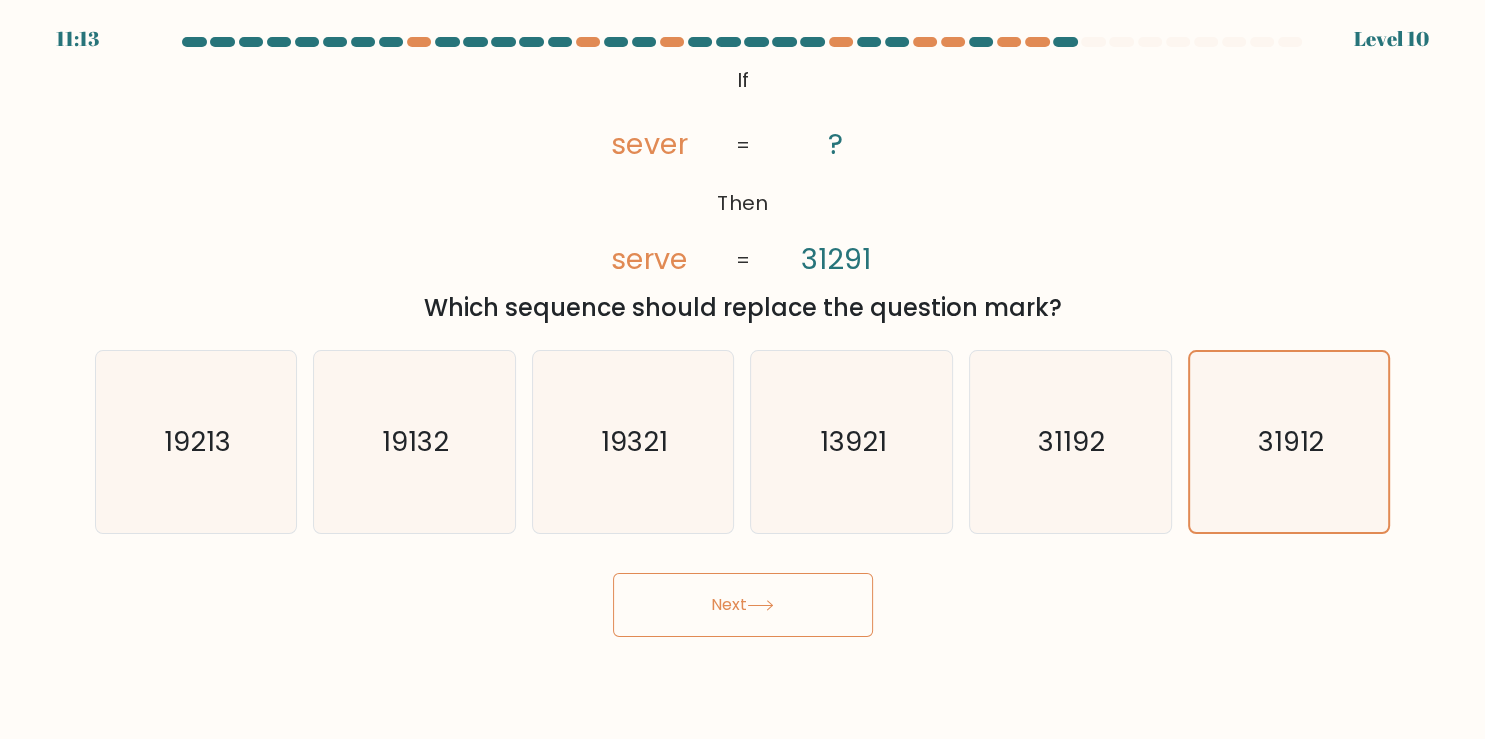 click on "Next" at bounding box center (743, 605) 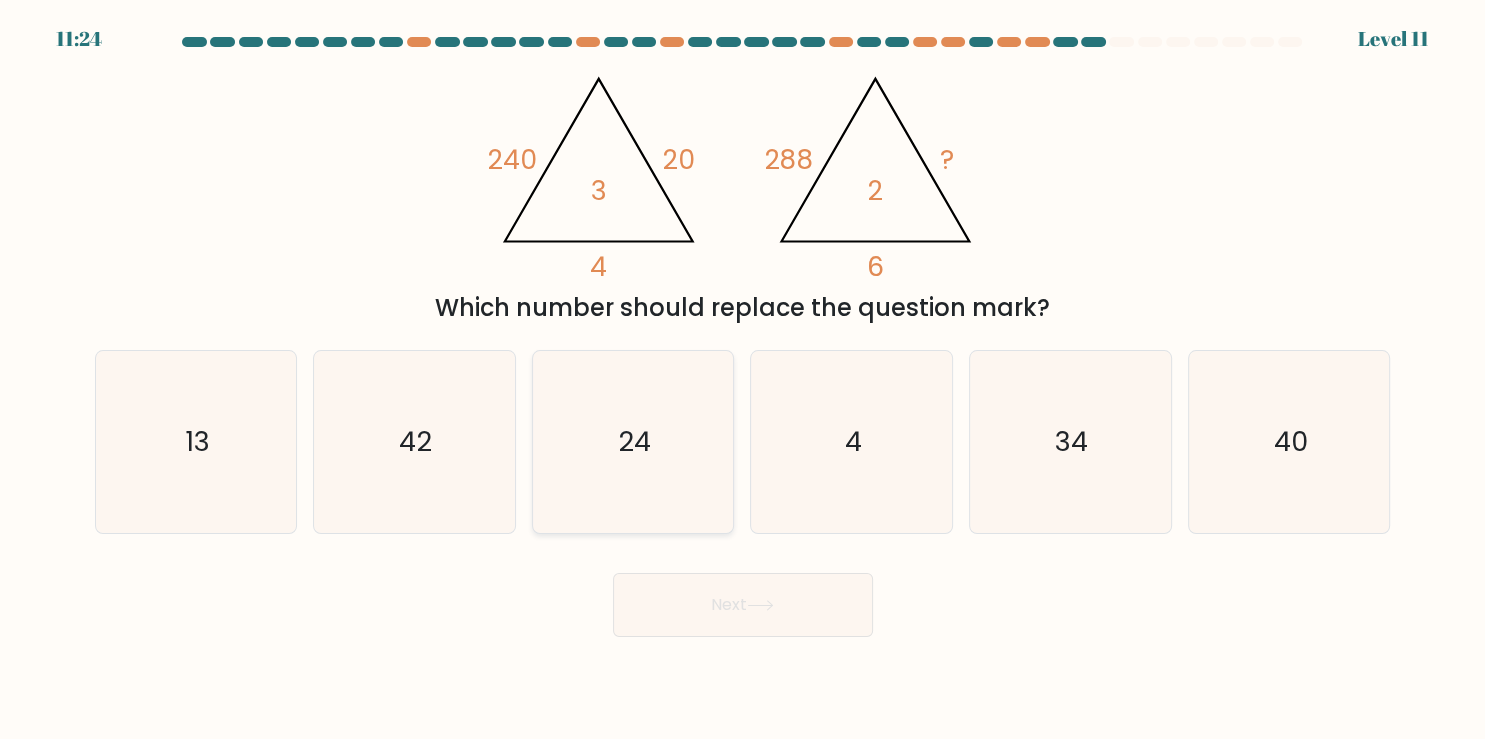click on "24" 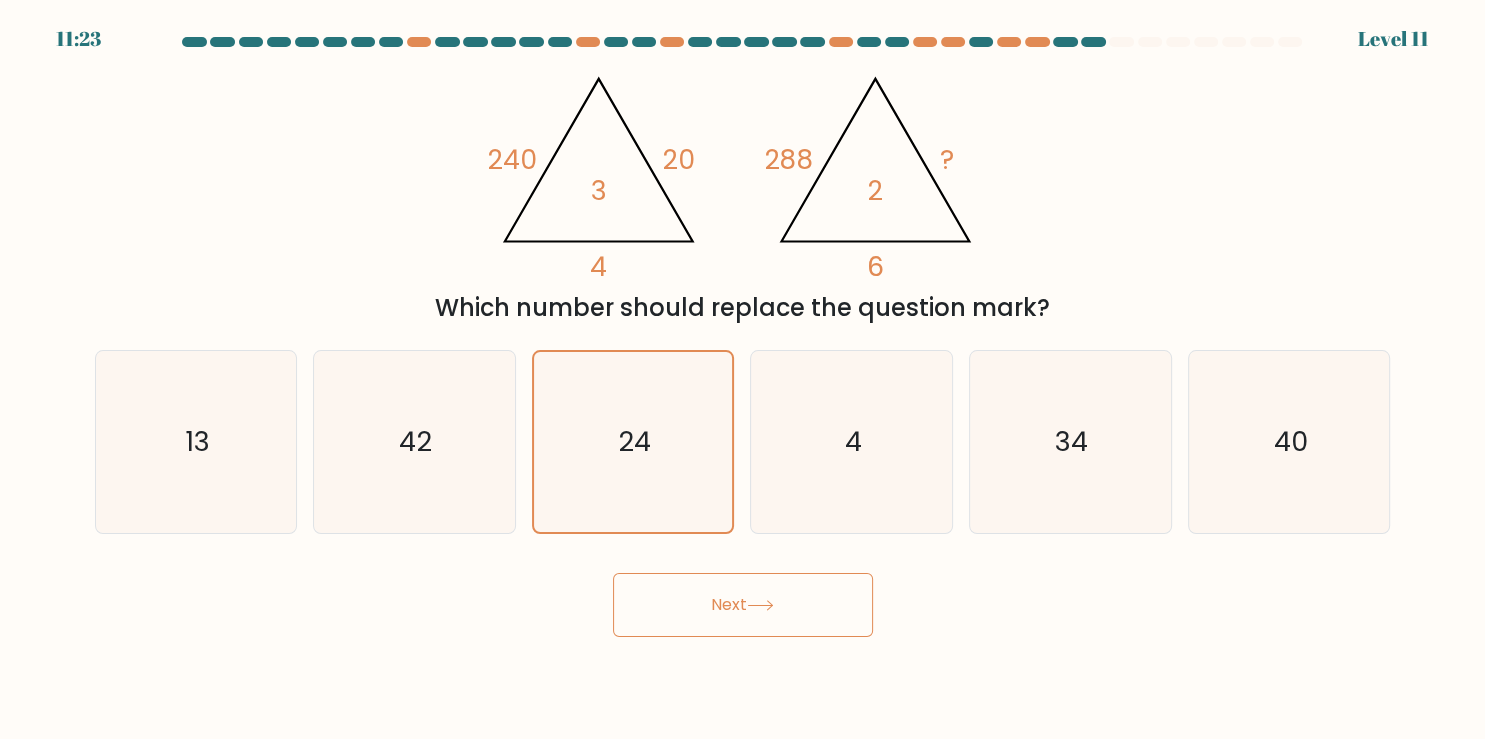 click on "Next" at bounding box center (743, 605) 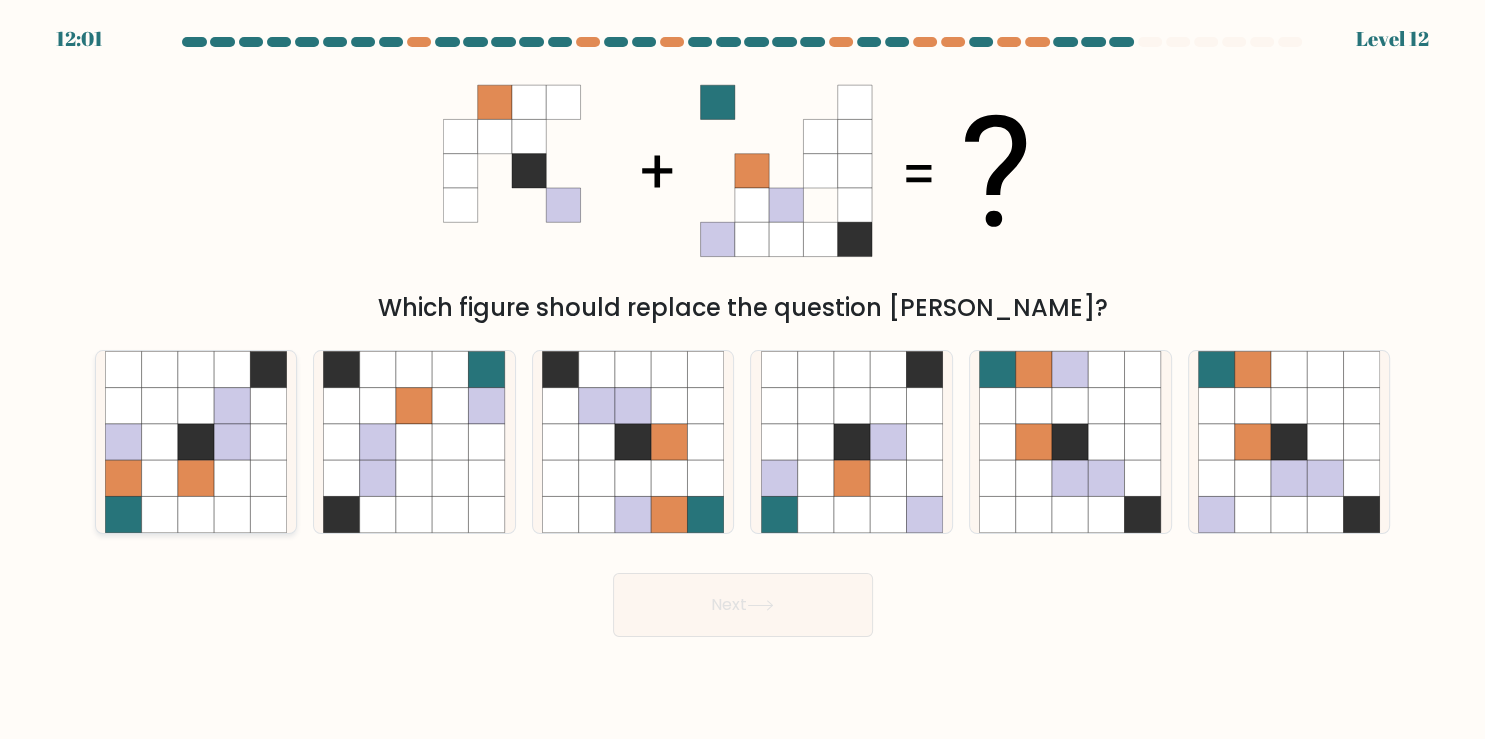click 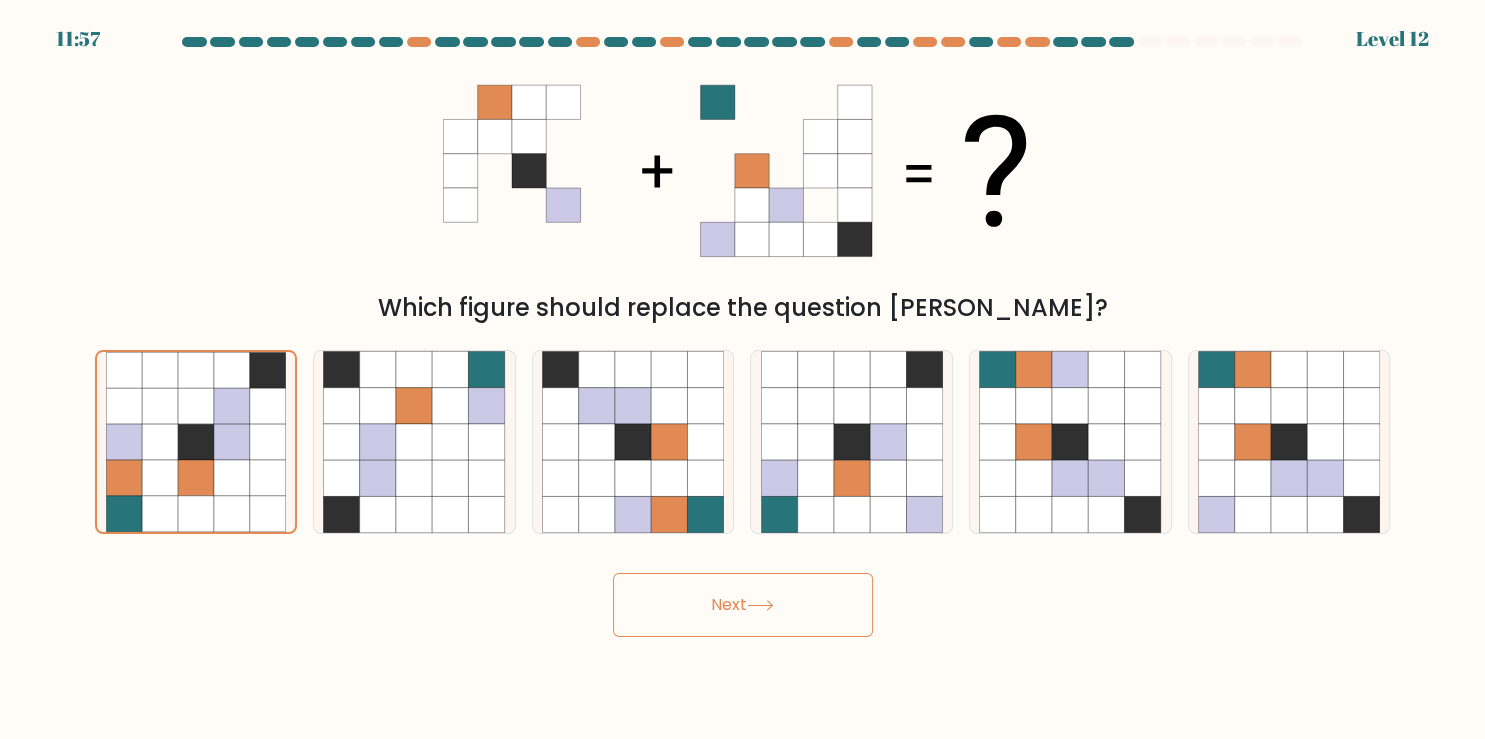click on "Next" at bounding box center [743, 605] 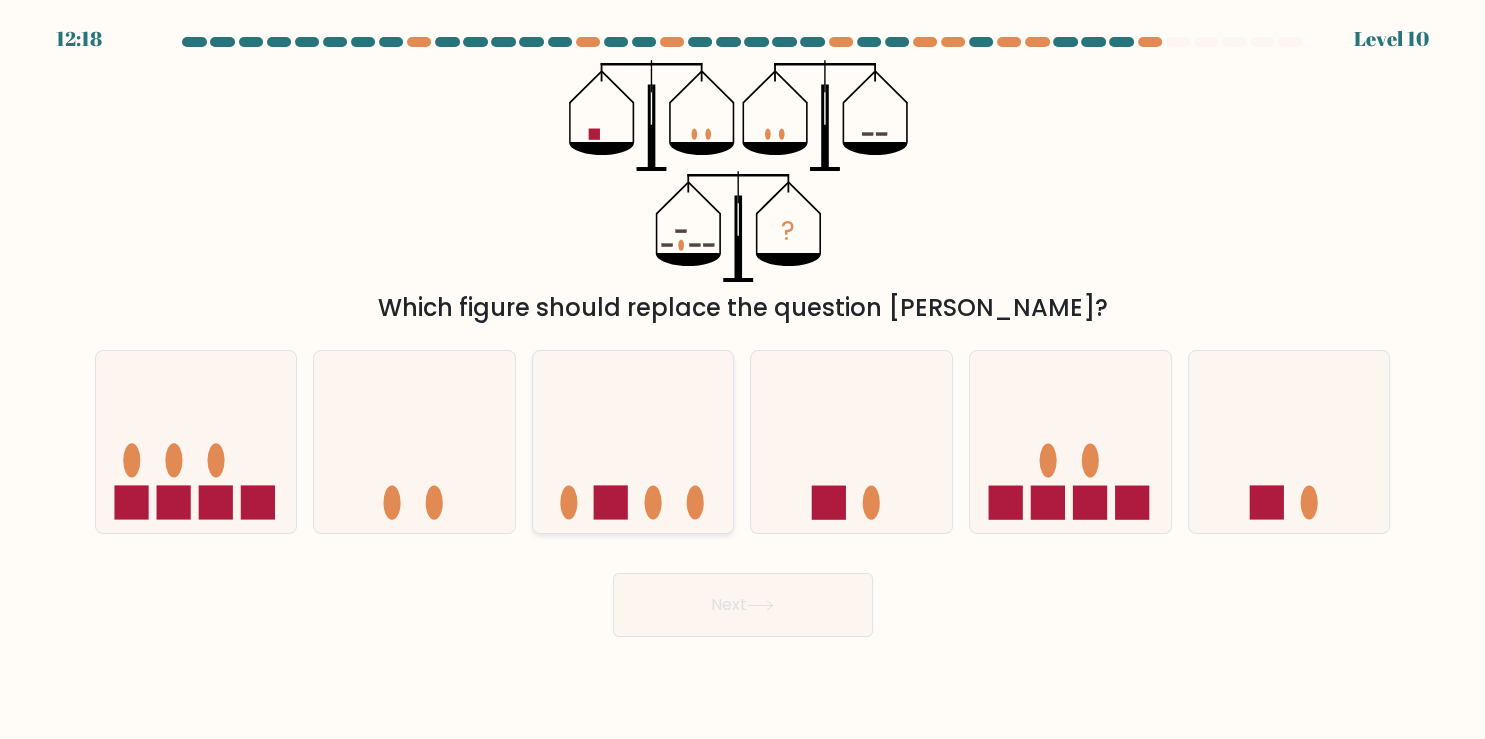 click 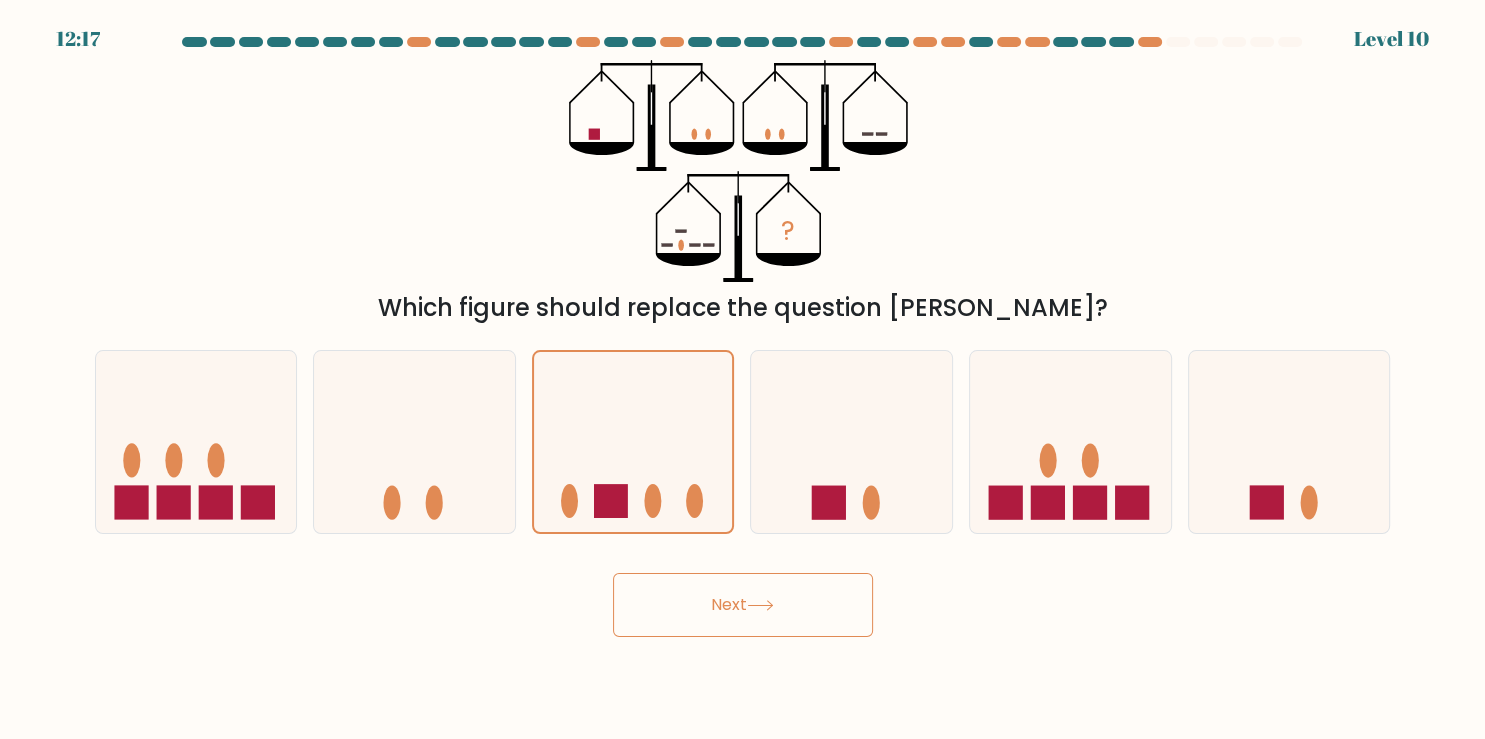 click on "Next" at bounding box center (743, 605) 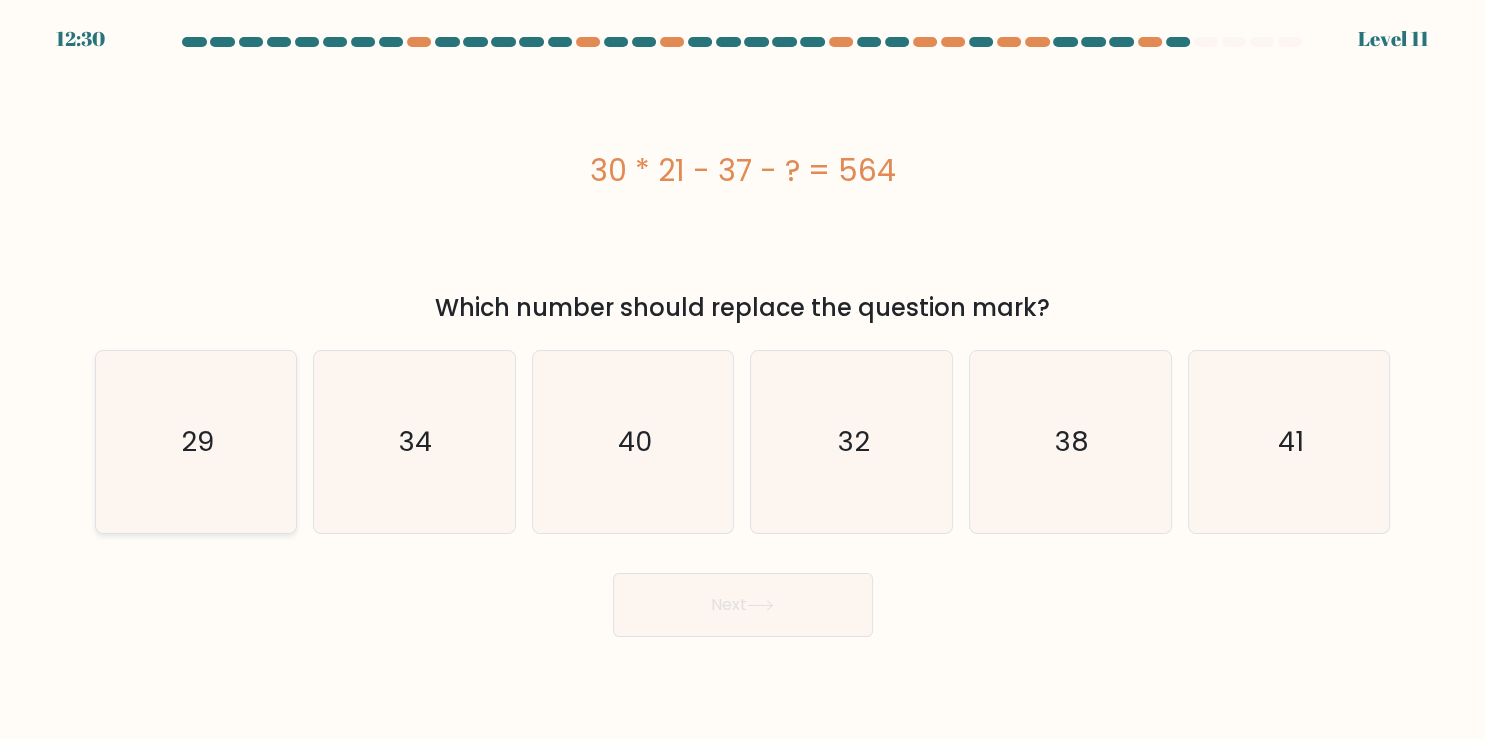 click on "29" 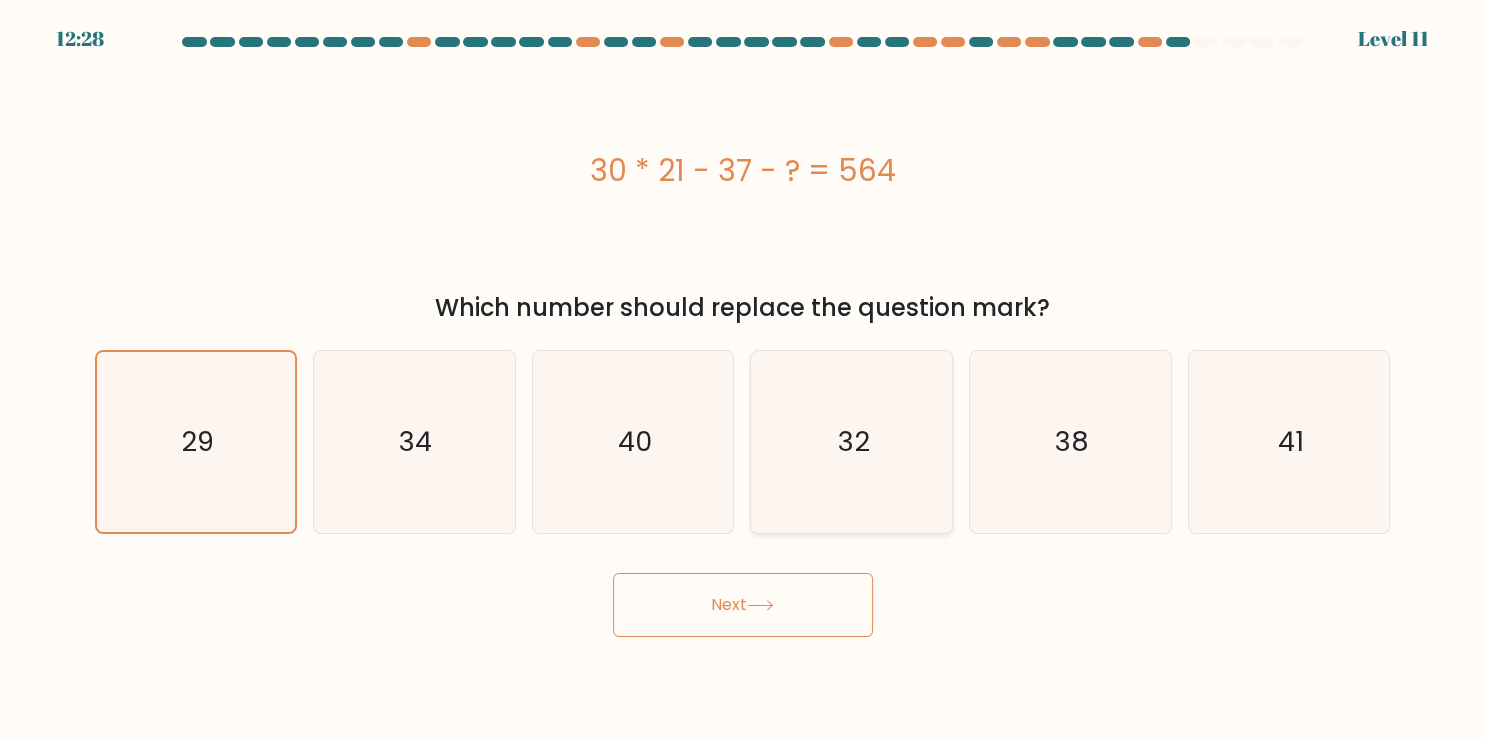 click on "32" 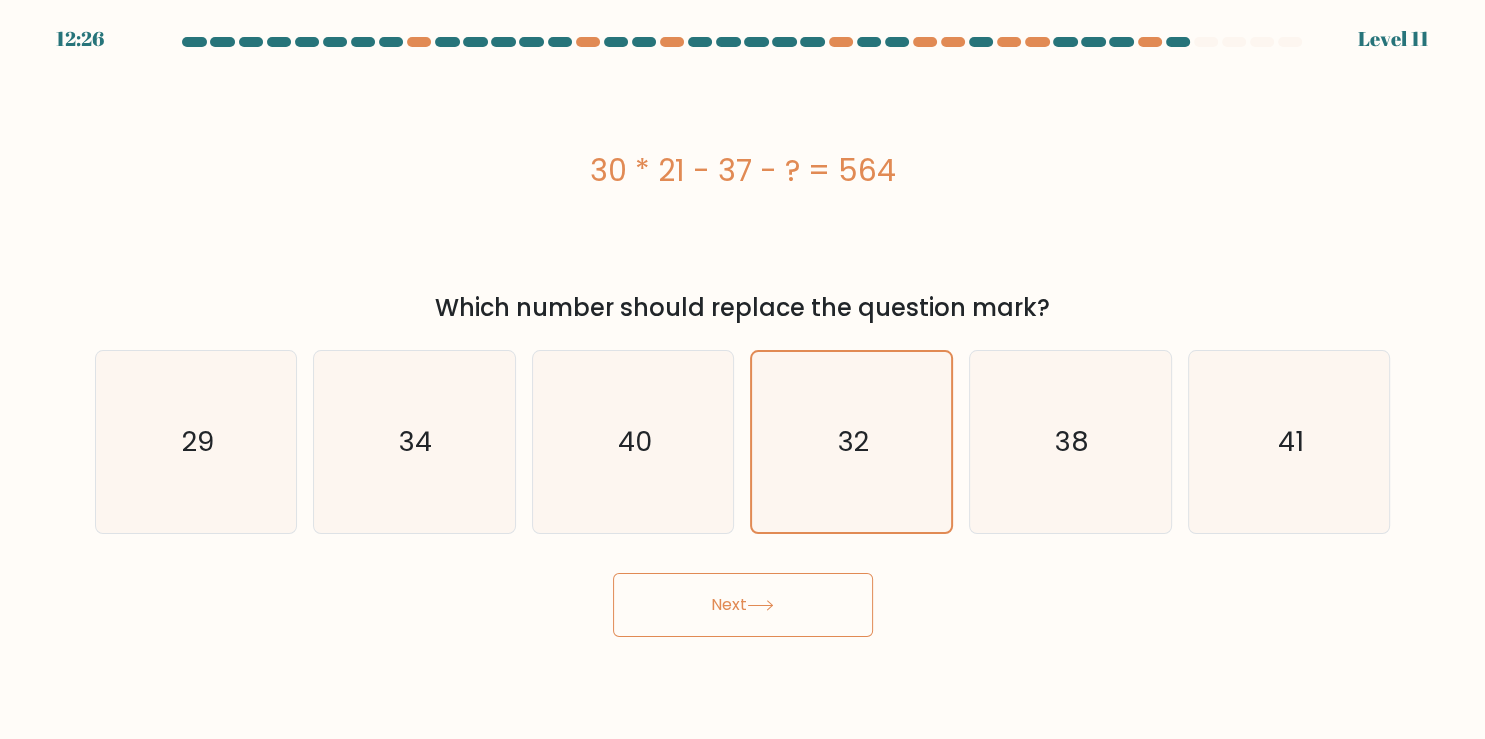 click on "Next" at bounding box center [743, 605] 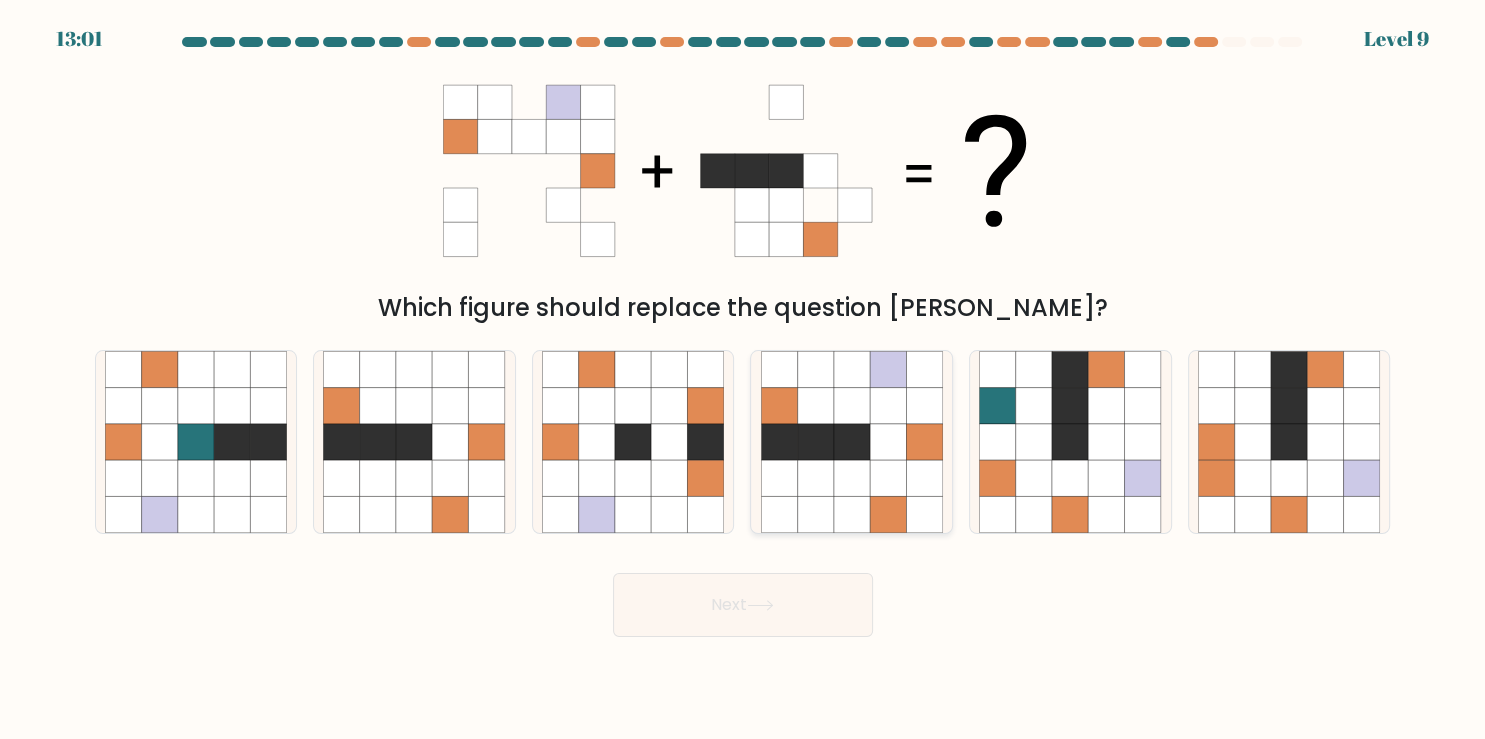 click 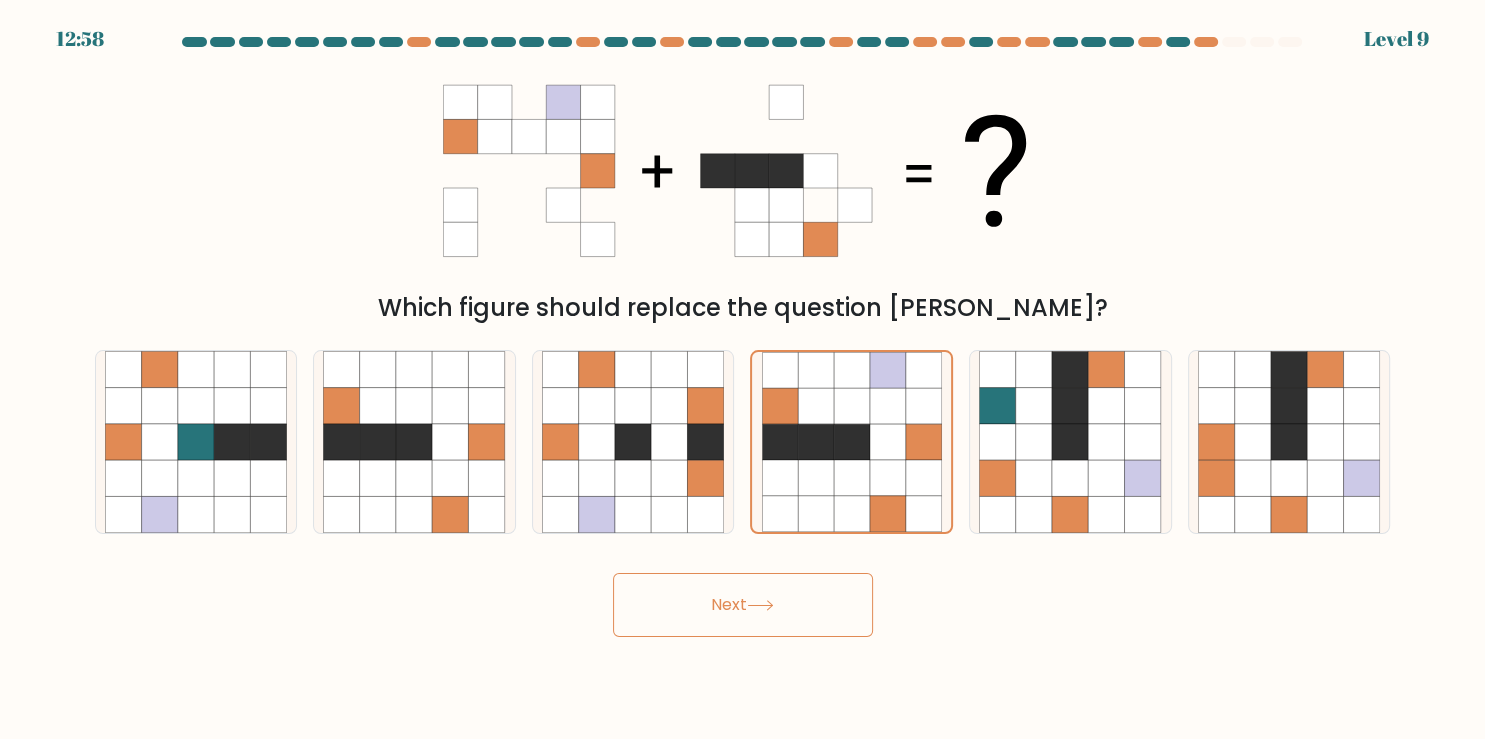 click on "Next" at bounding box center (743, 605) 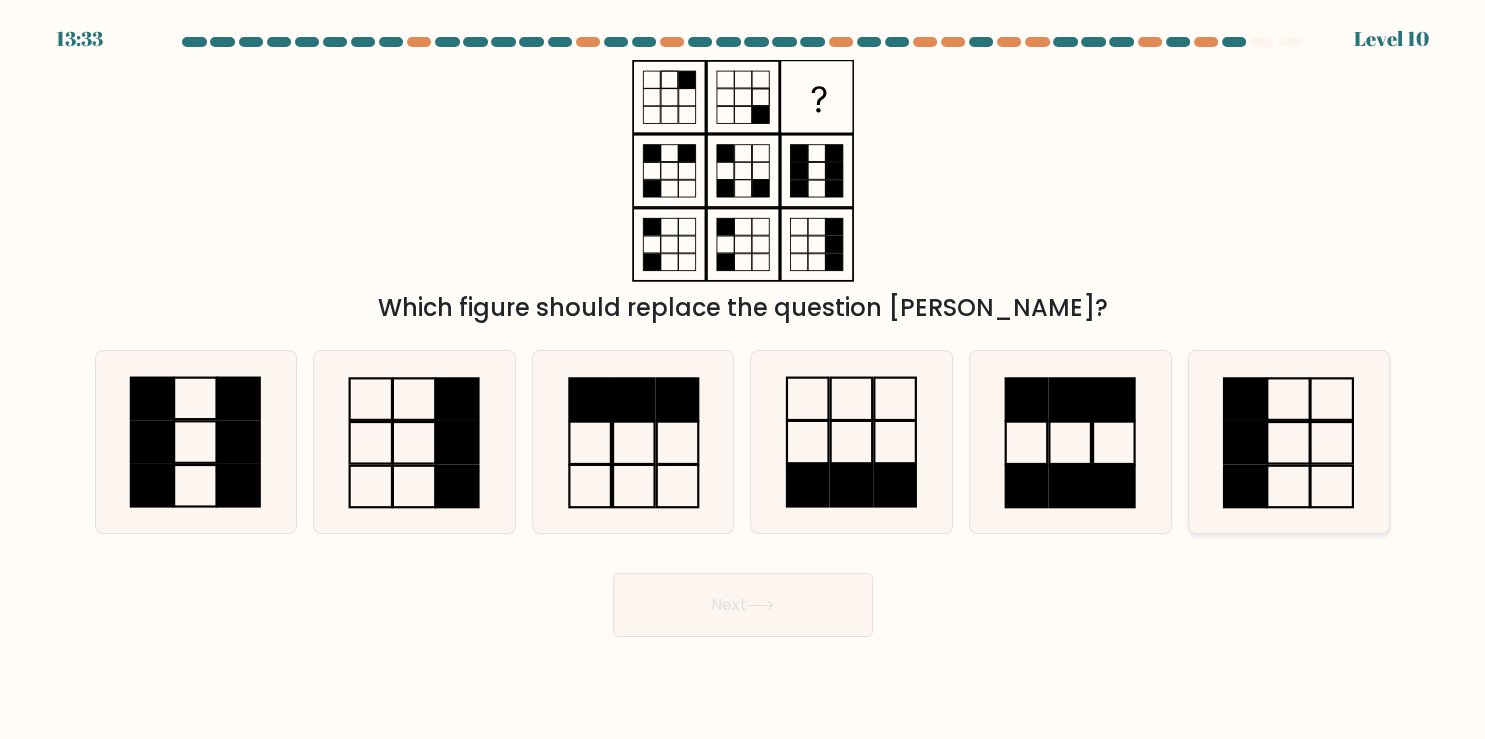 click 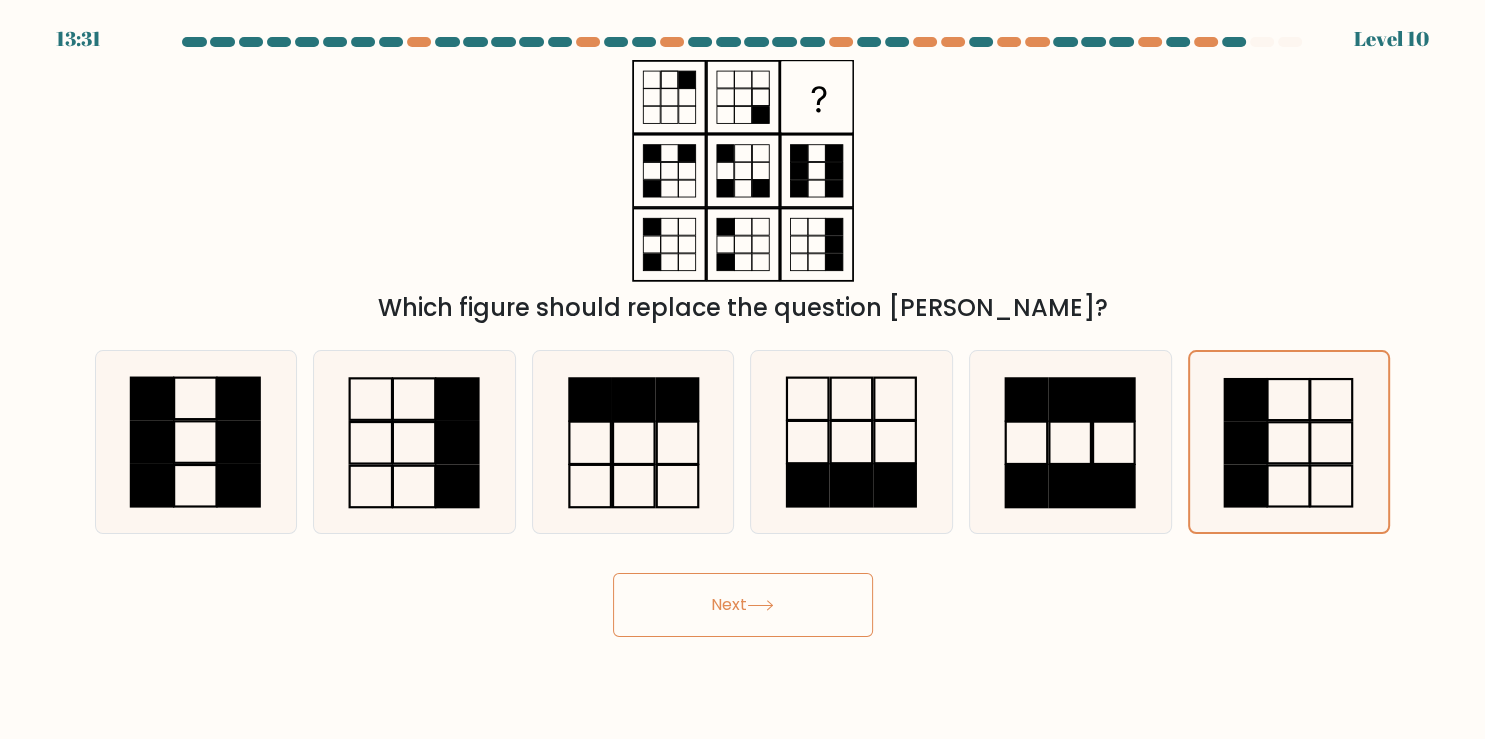 click on "Next" at bounding box center (743, 605) 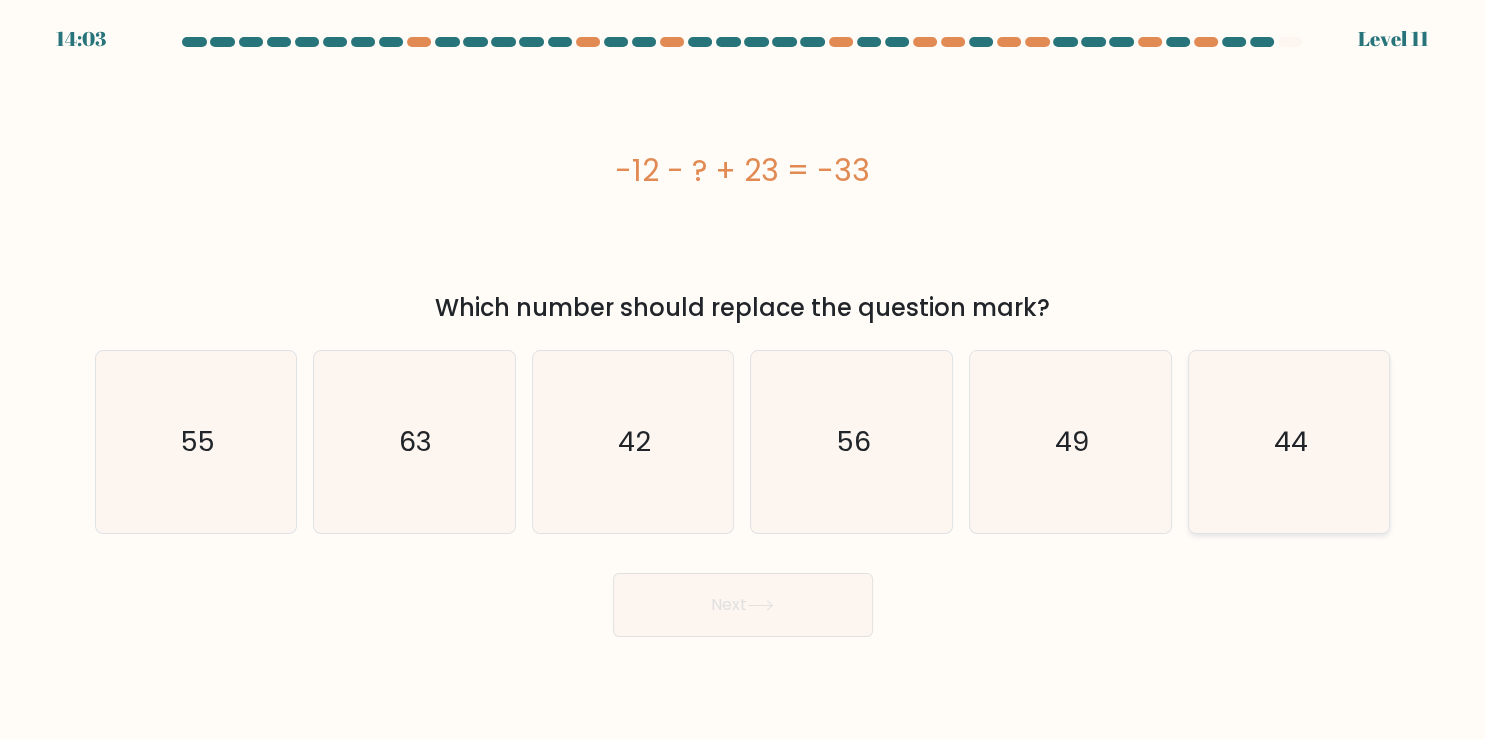 click on "44" 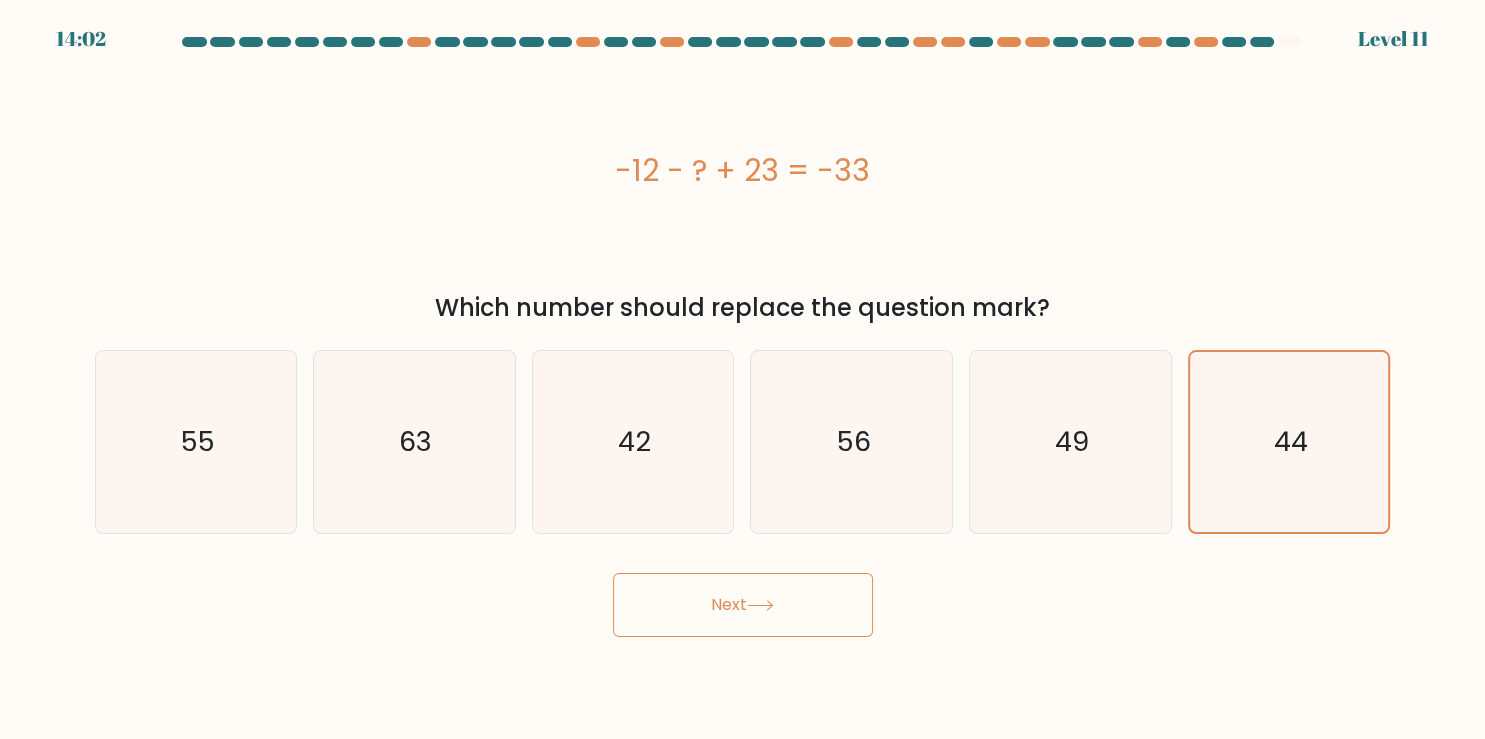 click on "Next" at bounding box center (743, 605) 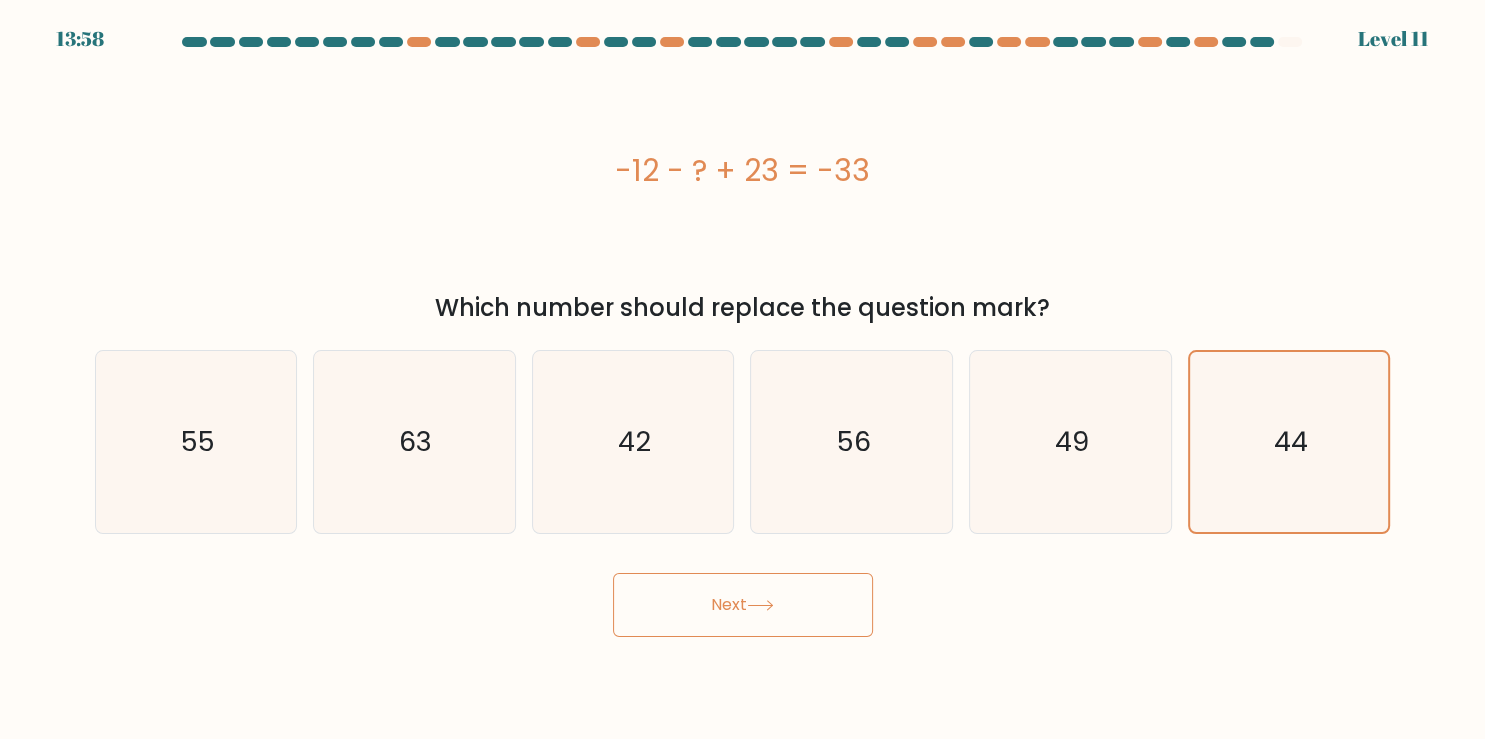 click 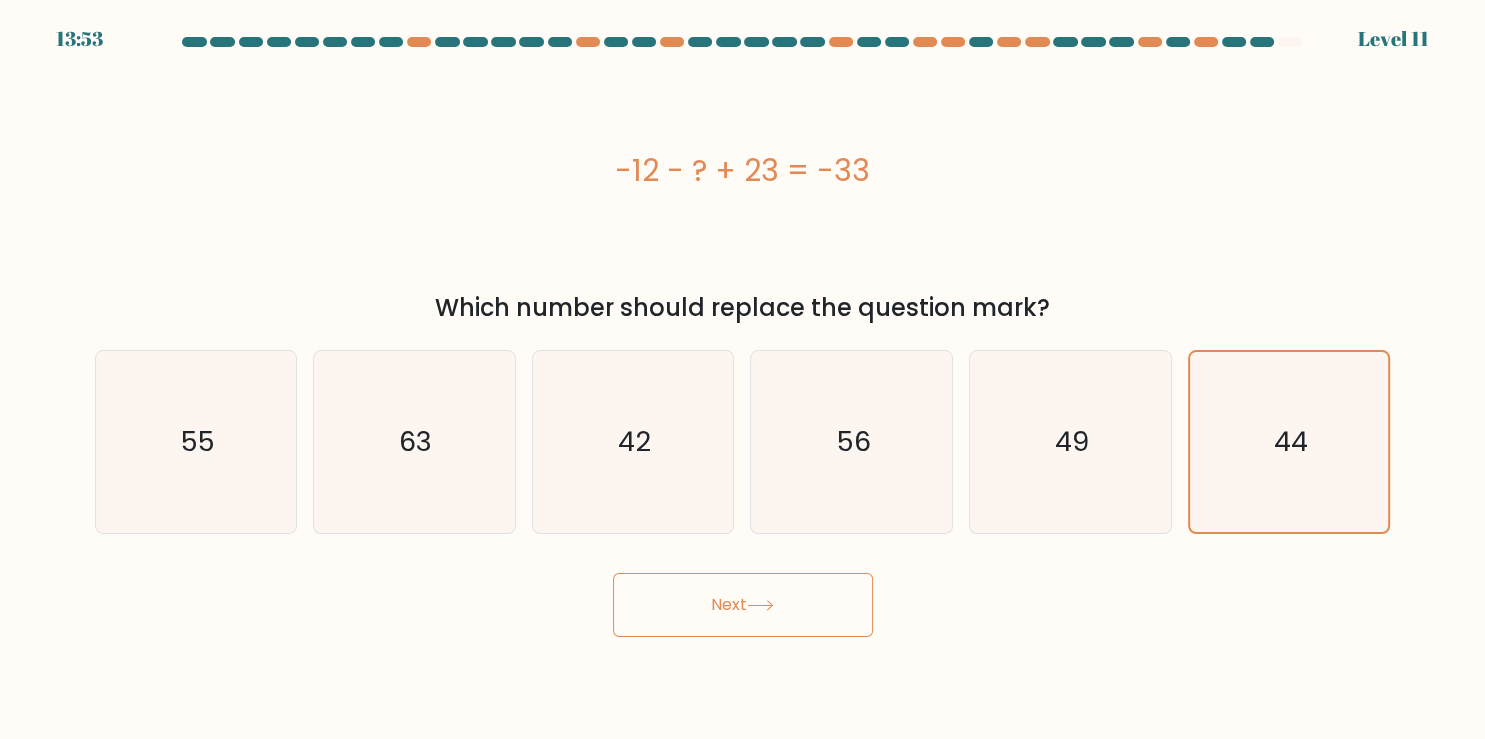 click on "Next" at bounding box center [743, 605] 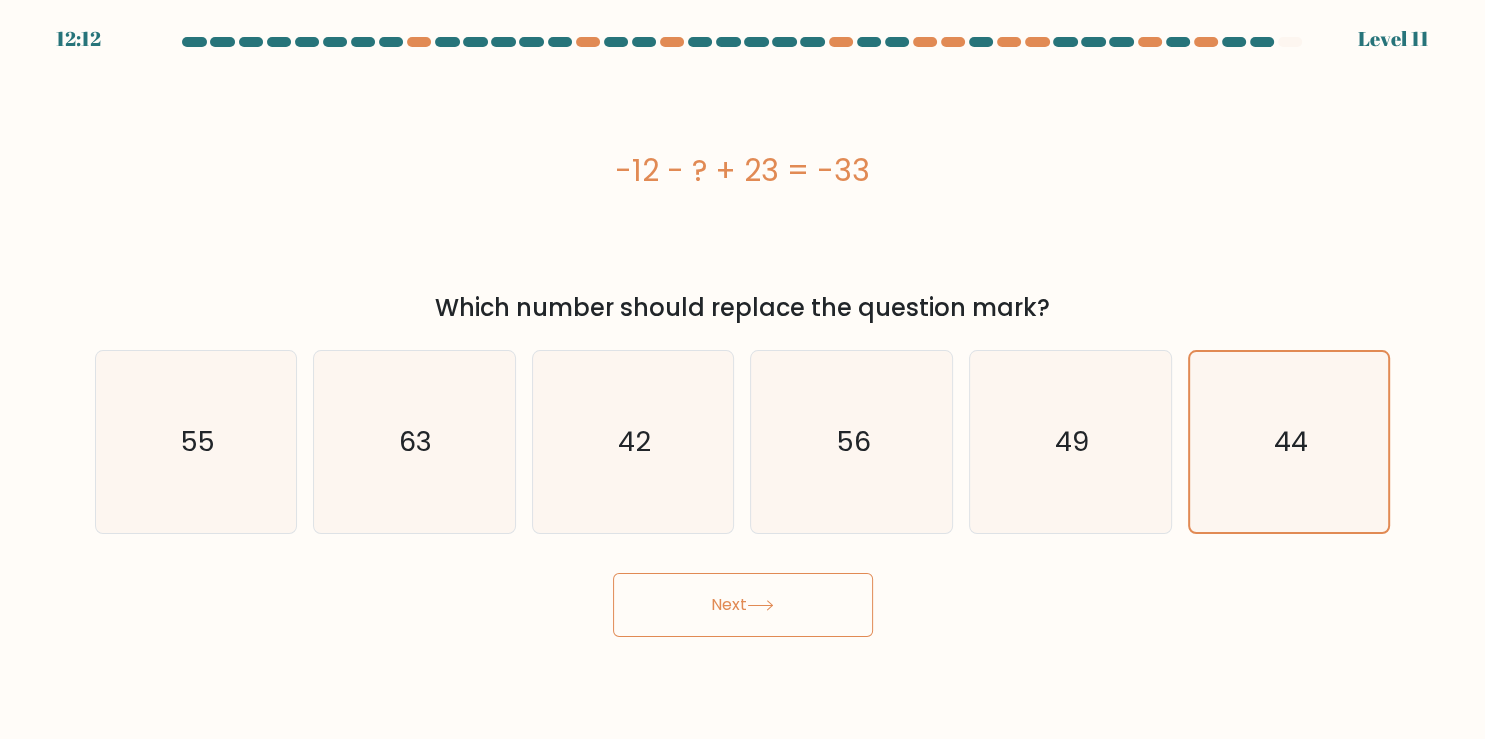 click on "Next" at bounding box center [743, 605] 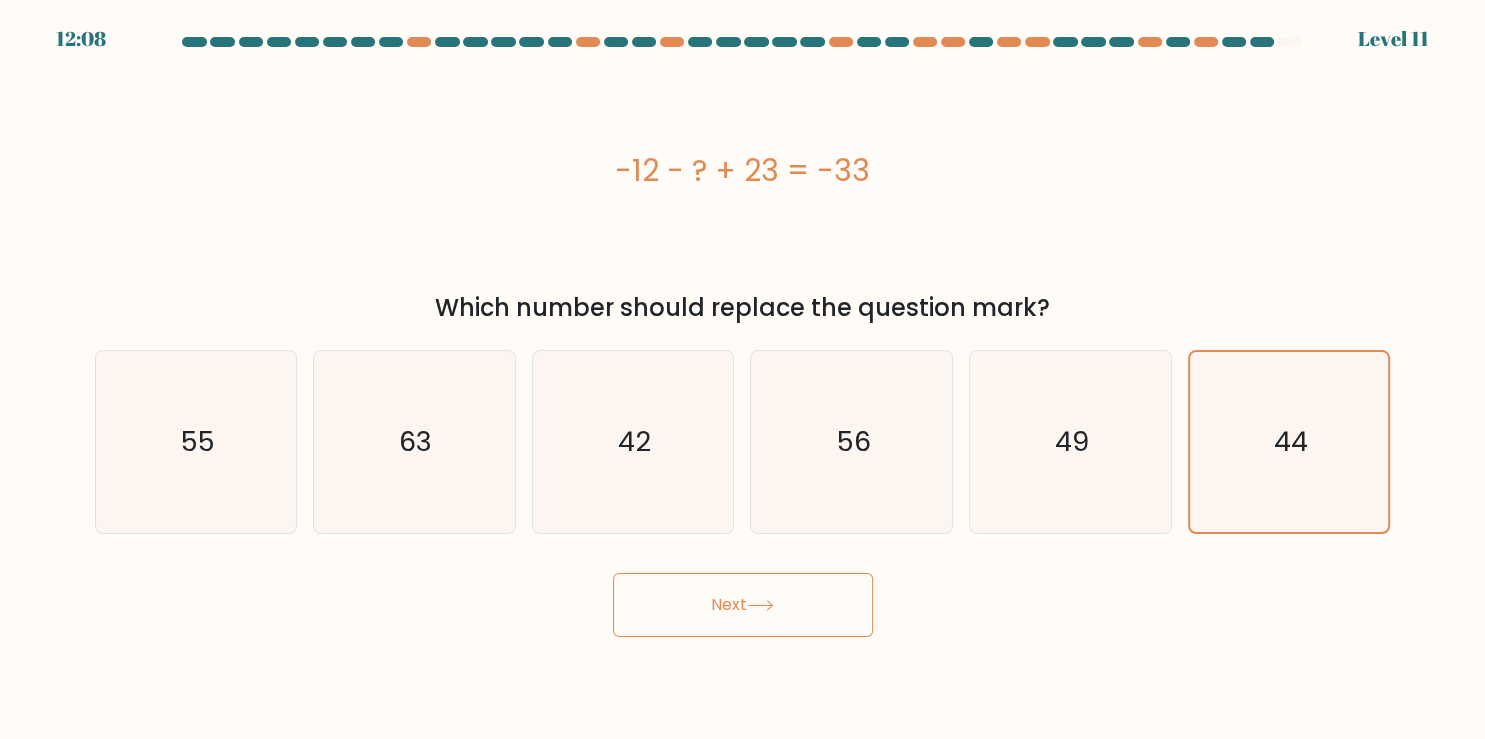 click on "Next" at bounding box center [743, 605] 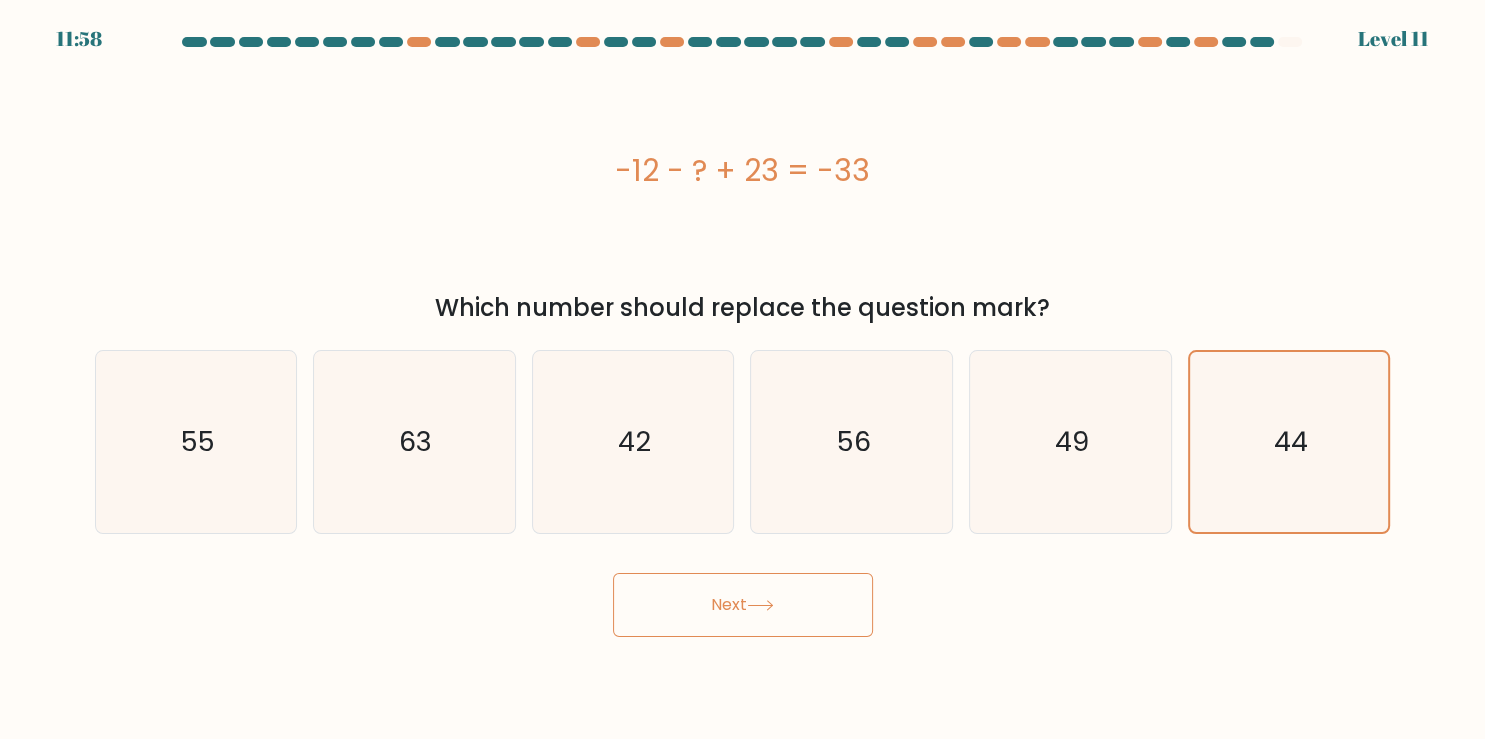 click on "Next" at bounding box center [743, 605] 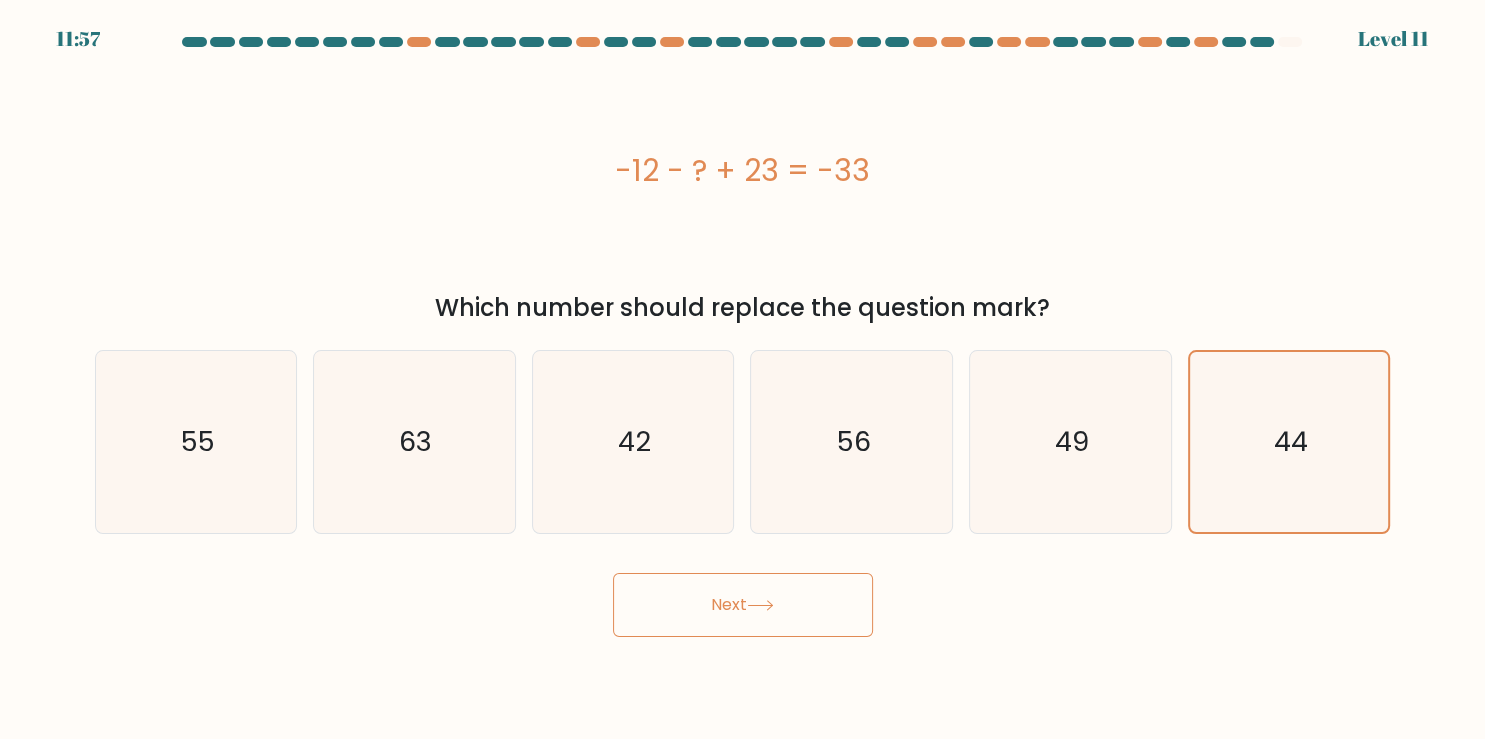click on "Next" at bounding box center (743, 605) 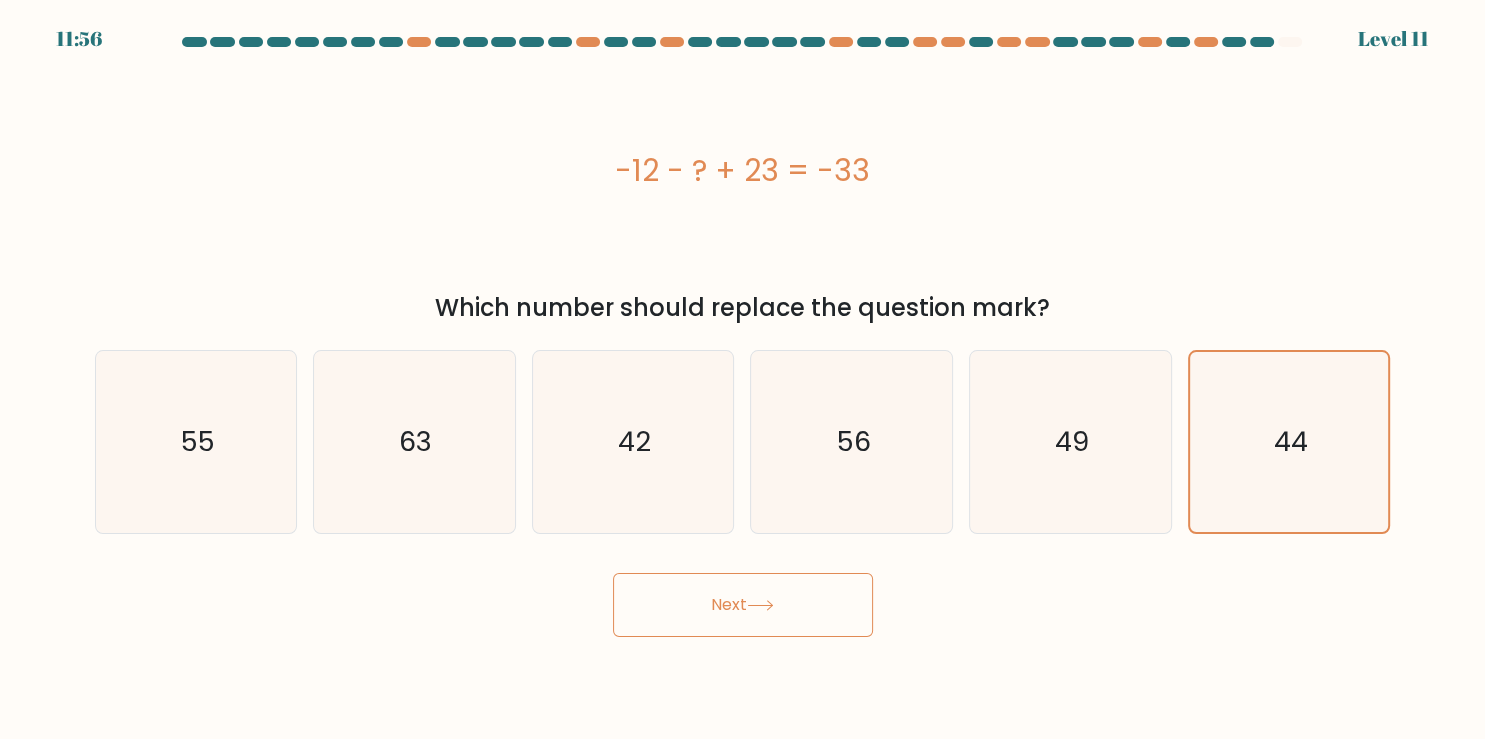 click on "Next" at bounding box center (743, 605) 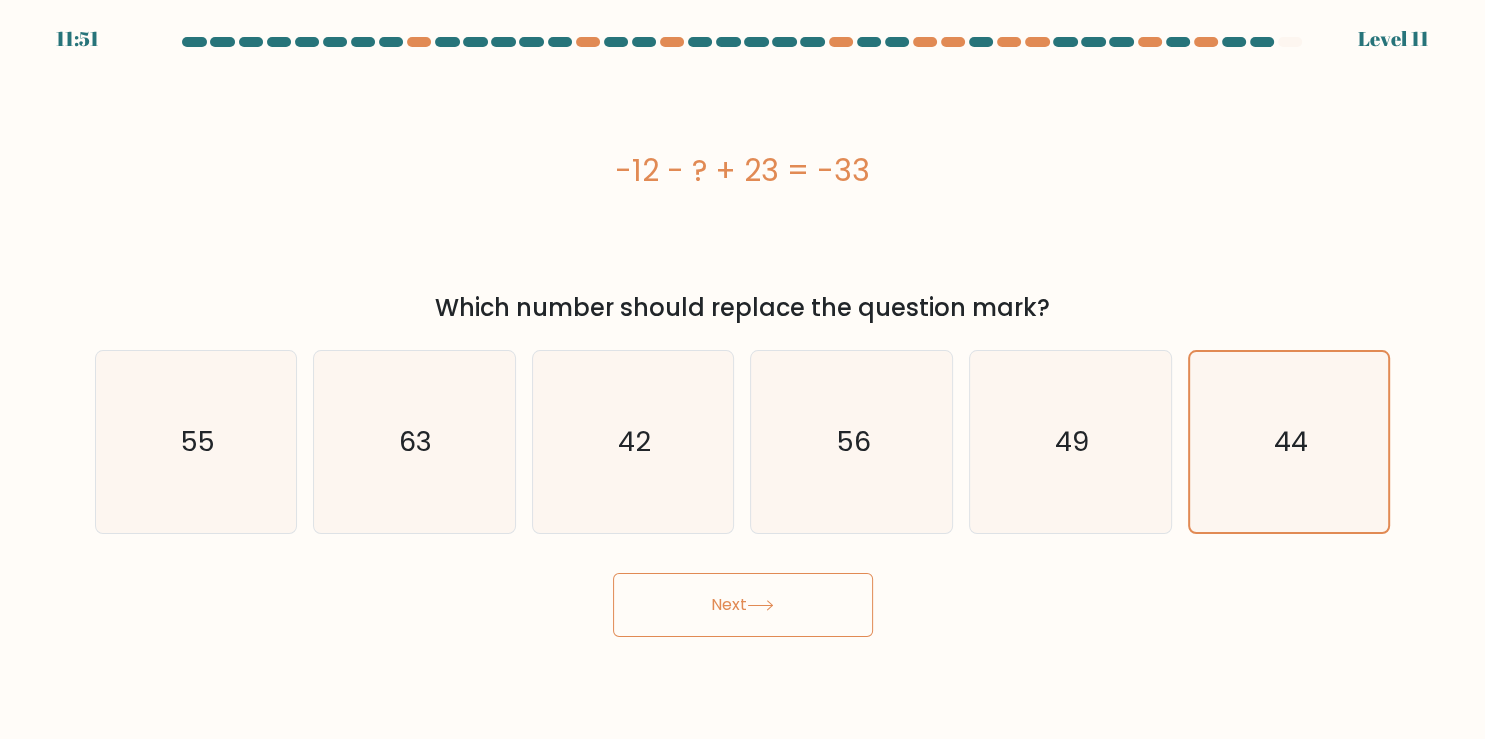 click on "Next" at bounding box center (743, 605) 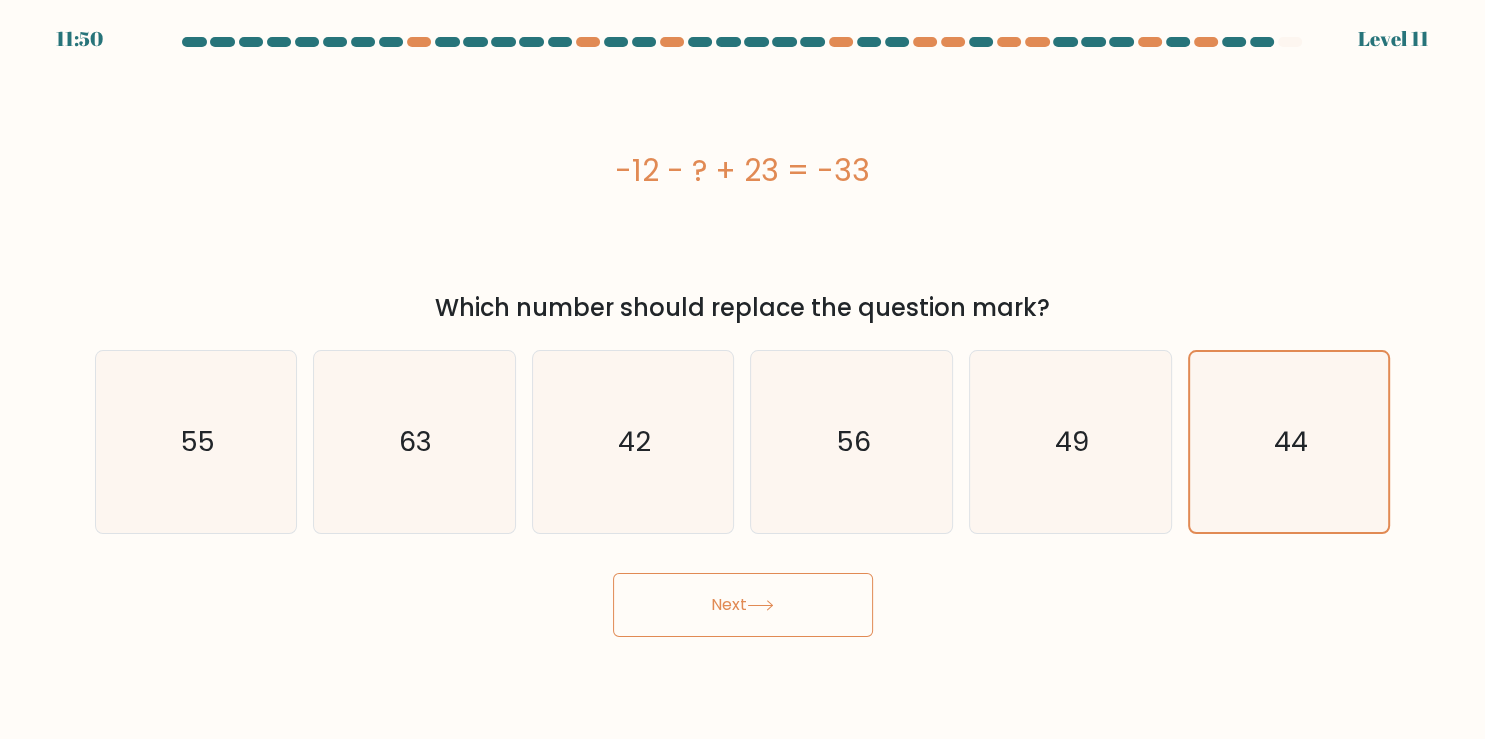 click on "Next" at bounding box center [743, 605] 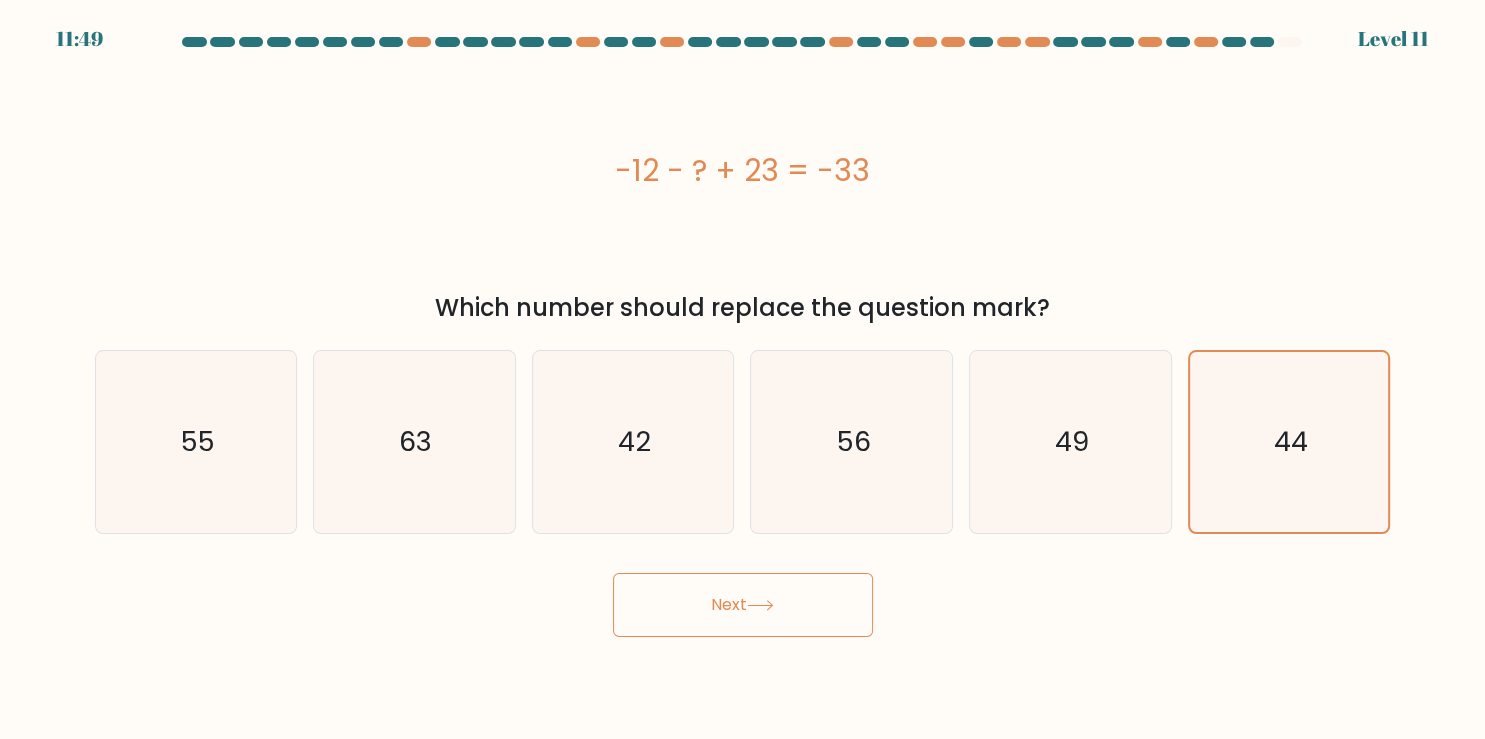 click on "Next" at bounding box center (743, 605) 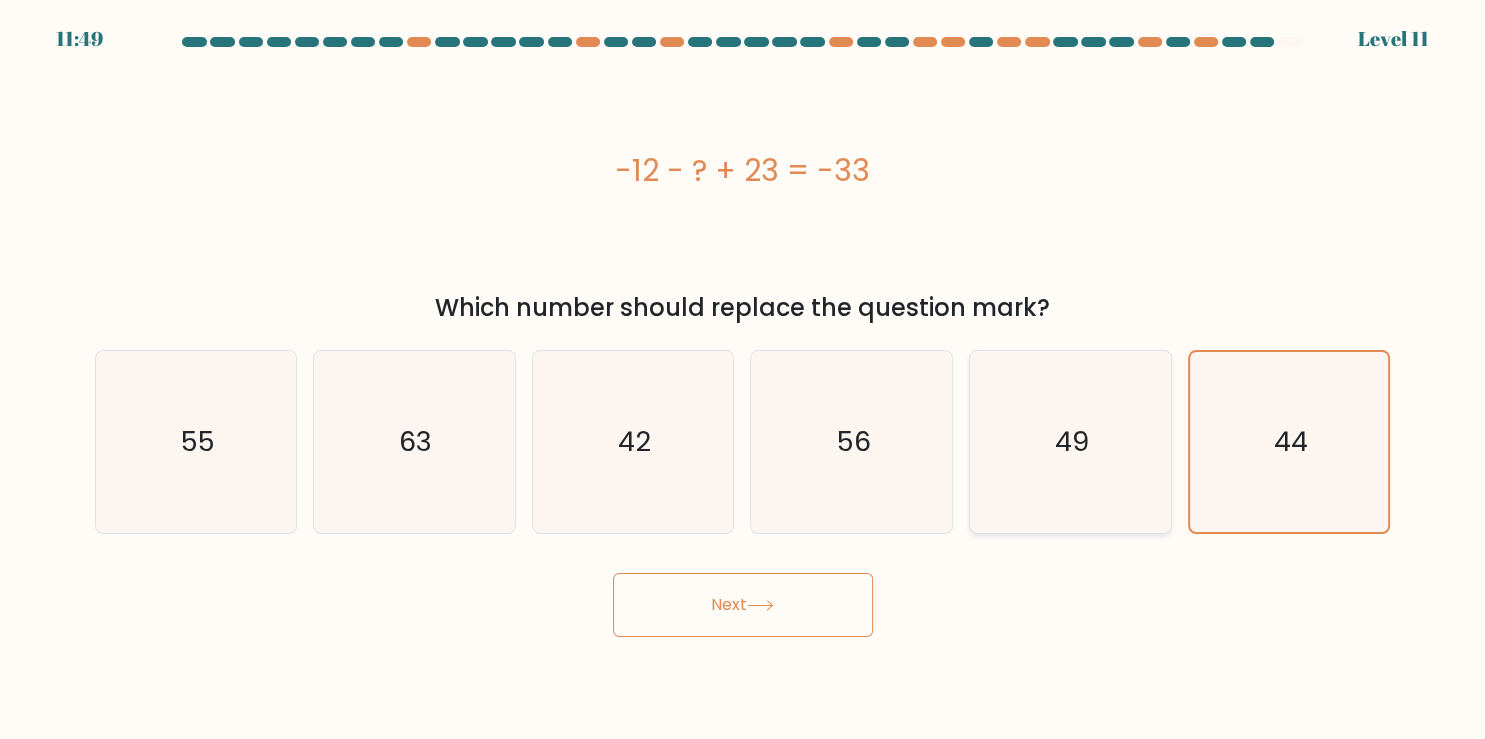drag, startPoint x: 763, startPoint y: 591, endPoint x: 1162, endPoint y: 496, distance: 410.15363 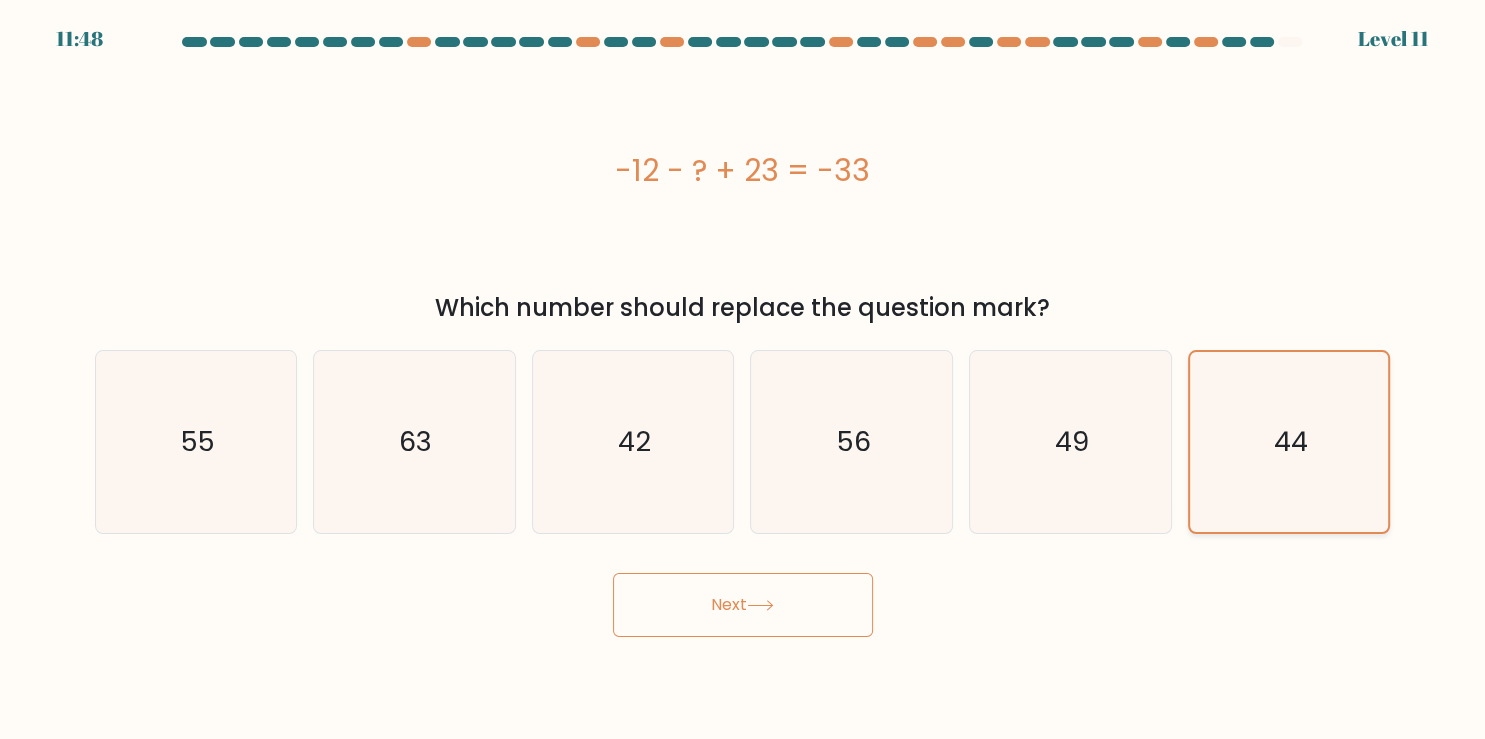 click on "44" 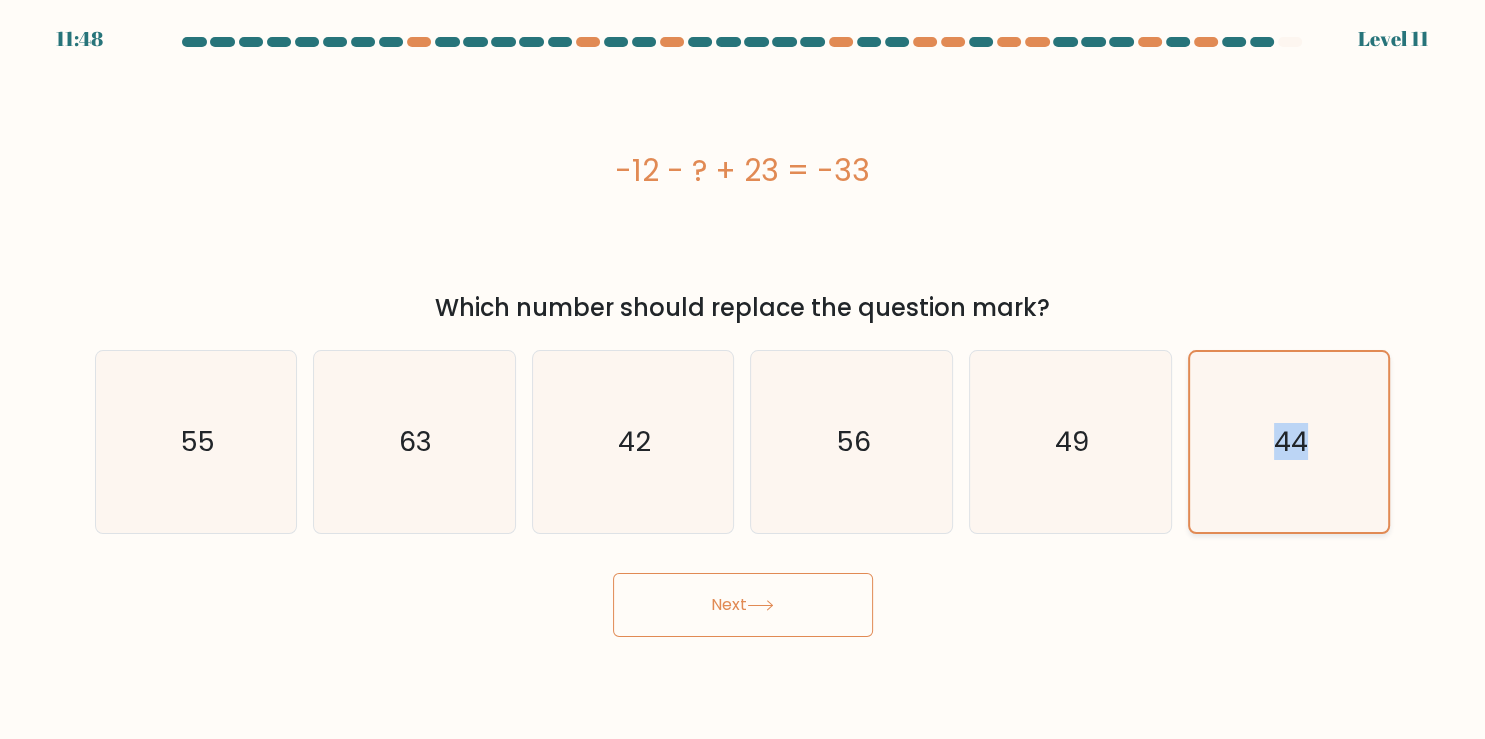 click on "44" 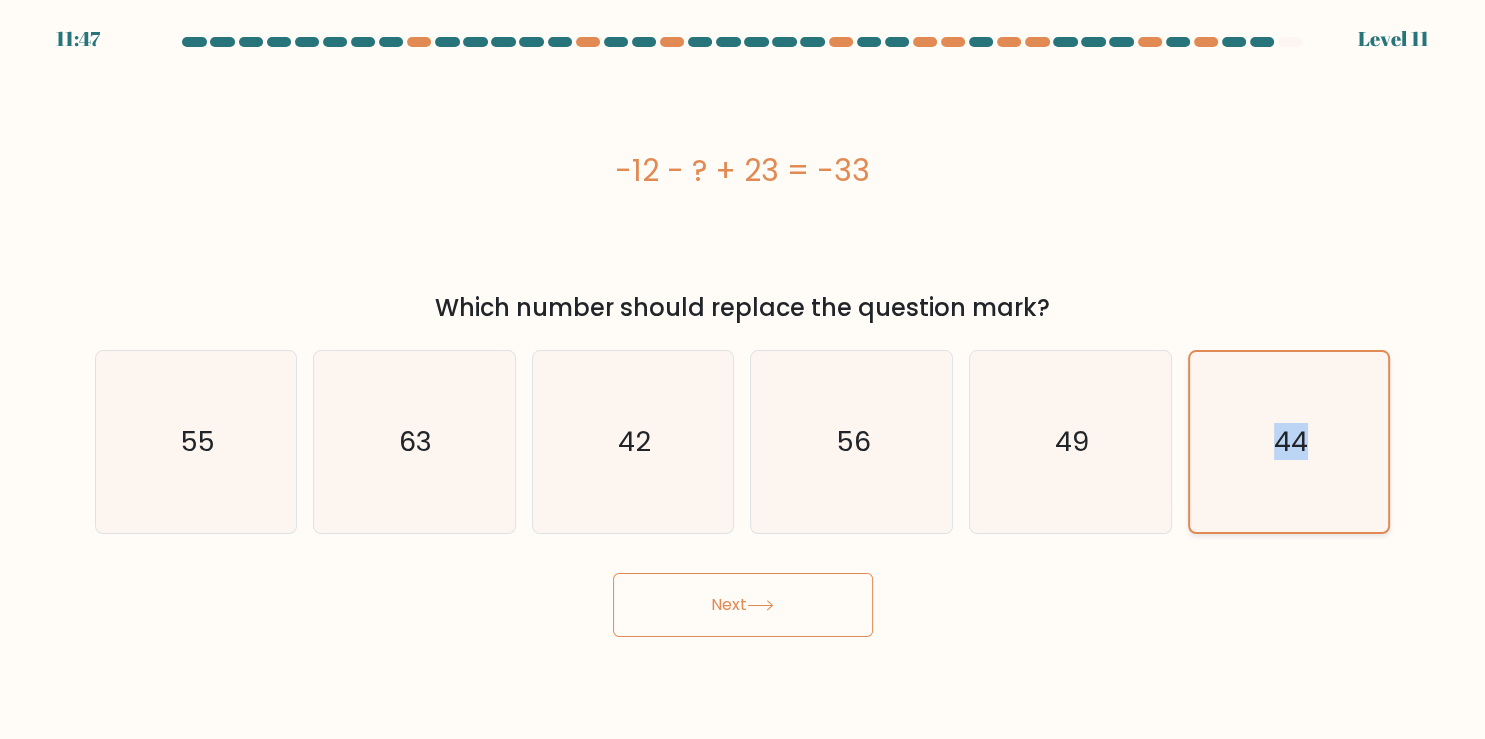 click on "44" 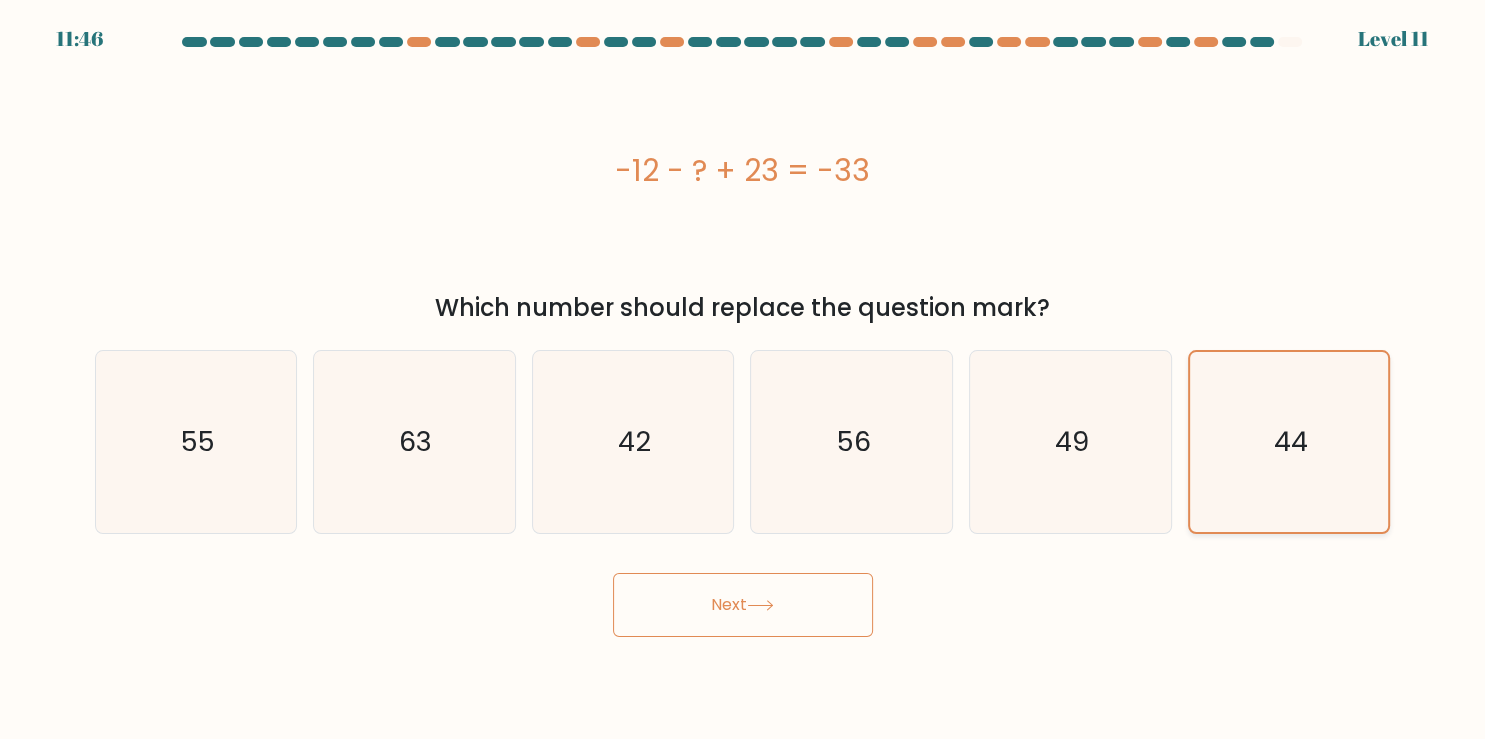 click on "44" 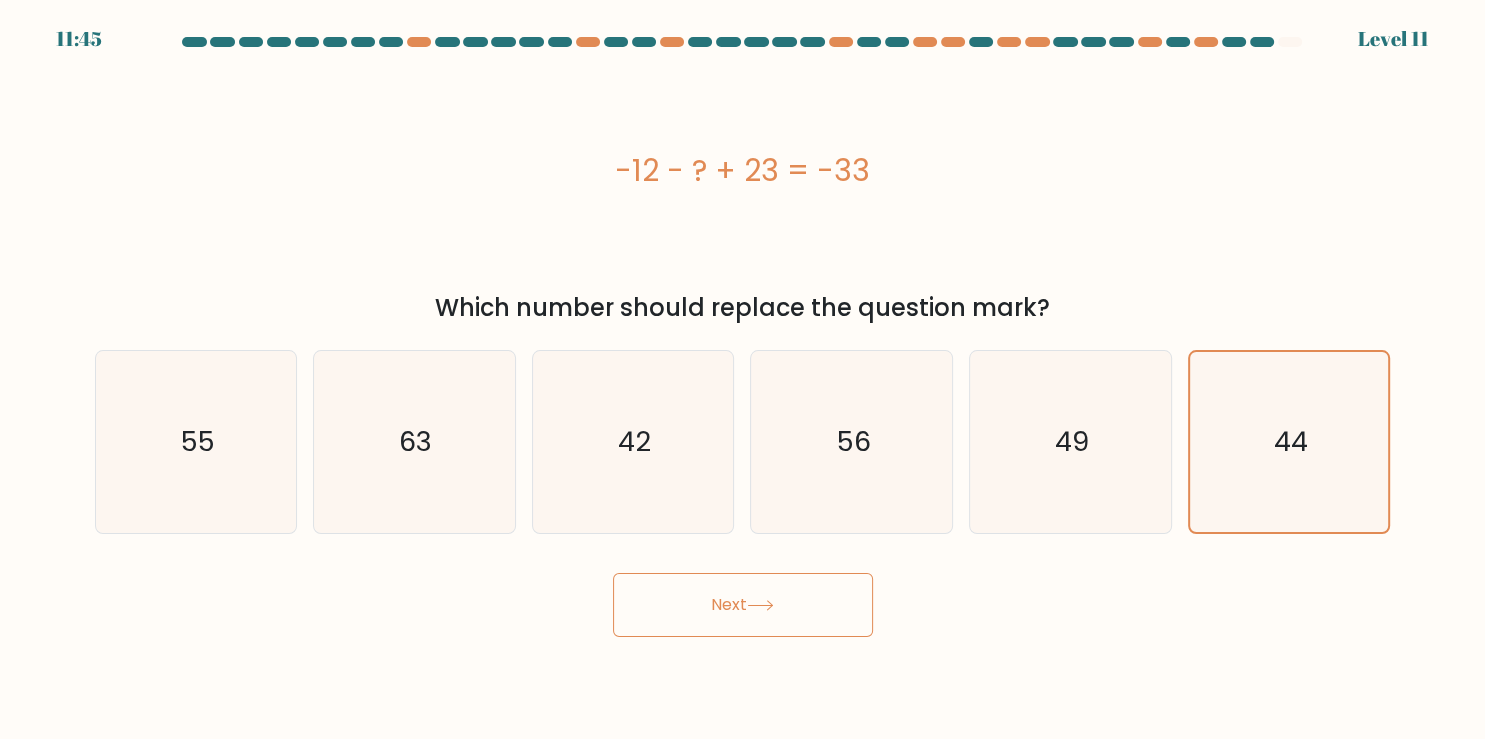 click on "-12 - ? + 23 = -33" at bounding box center [743, 171] 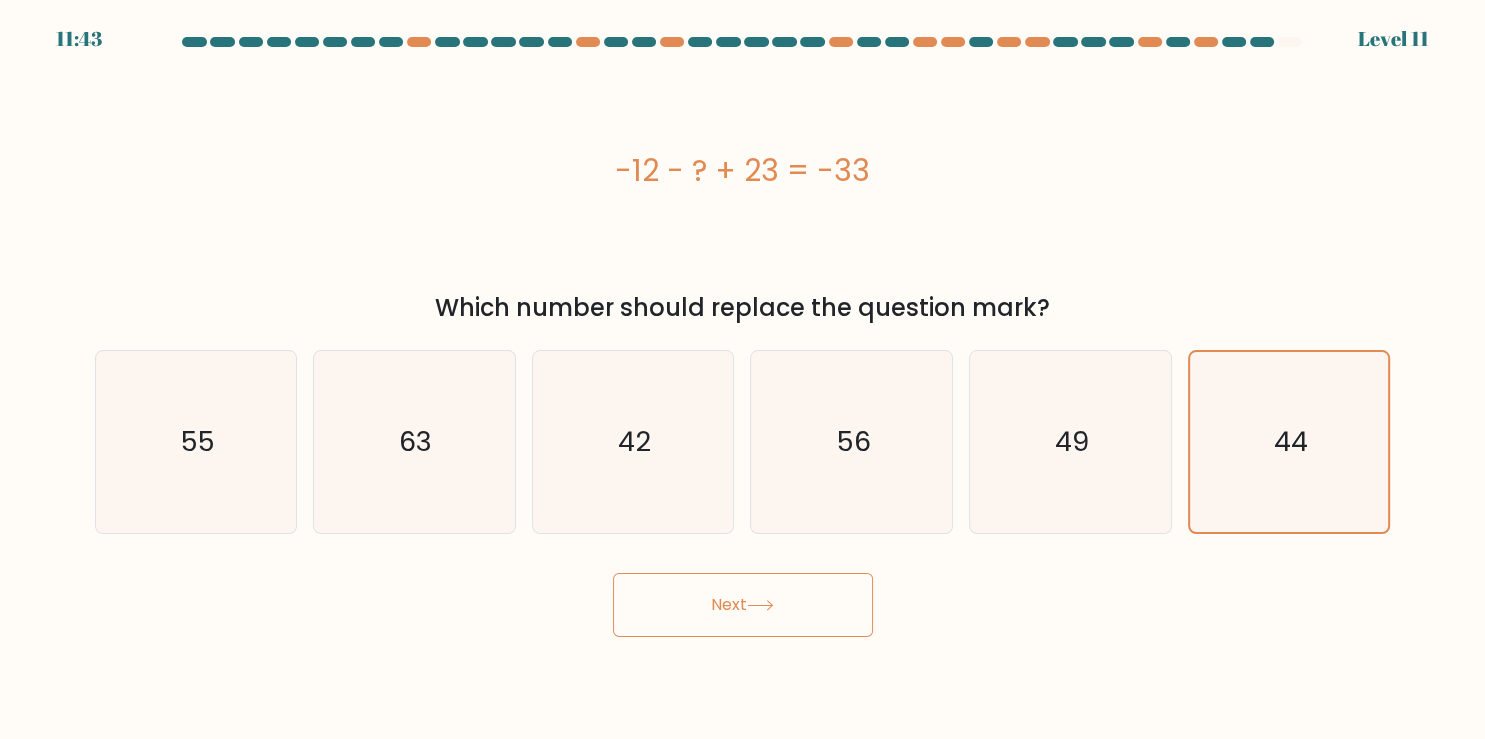click on "Next" at bounding box center (743, 605) 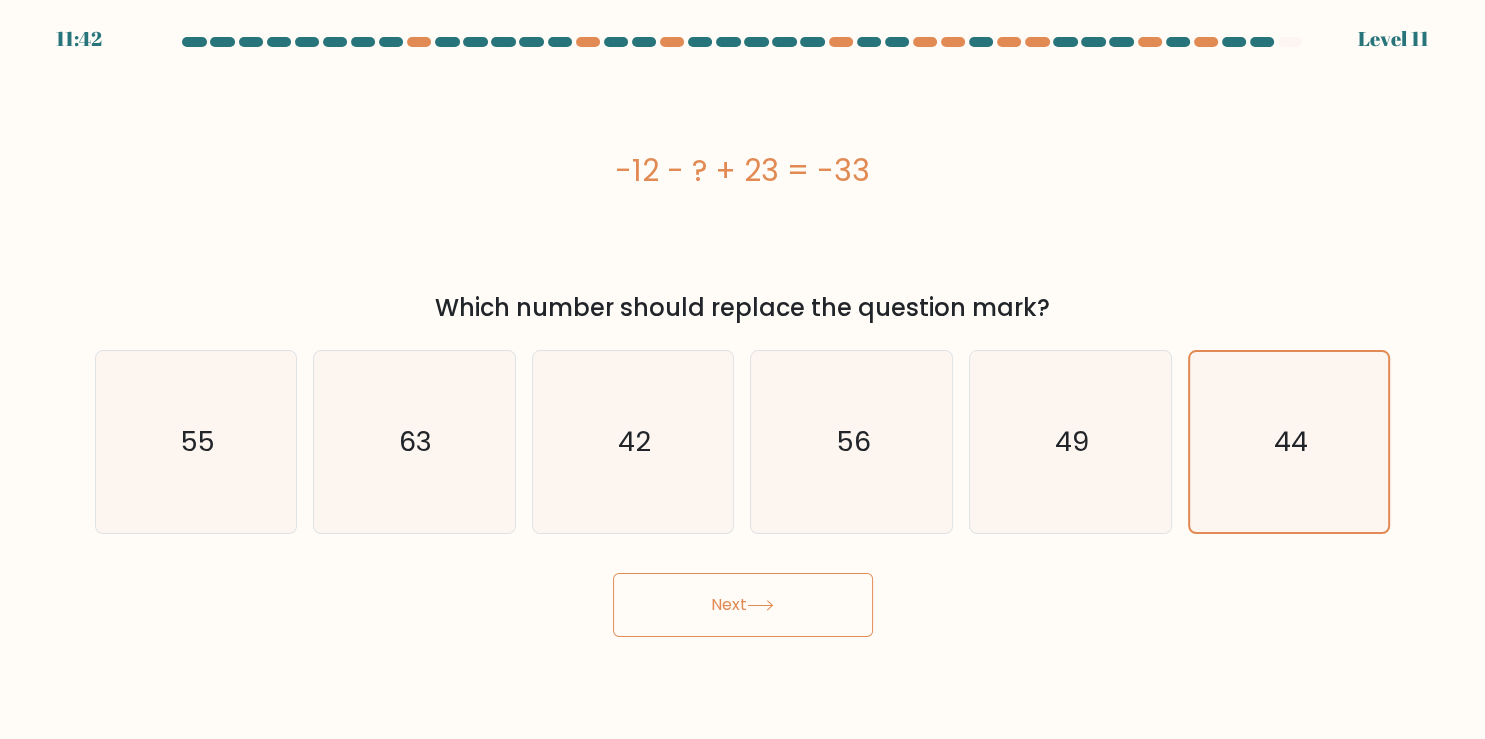 click on "Next" at bounding box center (743, 605) 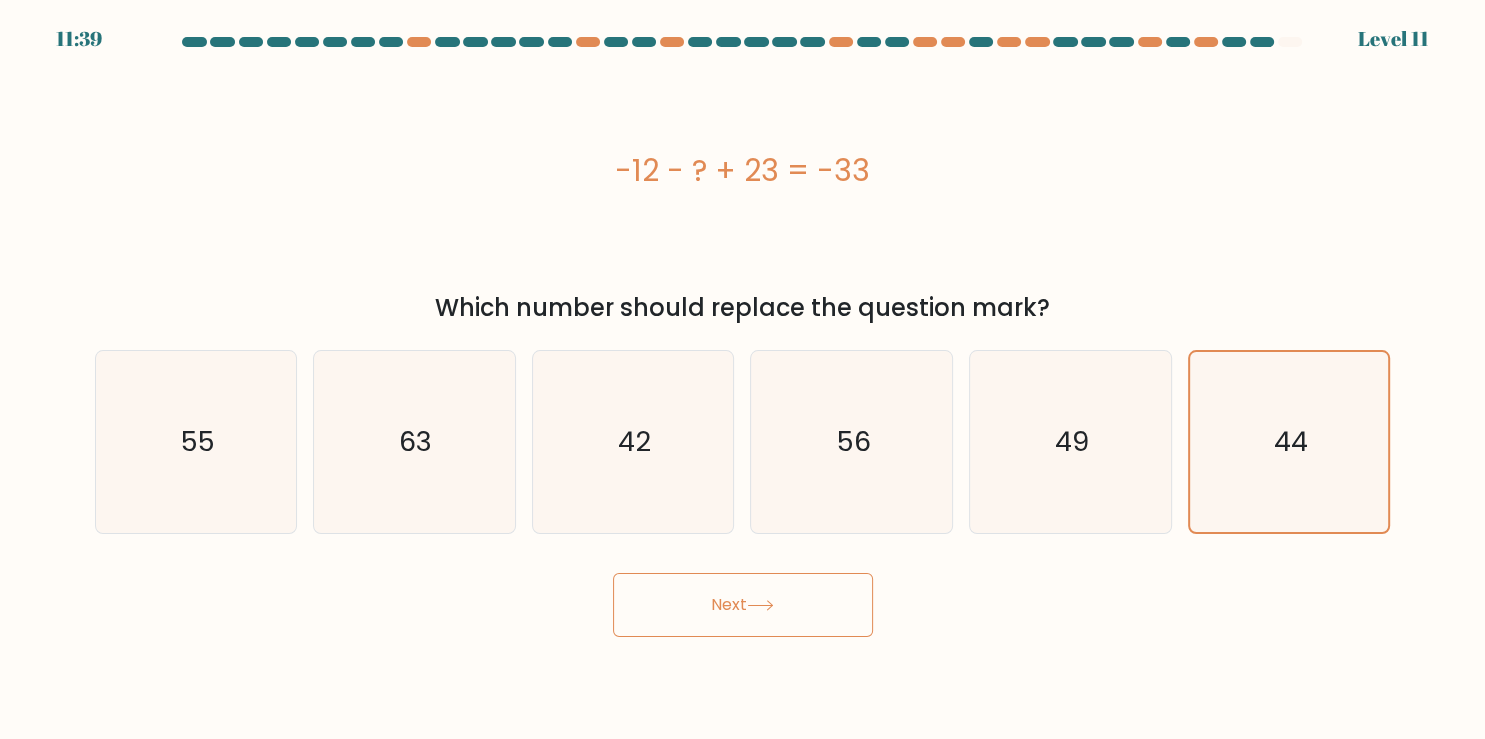click on "Next" at bounding box center [743, 605] 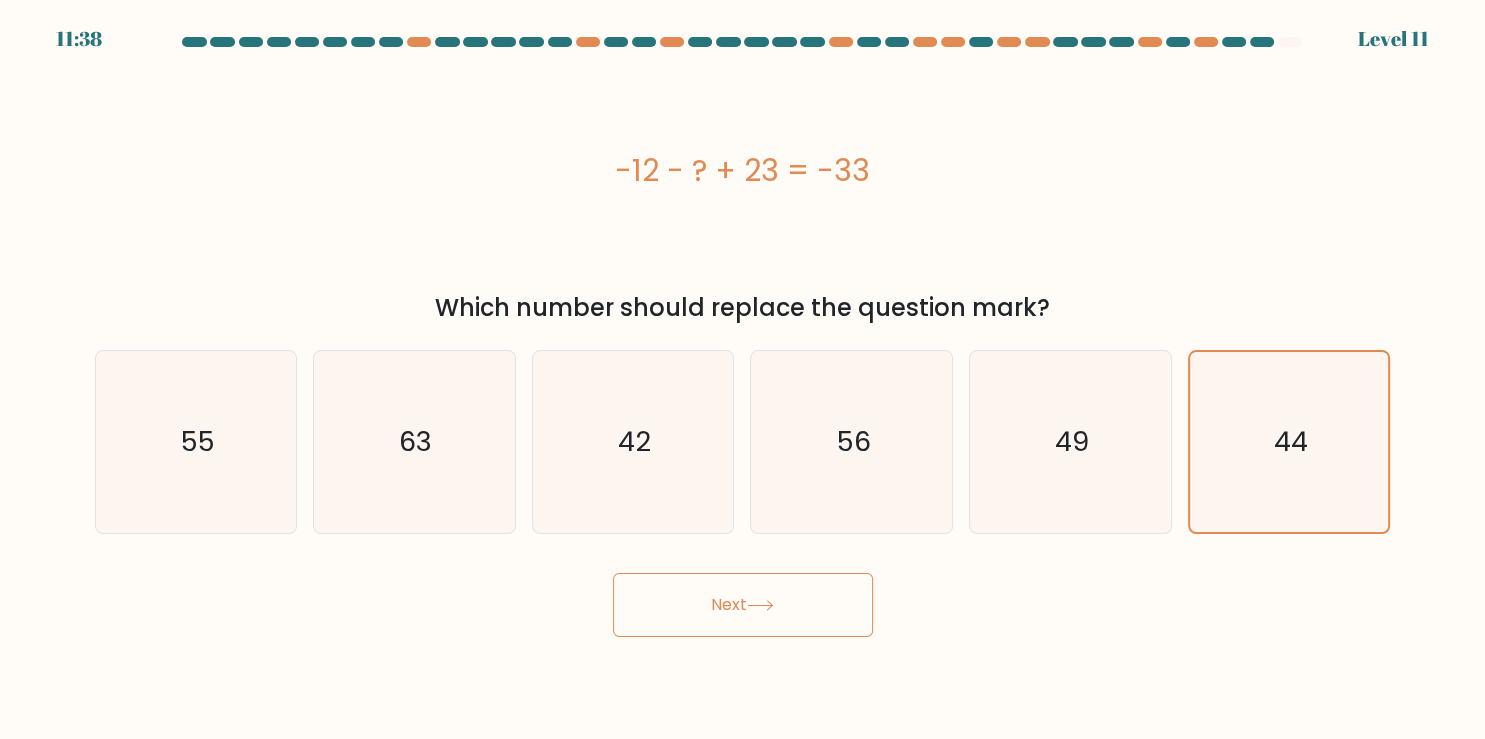 click on "Next" at bounding box center [743, 605] 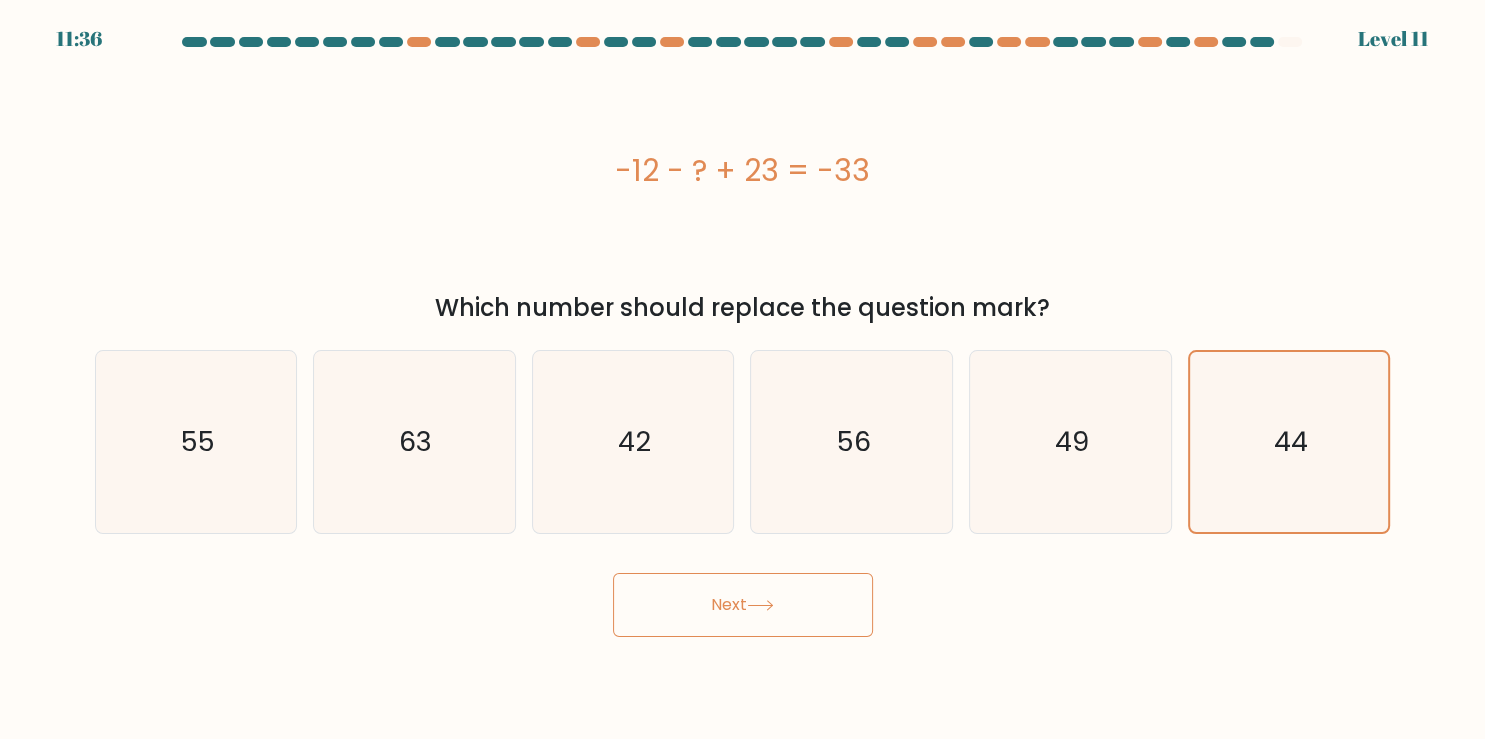 click on "Next" at bounding box center [743, 605] 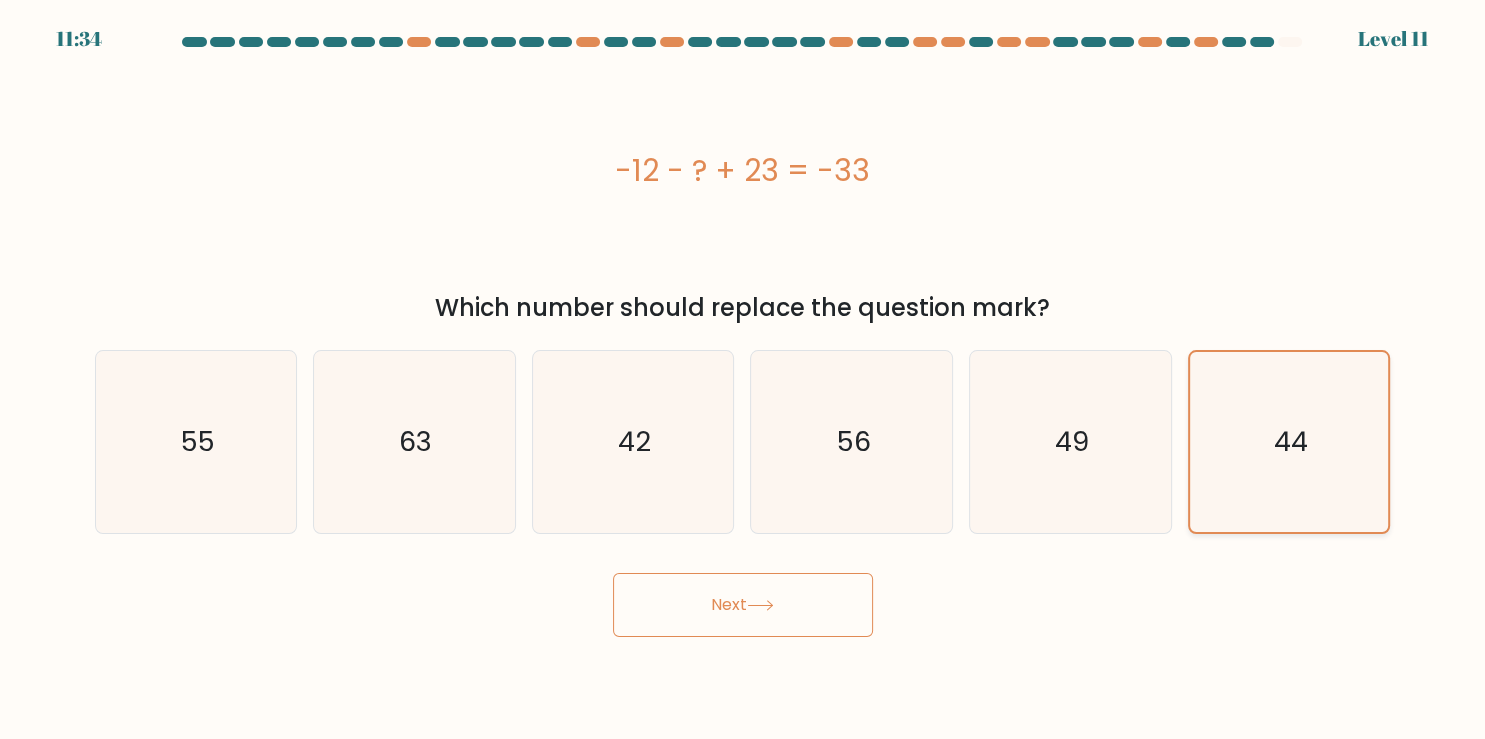 click on "44" 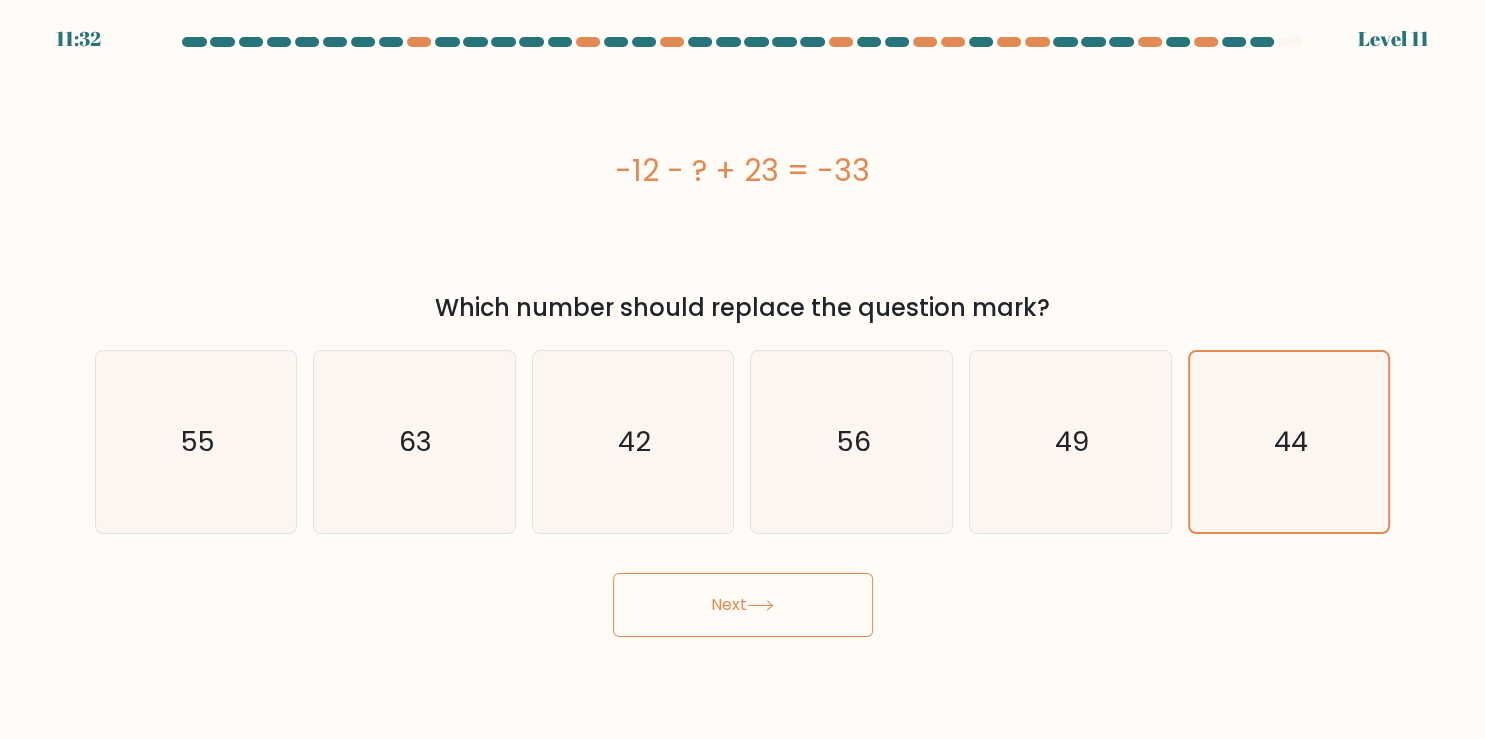 click on "Next" at bounding box center [743, 605] 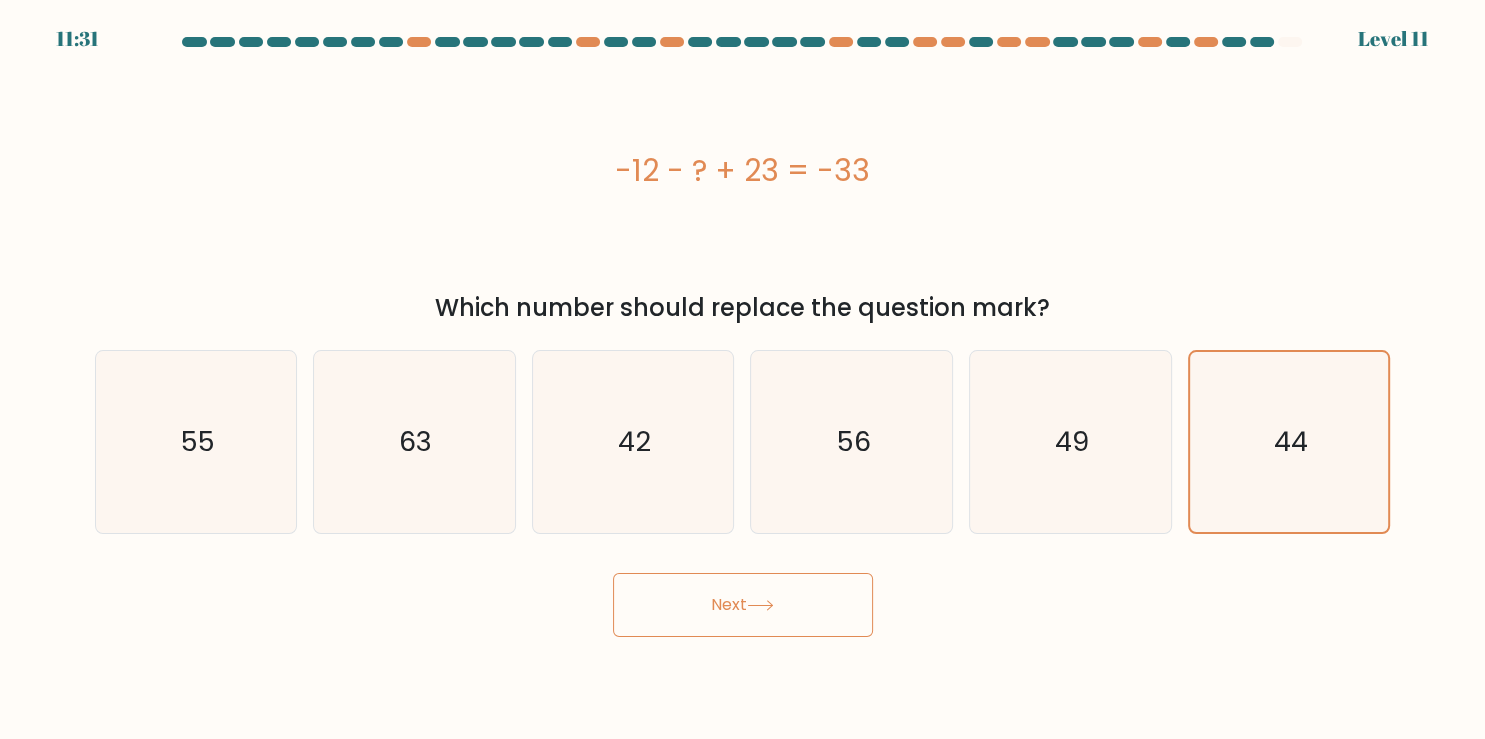 click on "Next" at bounding box center (743, 605) 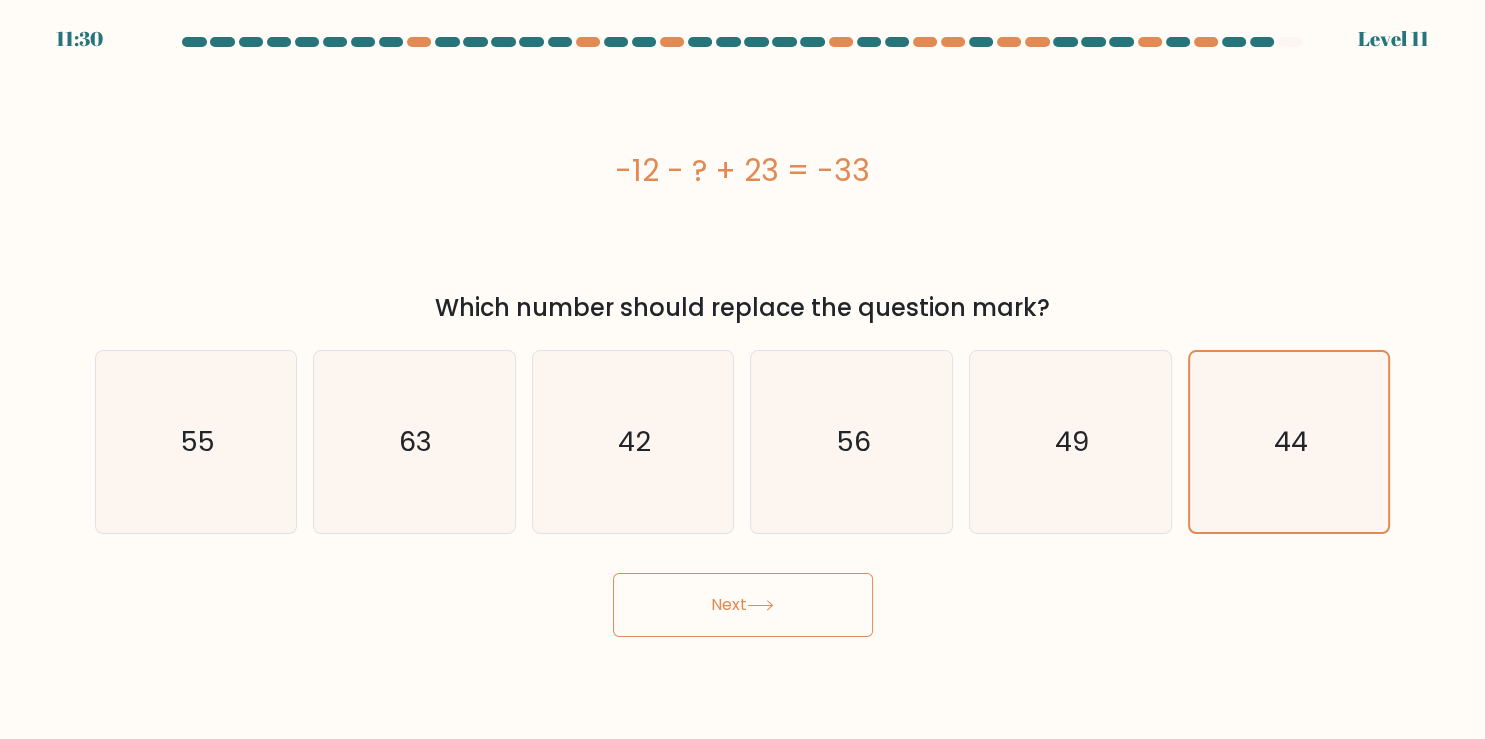 click on "Next" at bounding box center (743, 605) 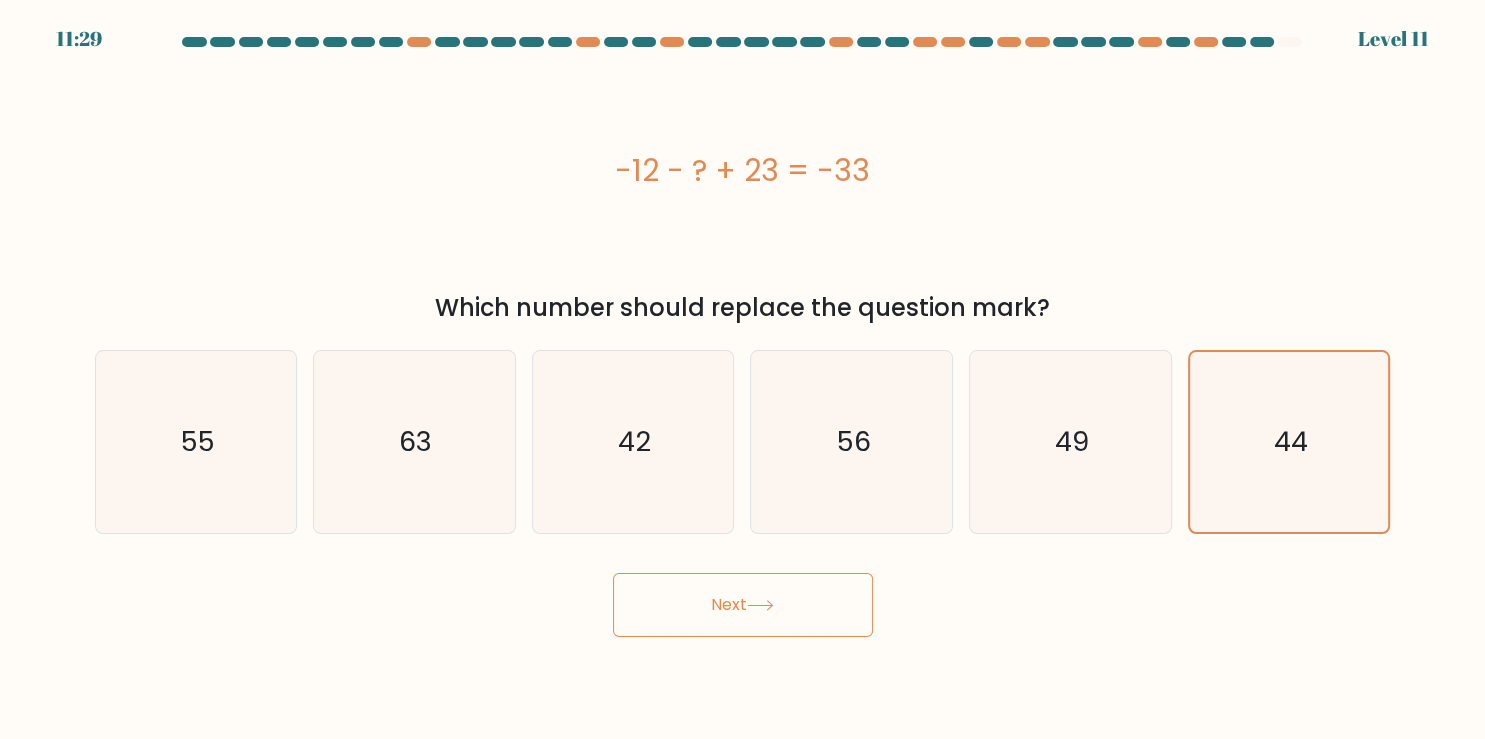 click on "Next" at bounding box center [743, 605] 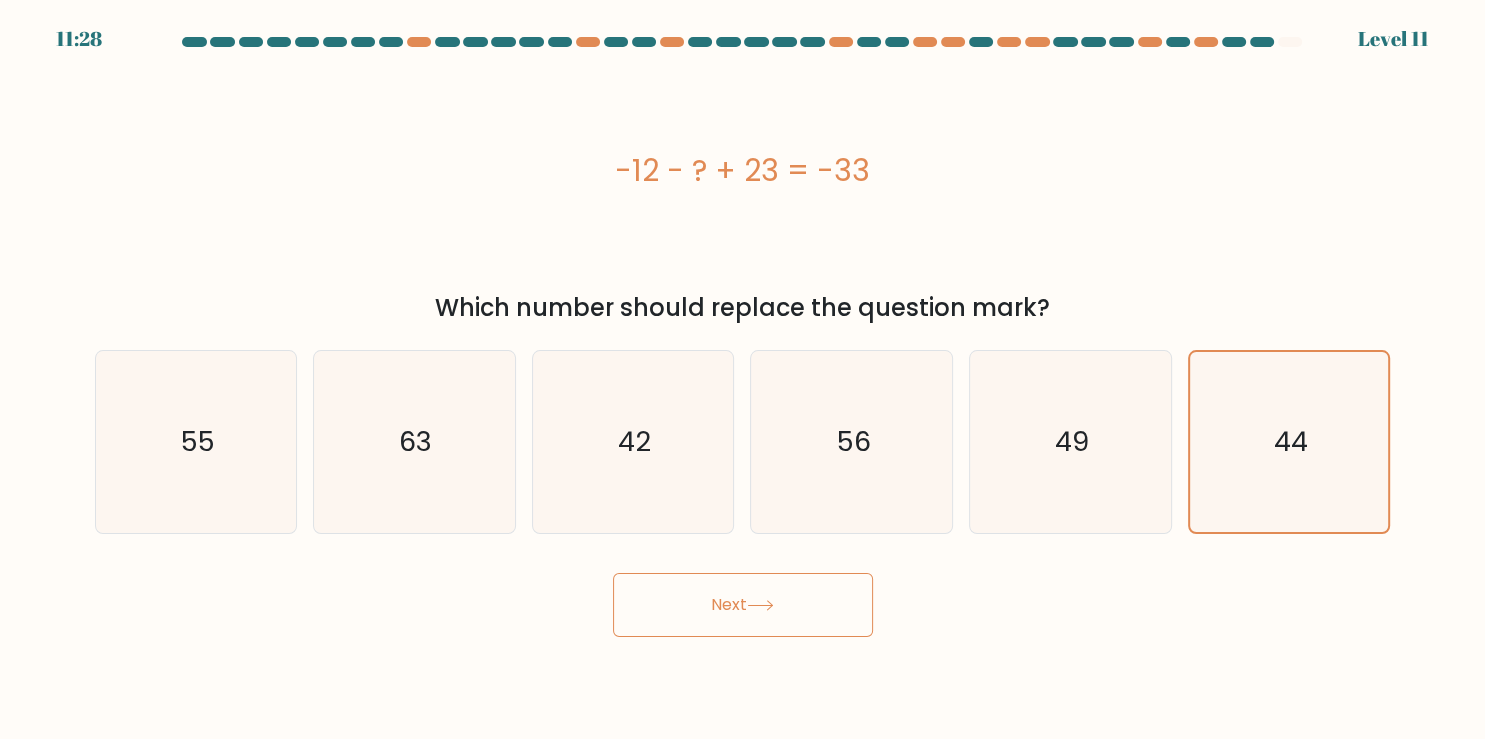 click on "Next" at bounding box center [743, 605] 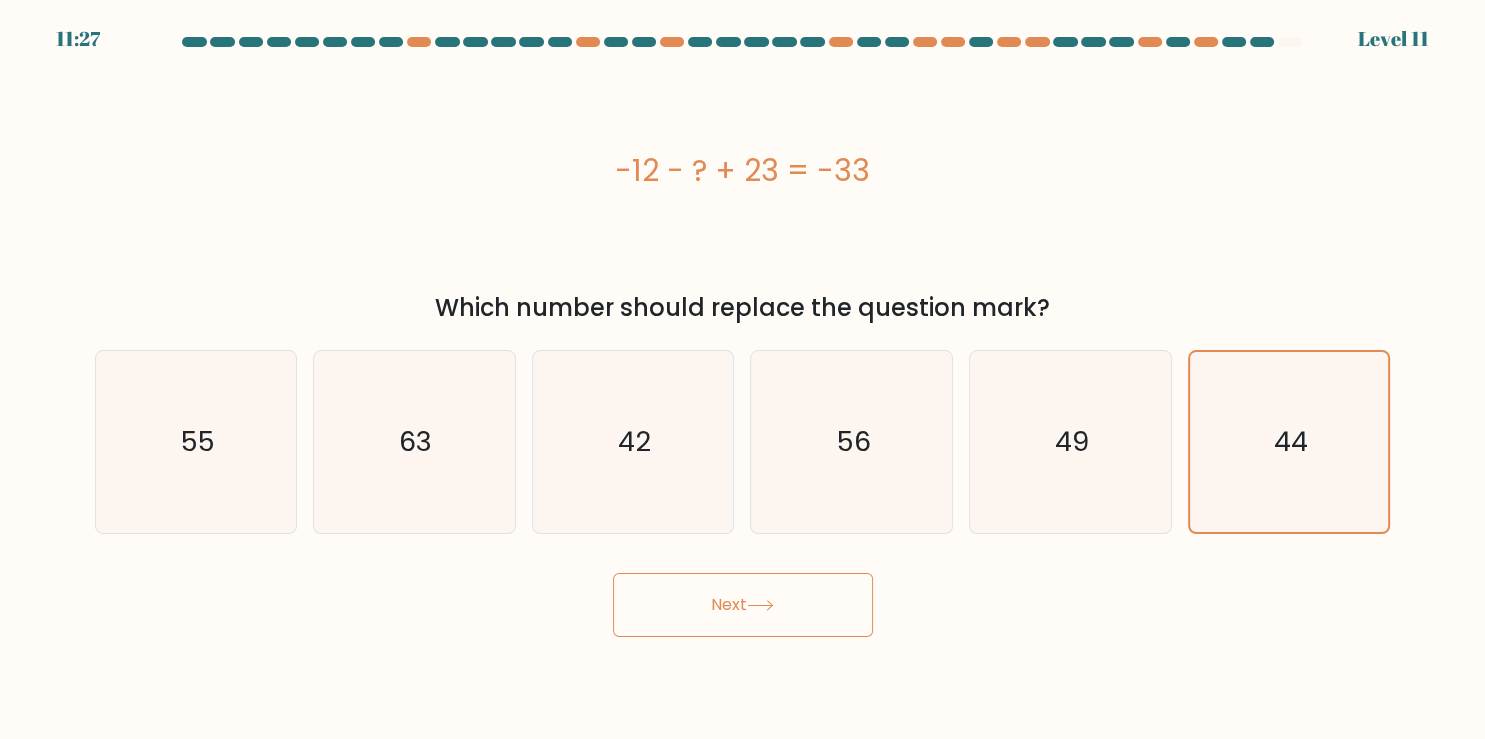 click on "Next" at bounding box center [743, 605] 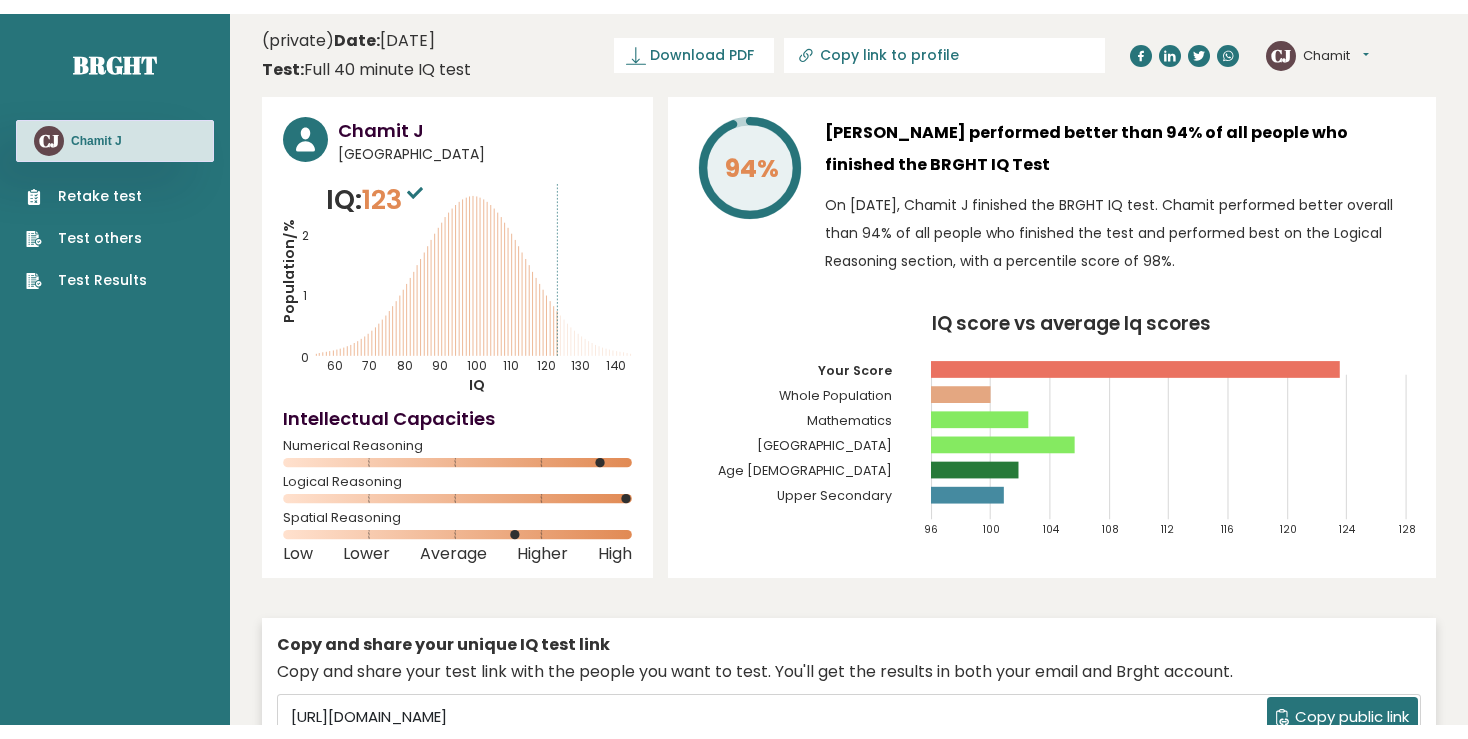 scroll, scrollTop: 0, scrollLeft: 0, axis: both 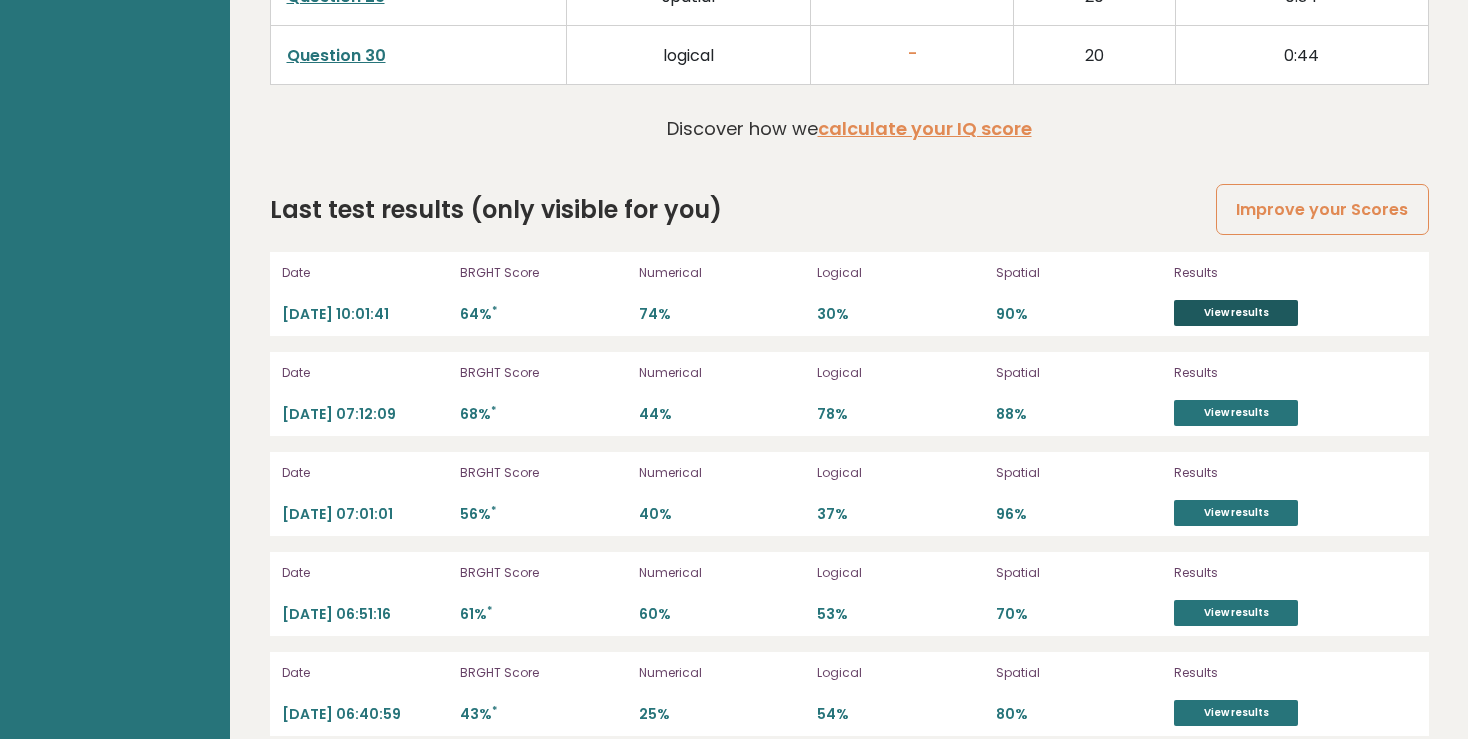 click on "View results" at bounding box center [1236, 313] 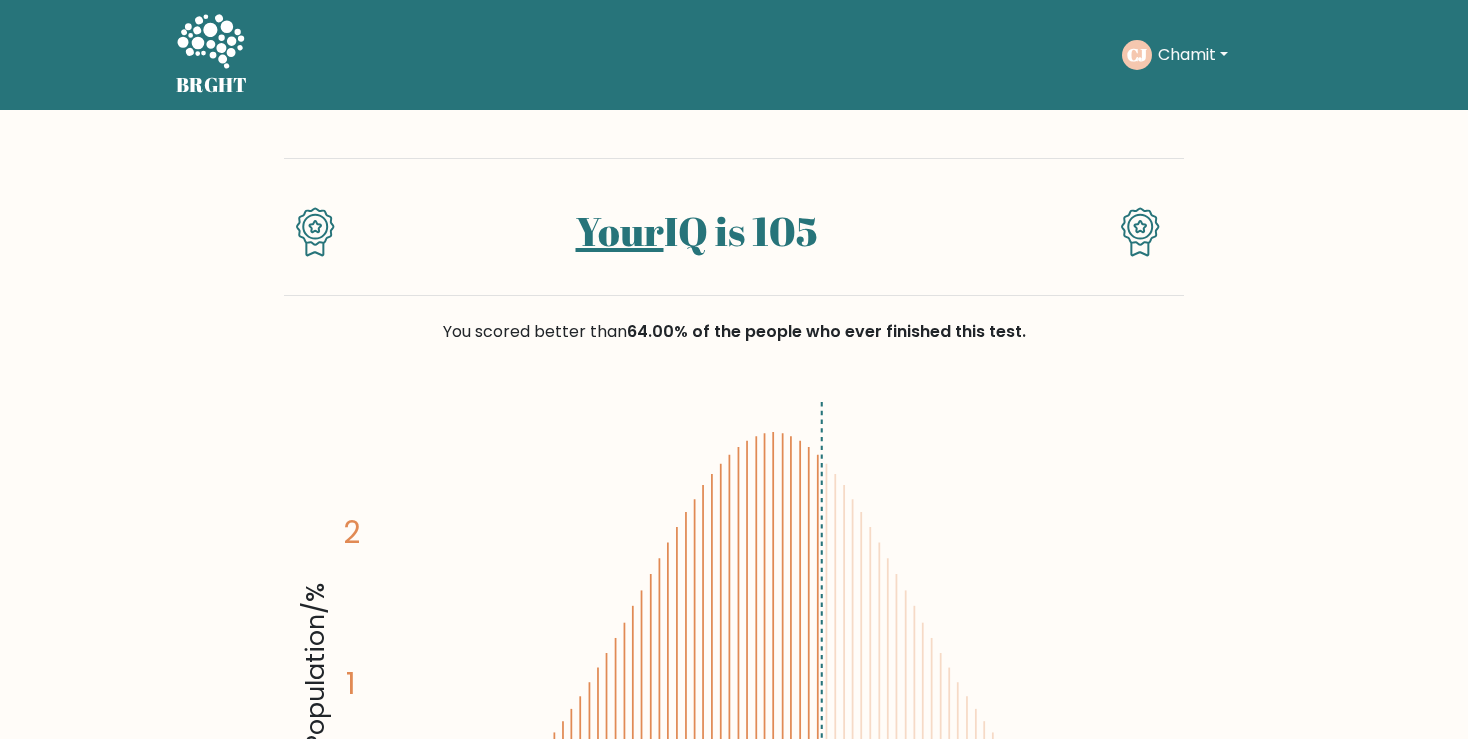 scroll, scrollTop: 0, scrollLeft: 0, axis: both 